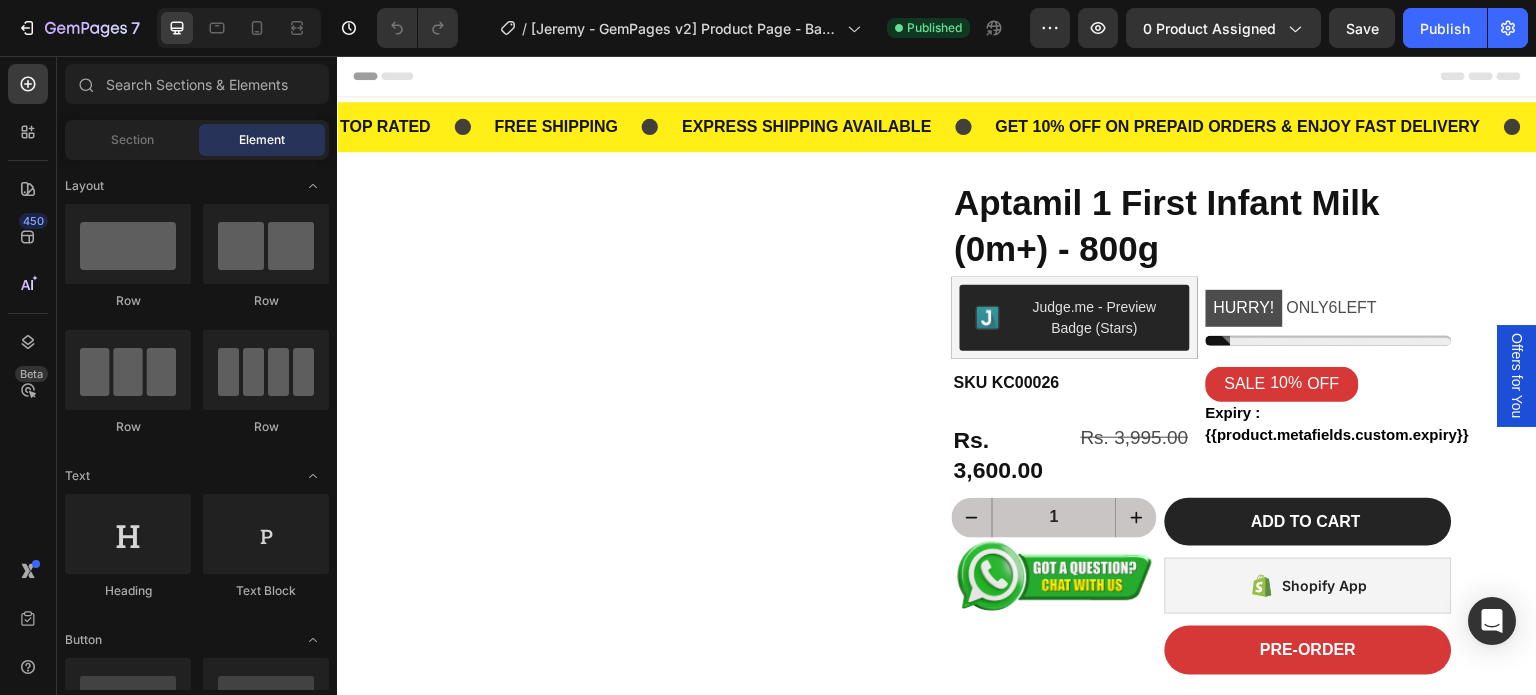 scroll, scrollTop: 0, scrollLeft: 0, axis: both 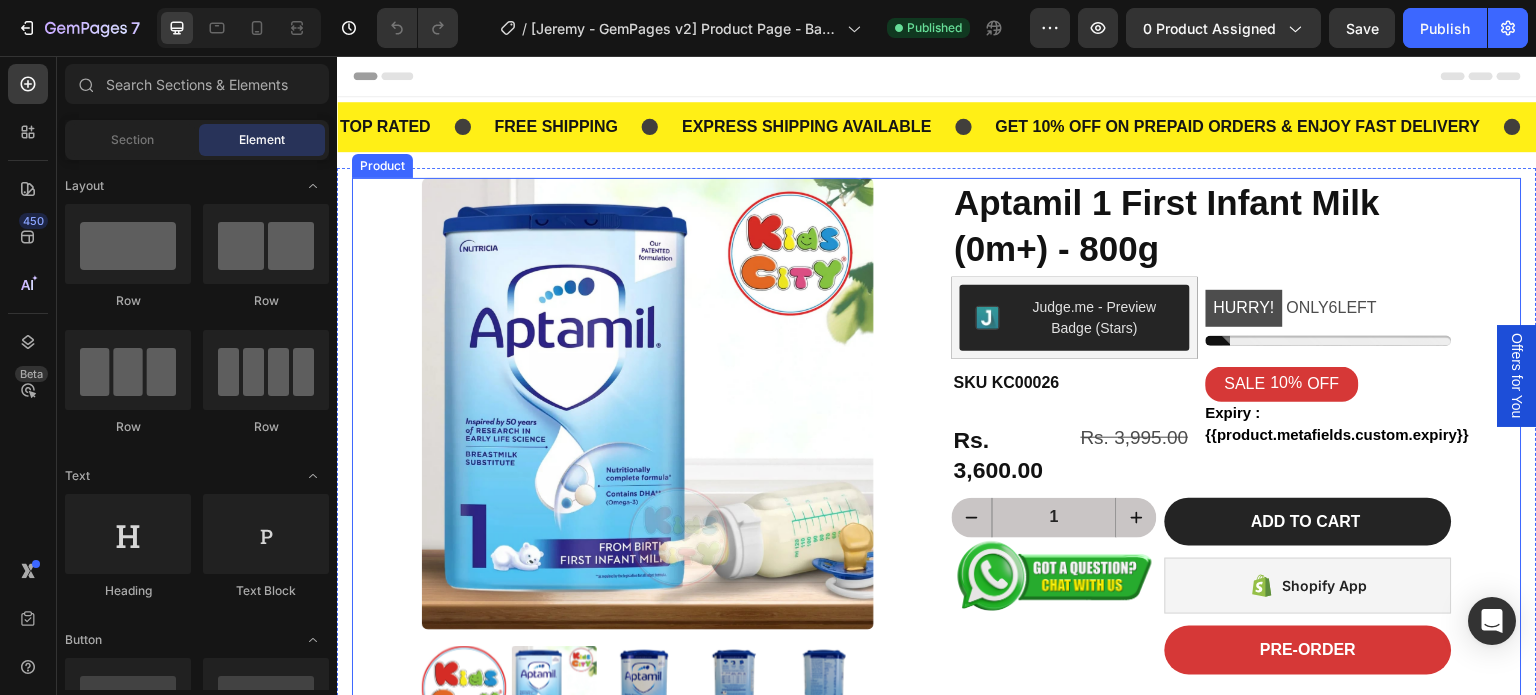 click on "Product Images Image Image Image Image Row Description Ingredients Preparation Safety Info Storage Guidelines
Give your newborn the best possible start with  Aptamil 1 First Infant Milk , a premium infant formula designed for babies from  [AGE] to [AGE] months . Crafted with care, Aptamil 1 is enriched with  DHA (Omega-3) ,  prebiotics (GOS/FOS) , and essential vitamins to support  brain development ,  immune system health , and  overall growth  during your baby's most delicate months.
Formulated based on 40 years of pioneering research in infant nutrition, Aptamil is suitable for  exclusive bottle feeding  or  supplementing breastfeeding . It’s a great choice for parents searching for  newborn baby formula ,  imported infant milk powder , or  best formula milk for babies in India .
With  fast, reliable express delivery  by  KidsCity.in , your go-to store for  authentic imported baby food and formula , you’ll never run out of your baby’s essential needs.
Product Description Tab 6 Row" at bounding box center (937, 822) 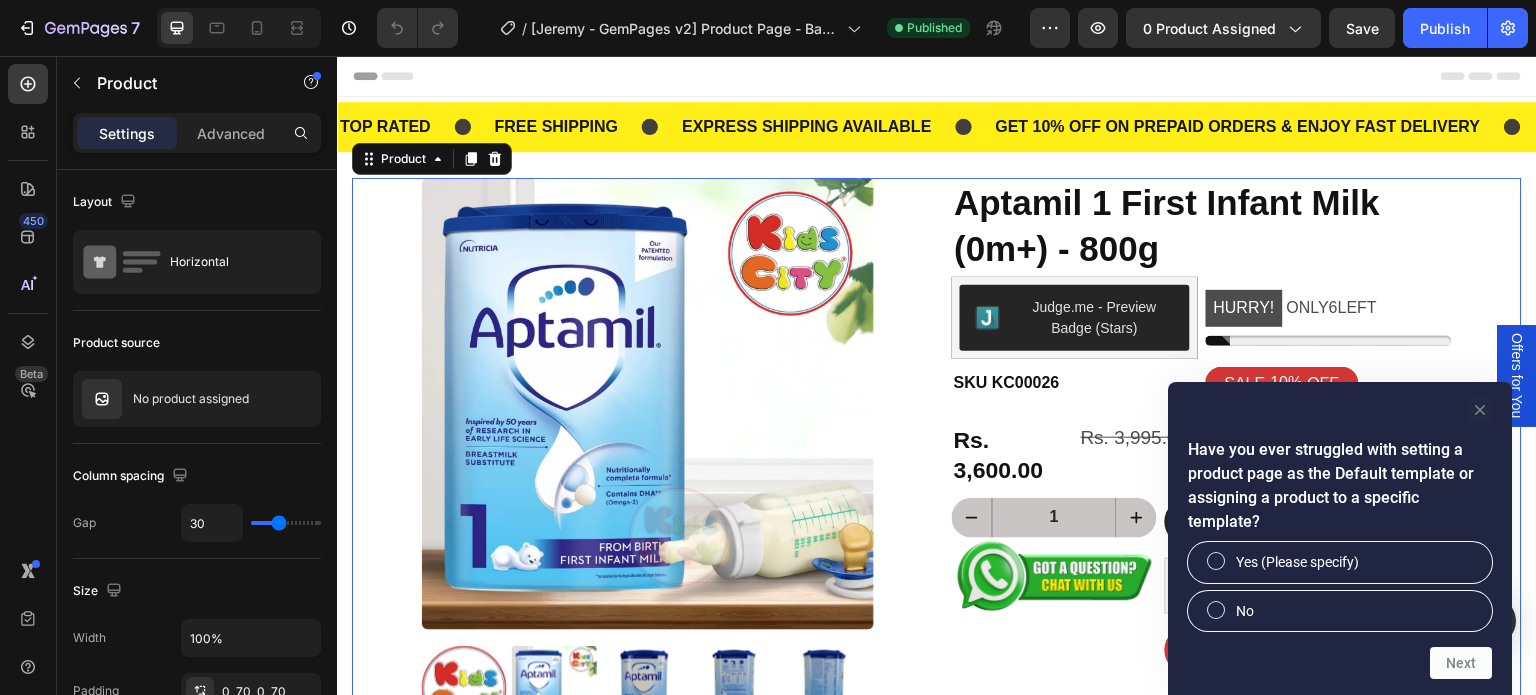 click 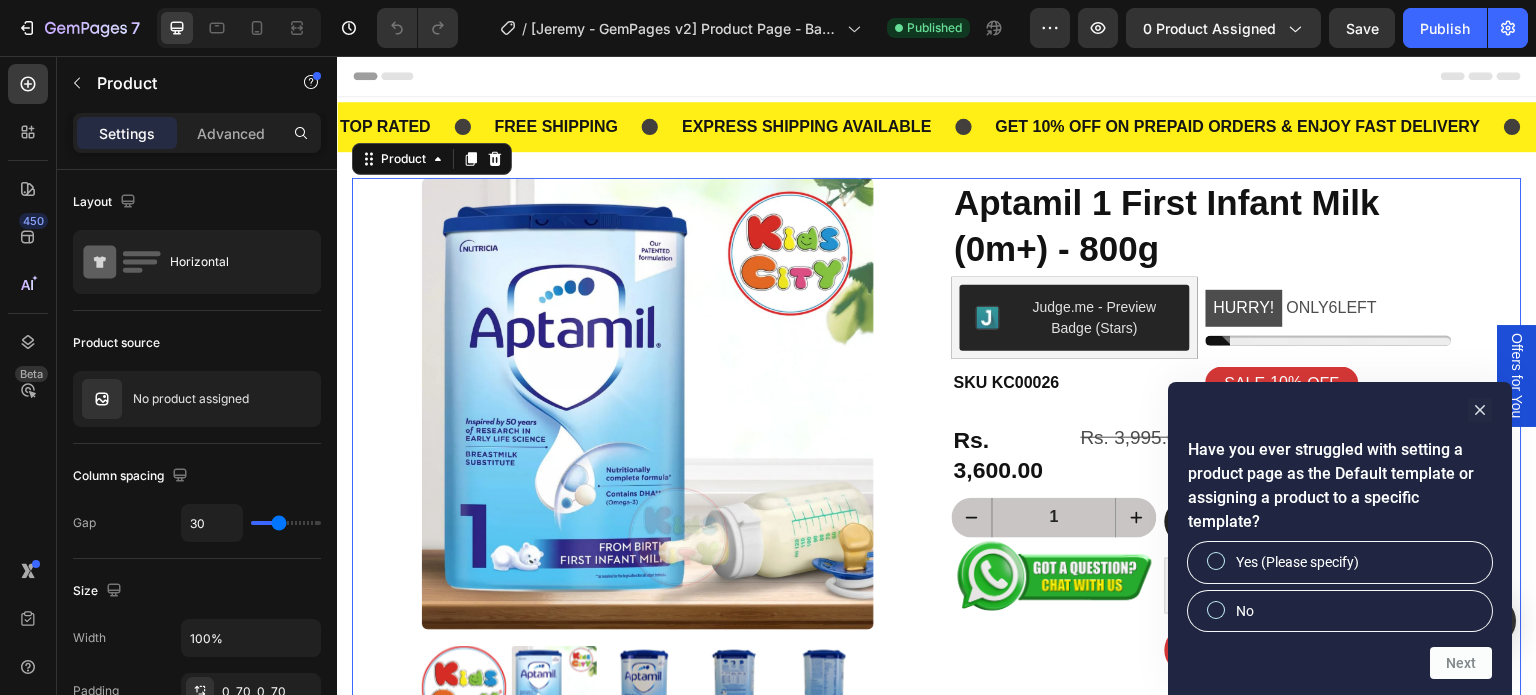 drag, startPoint x: 1813, startPoint y: 467, endPoint x: 1230, endPoint y: 577, distance: 593.2866 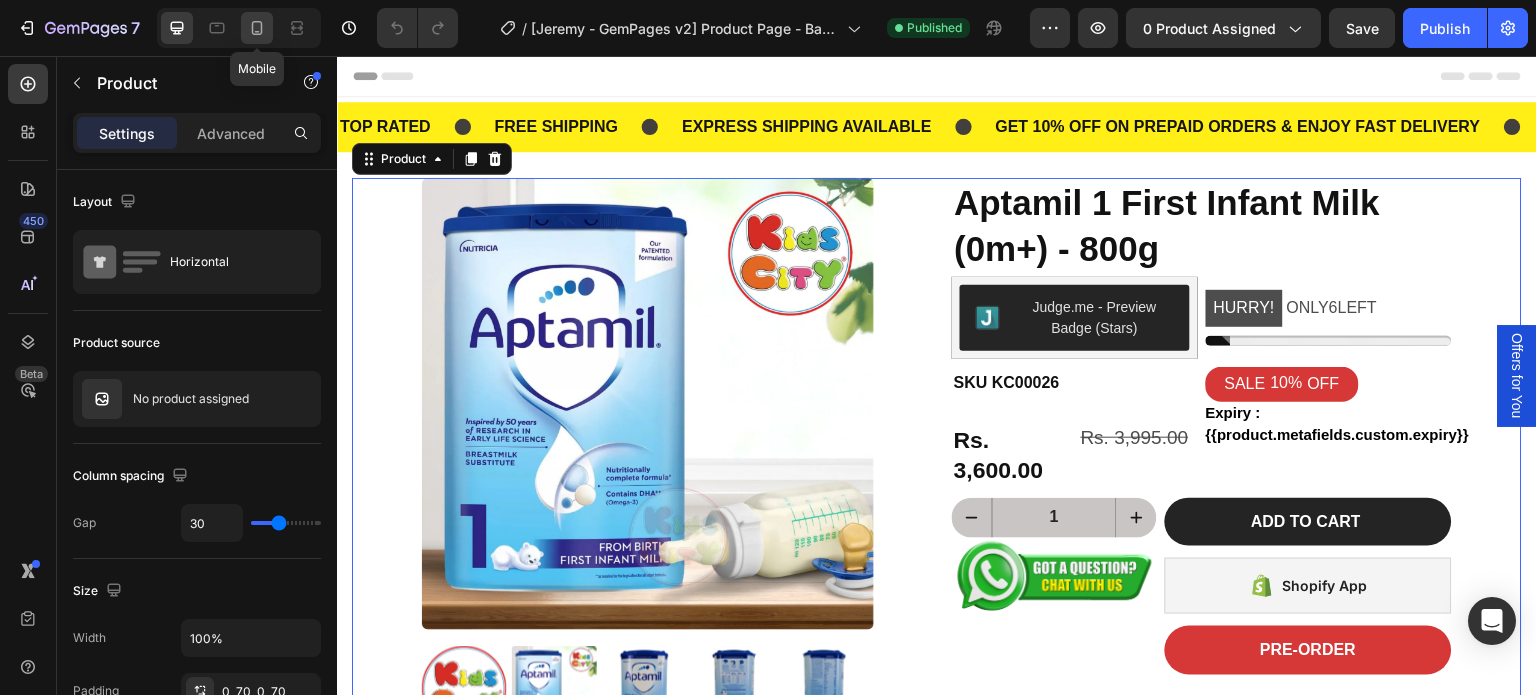 drag, startPoint x: 267, startPoint y: 28, endPoint x: 268, endPoint y: 398, distance: 370.00134 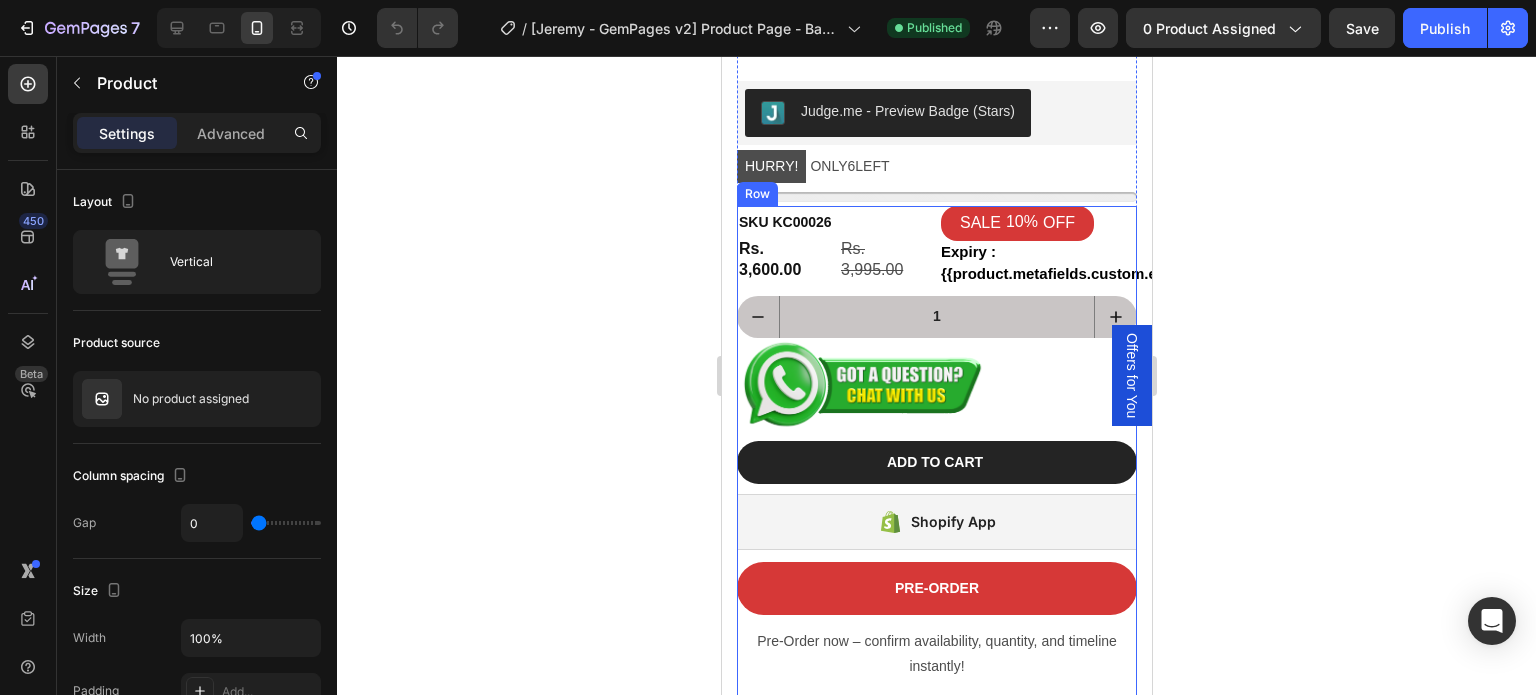 scroll, scrollTop: 1056, scrollLeft: 0, axis: vertical 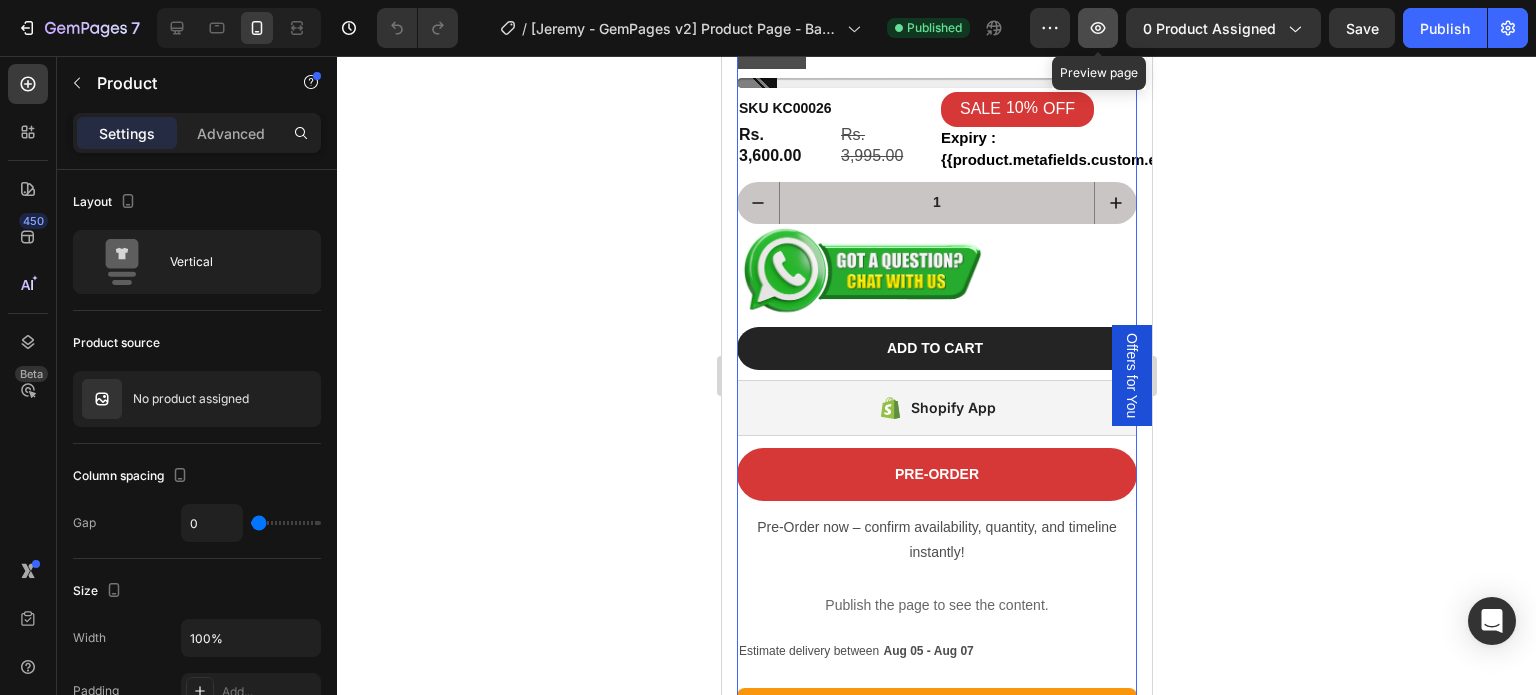 click 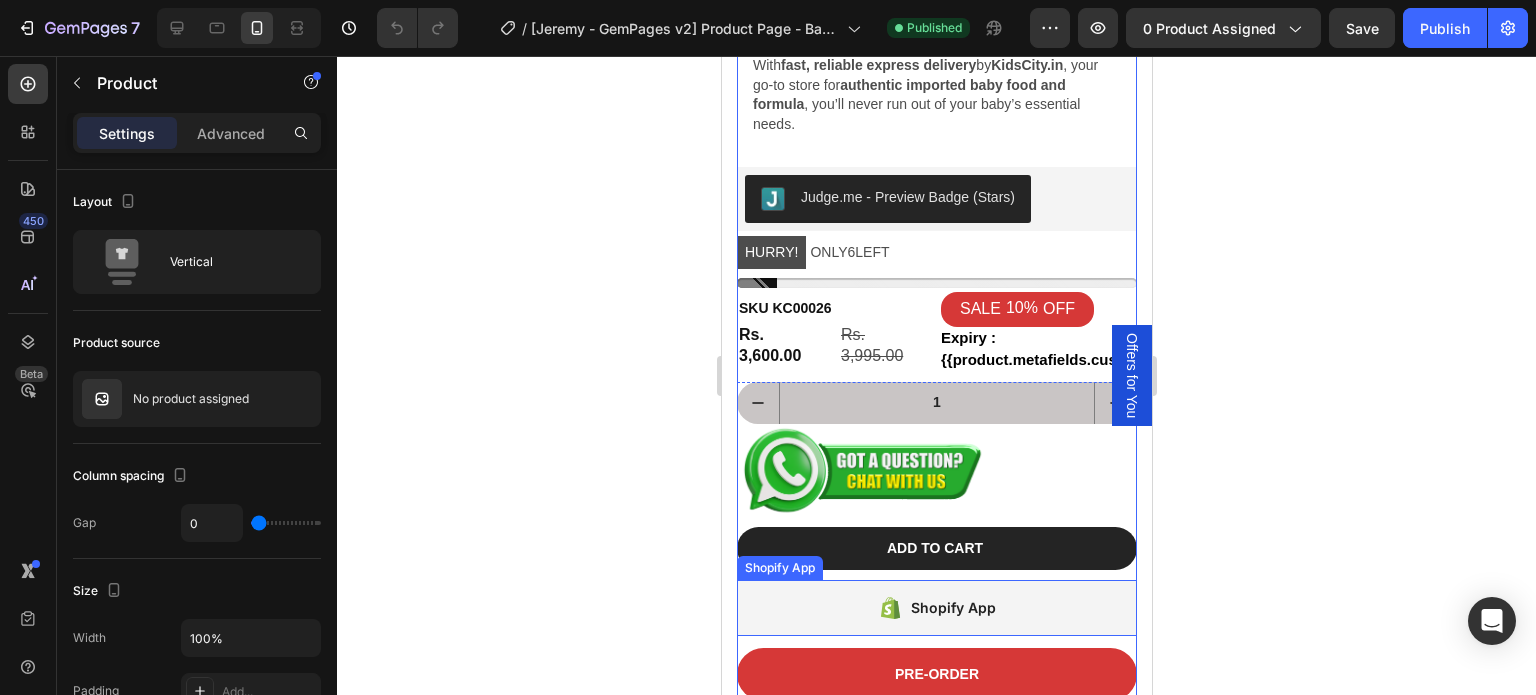 scroll, scrollTop: 1056, scrollLeft: 0, axis: vertical 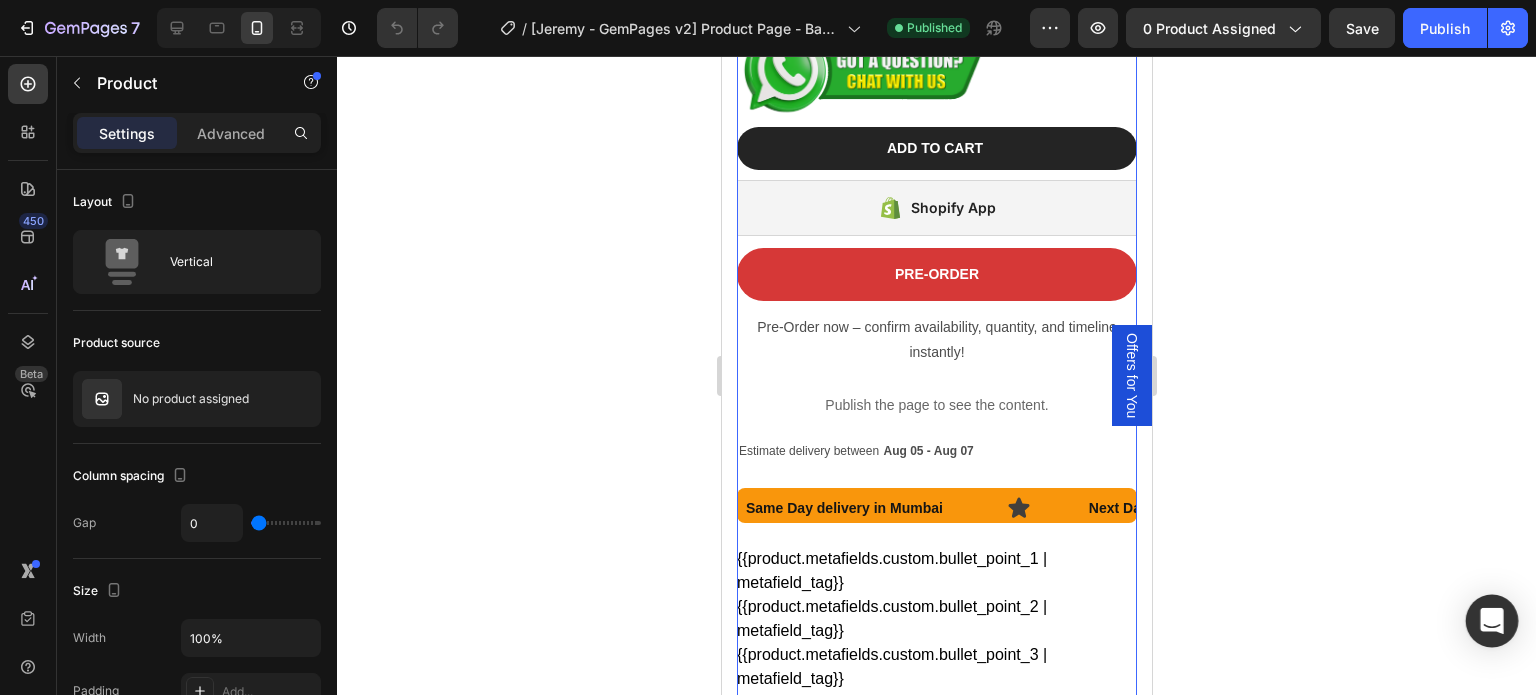 click 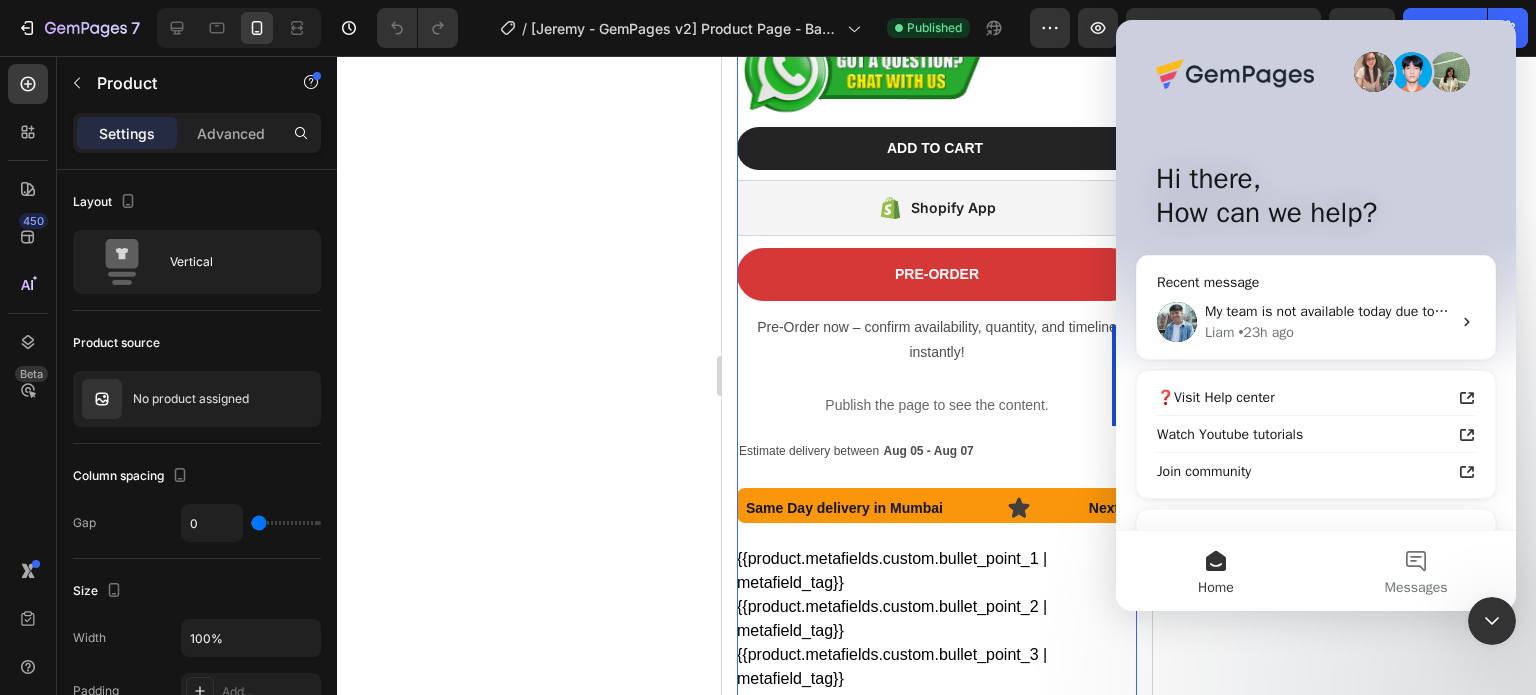 scroll, scrollTop: 0, scrollLeft: 0, axis: both 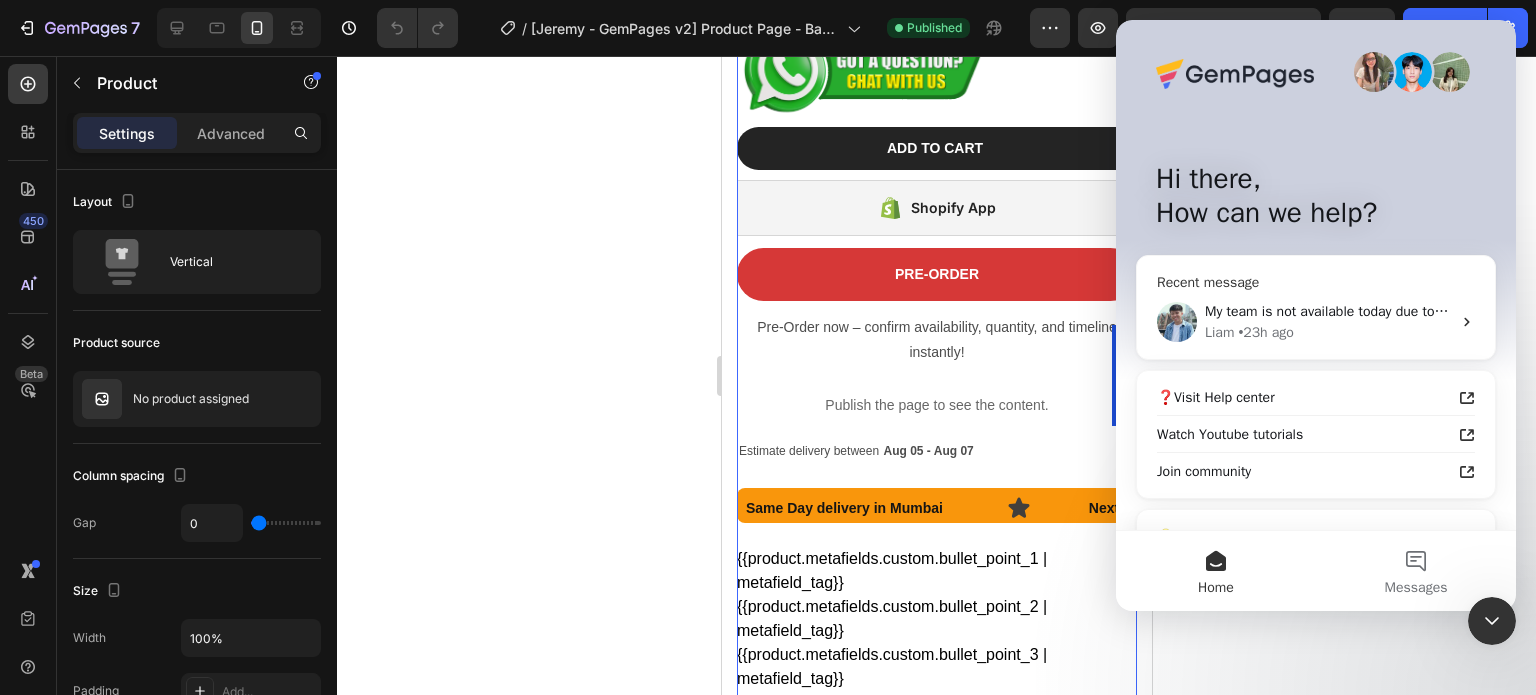click on "[FIRST] • 23h ago" at bounding box center (1328, 332) 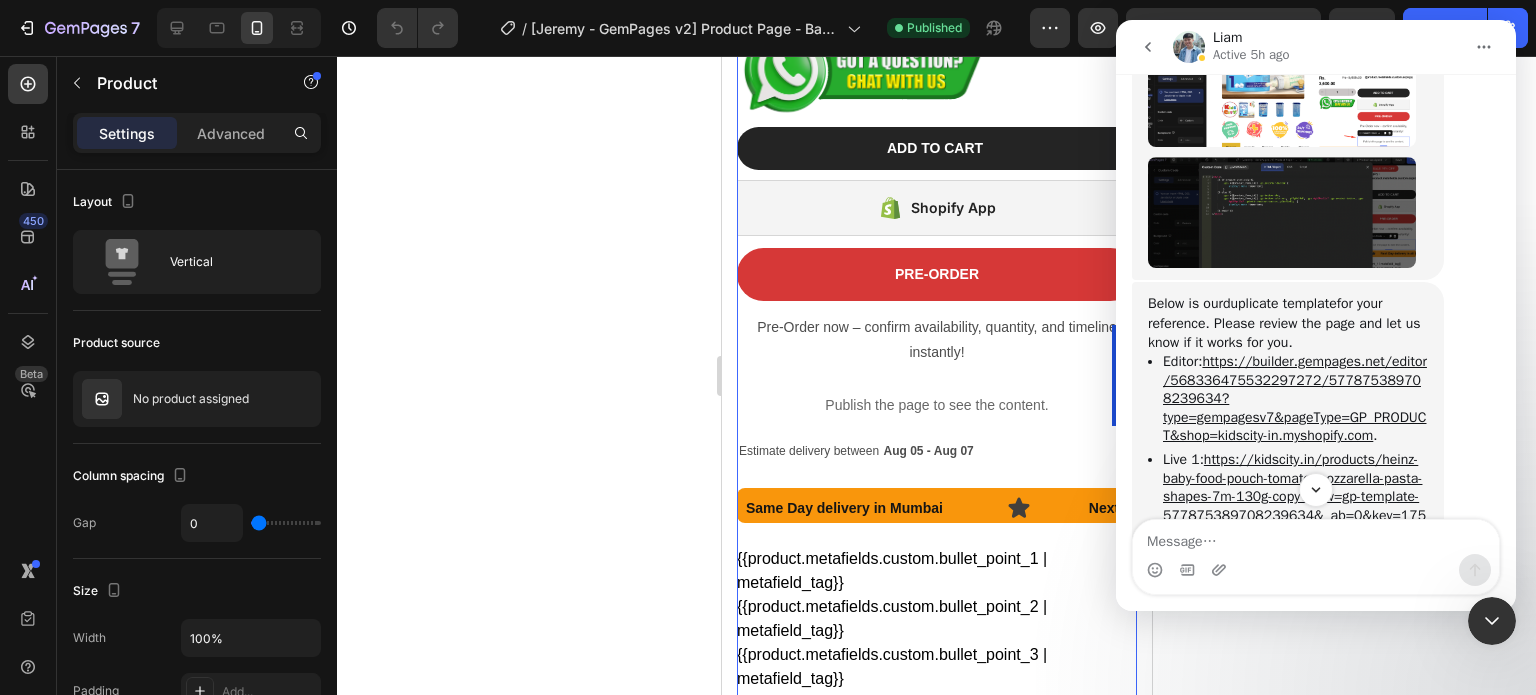 scroll, scrollTop: 24777, scrollLeft: 0, axis: vertical 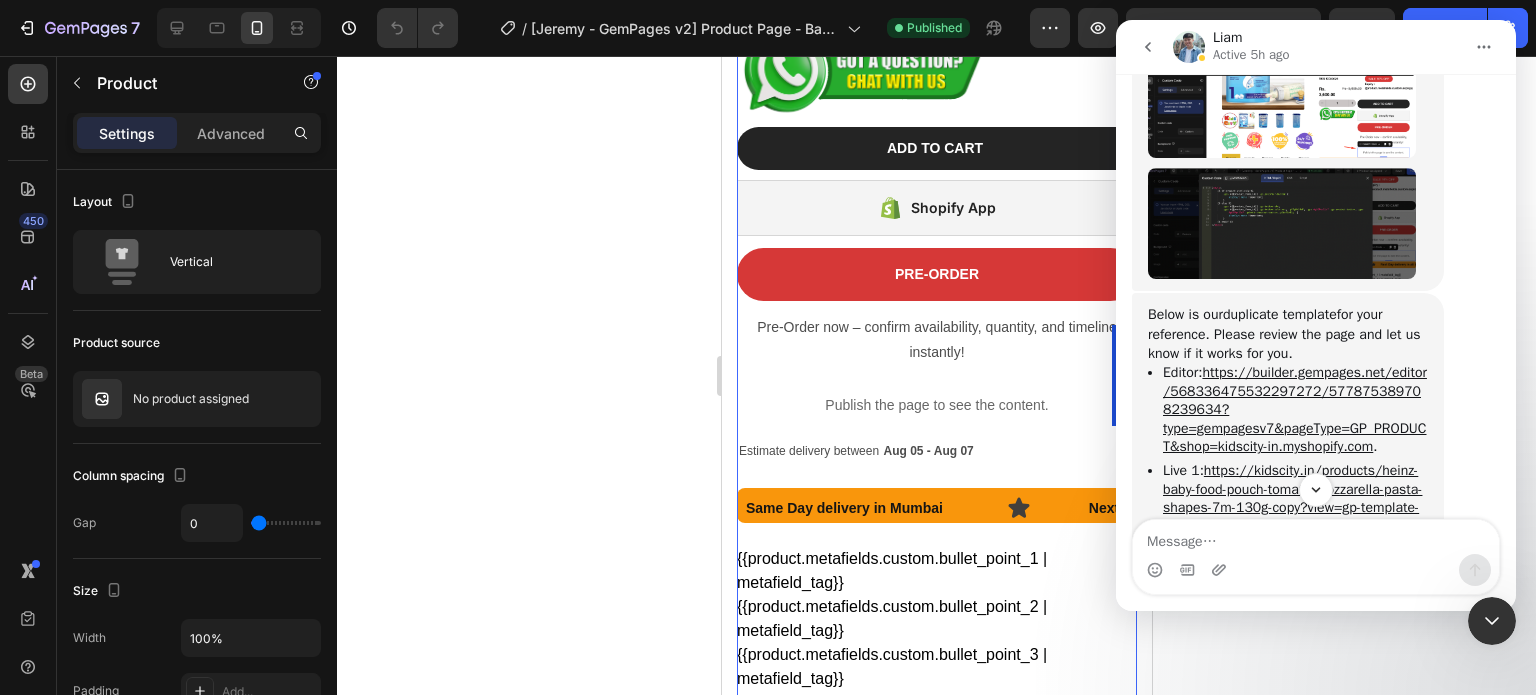 click on "Live 1:  https://kidscity.in/products/heinz-baby-food-pouch-tomato-mozzarella-pasta-shapes-7m-130g-copy?view=gp-template-577875389708239634&_ab=0&key=1754102534591 ." at bounding box center [1295, 508] 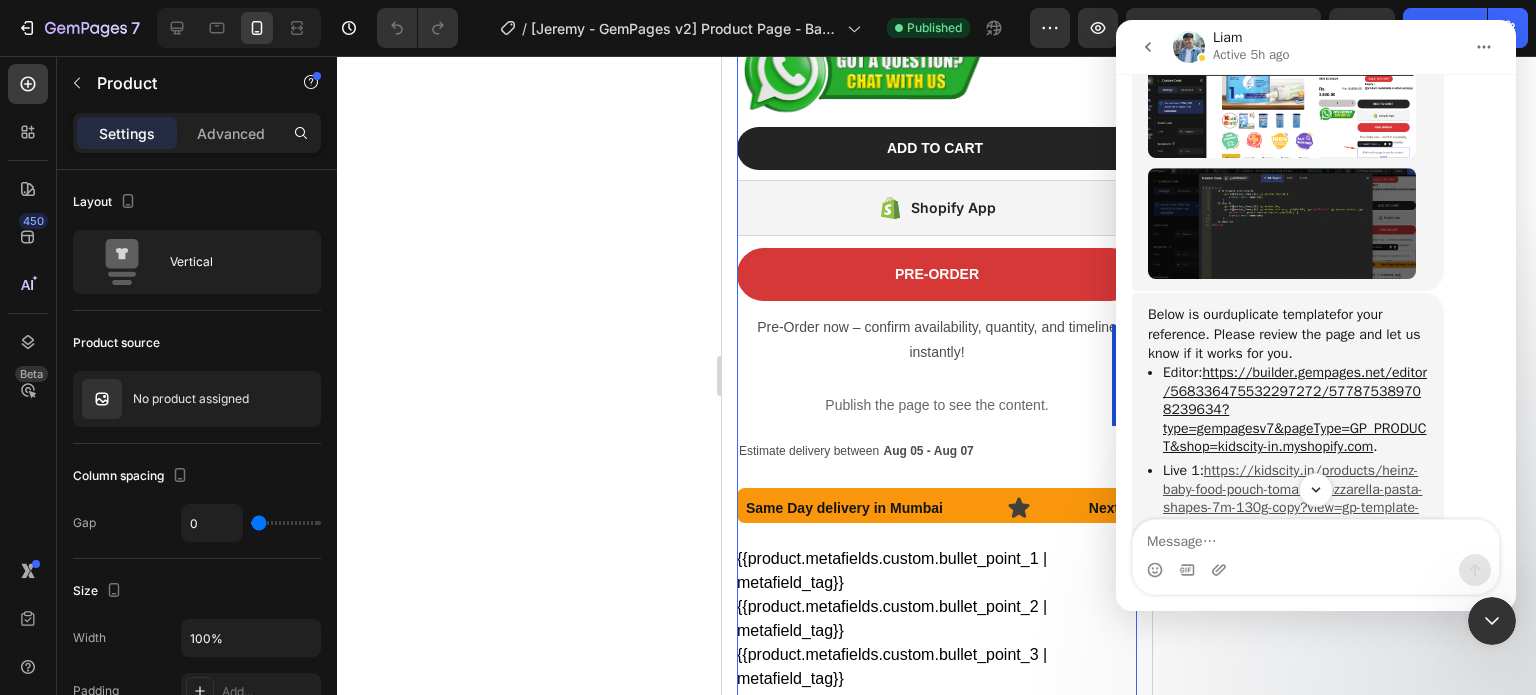 click on "https://kidscity.in/products/heinz-baby-food-pouch-tomato-mozzarella-pasta-shapes-7m-130g-copy?view=gp-template-577875389708239634&_ab=0&key=1754102534591" at bounding box center [1294, 507] 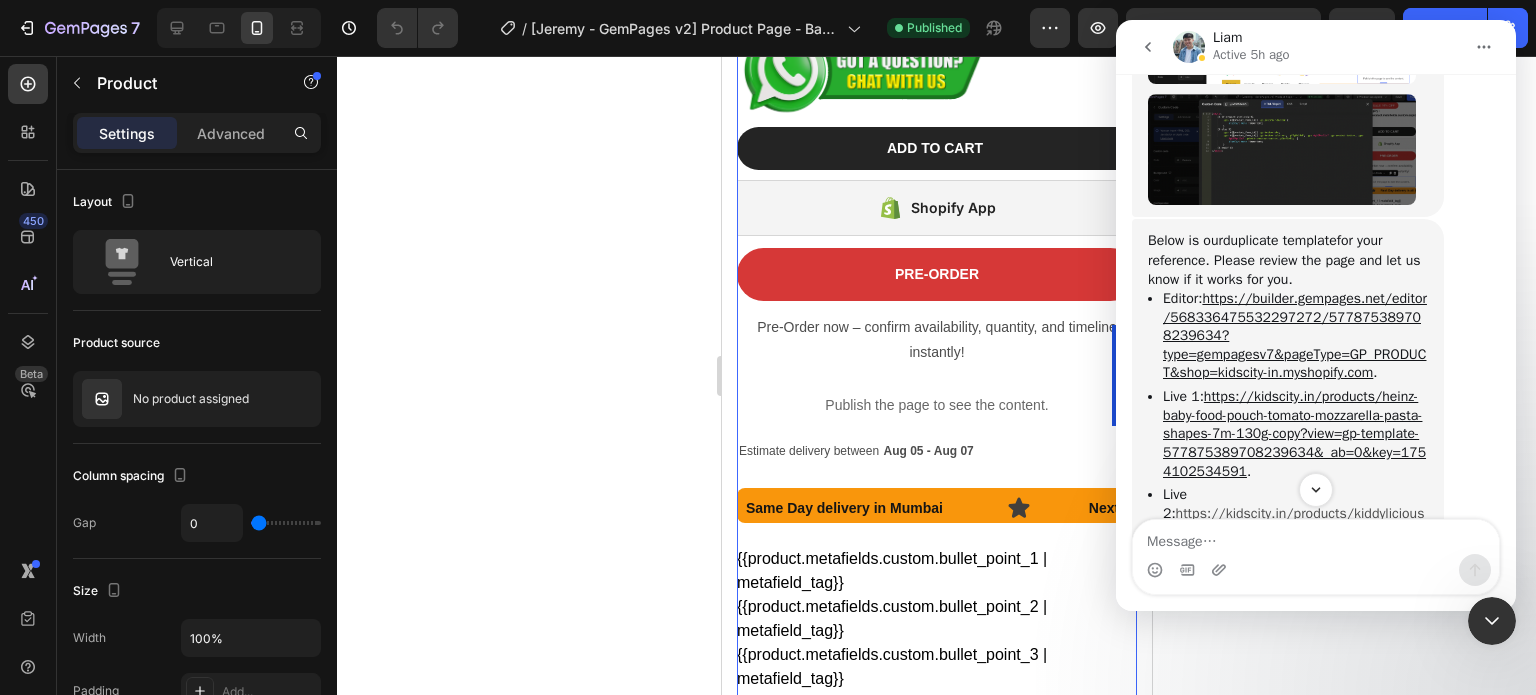 scroll, scrollTop: 24877, scrollLeft: 0, axis: vertical 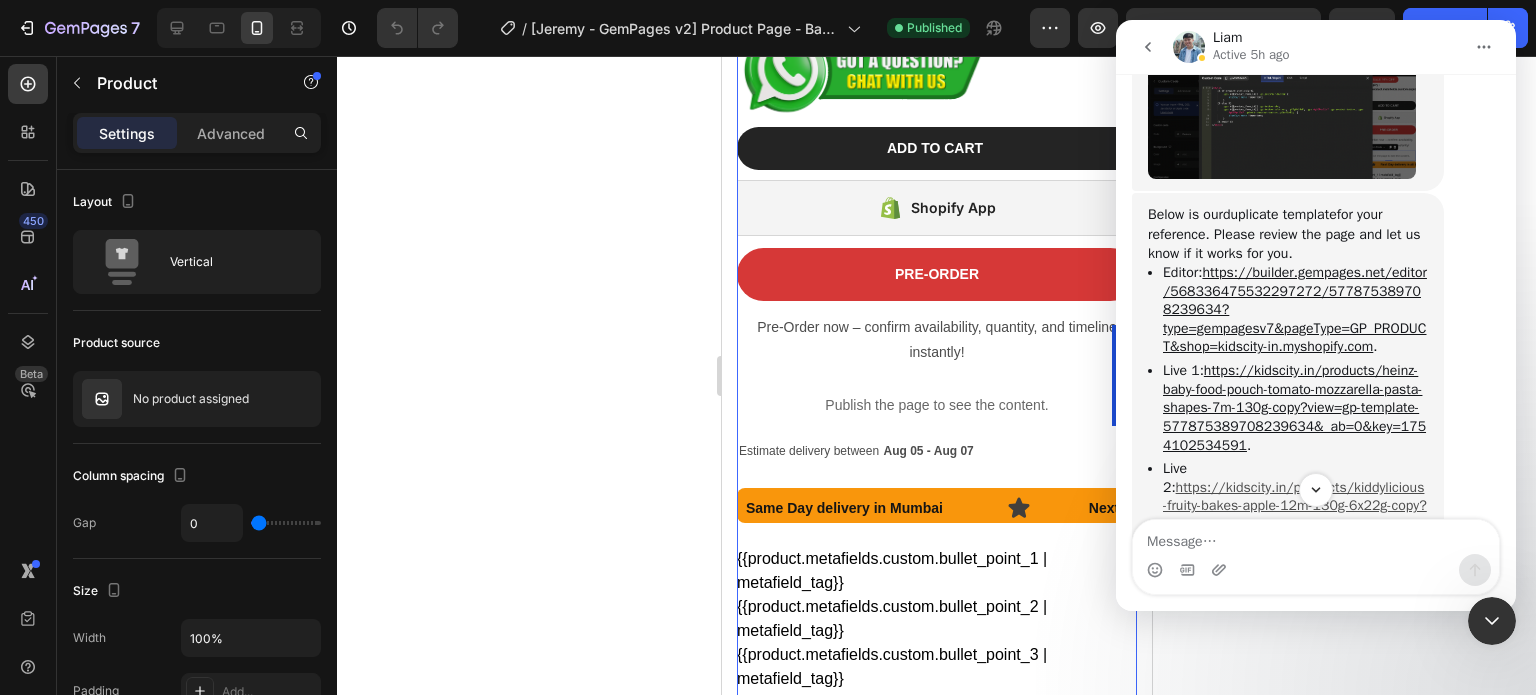click on "https://kidscity.in/products/kiddylicious-fruity-bakes-apple-12m-130g-6x22g-copy?view=gp-template-577875389708239634&_ab=0&key=1754102407313" at bounding box center [1295, 524] 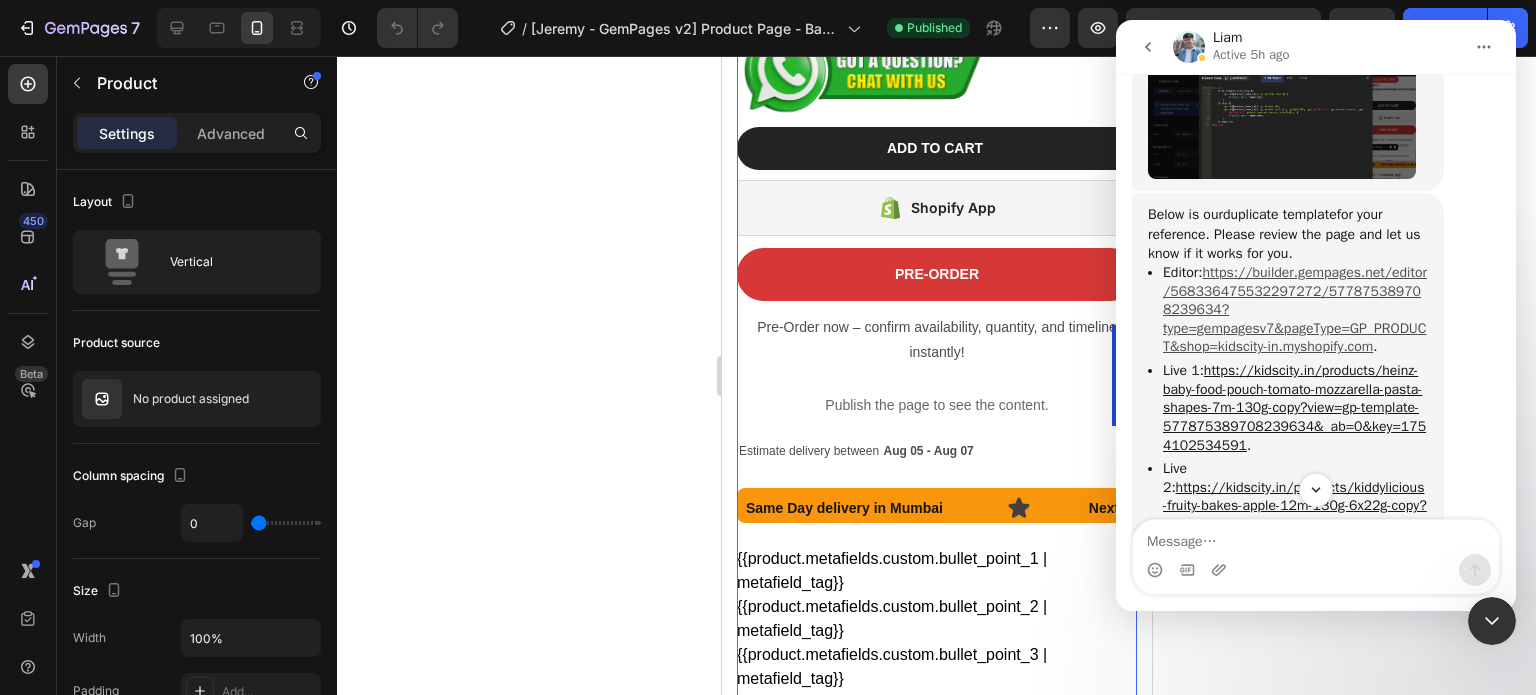 click on "https://builder.gempages.net/editor/568336475532297272/577875389708239634?type=gempagesv7&pageType=GP_PRODUCT&shop=kidscity-in.myshopify.com" at bounding box center (1295, 309) 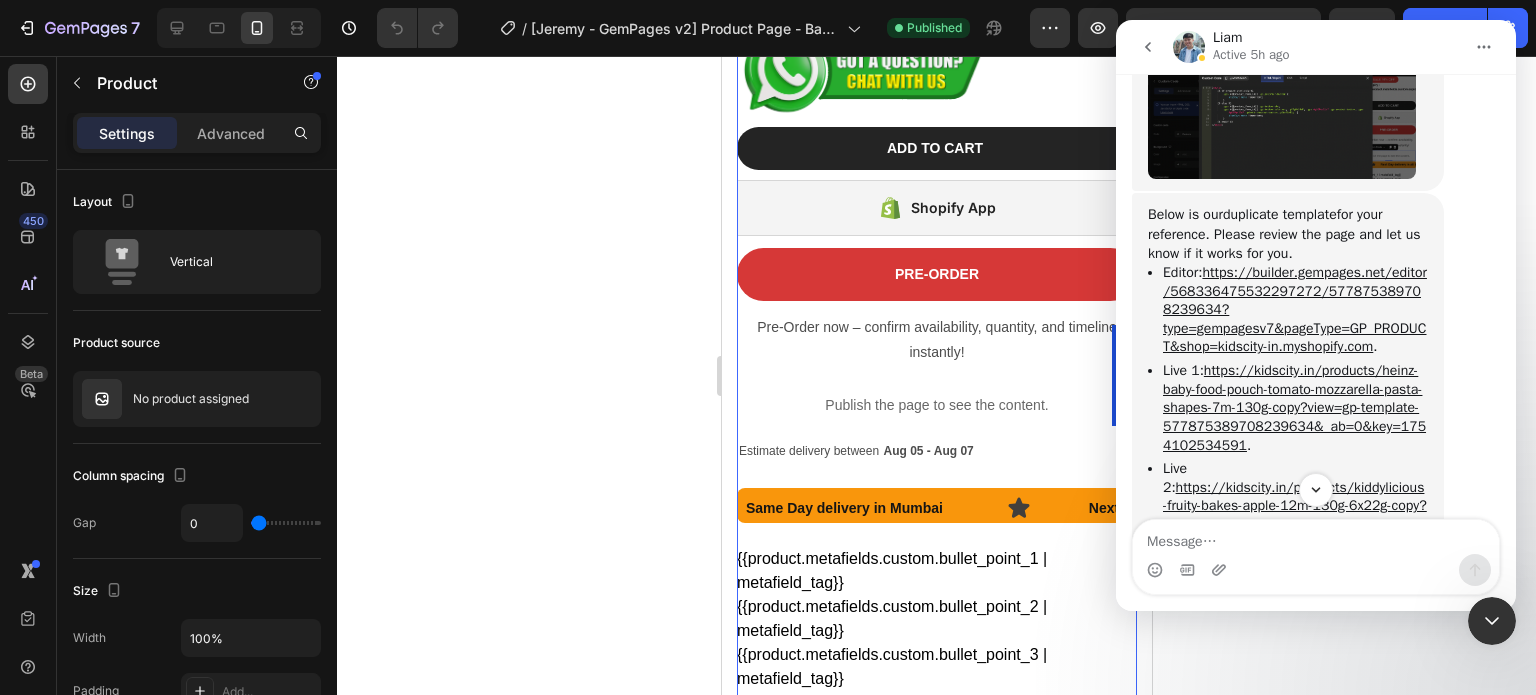 drag, startPoint x: 1410, startPoint y: 652, endPoint x: 322, endPoint y: 519, distance: 1096.099 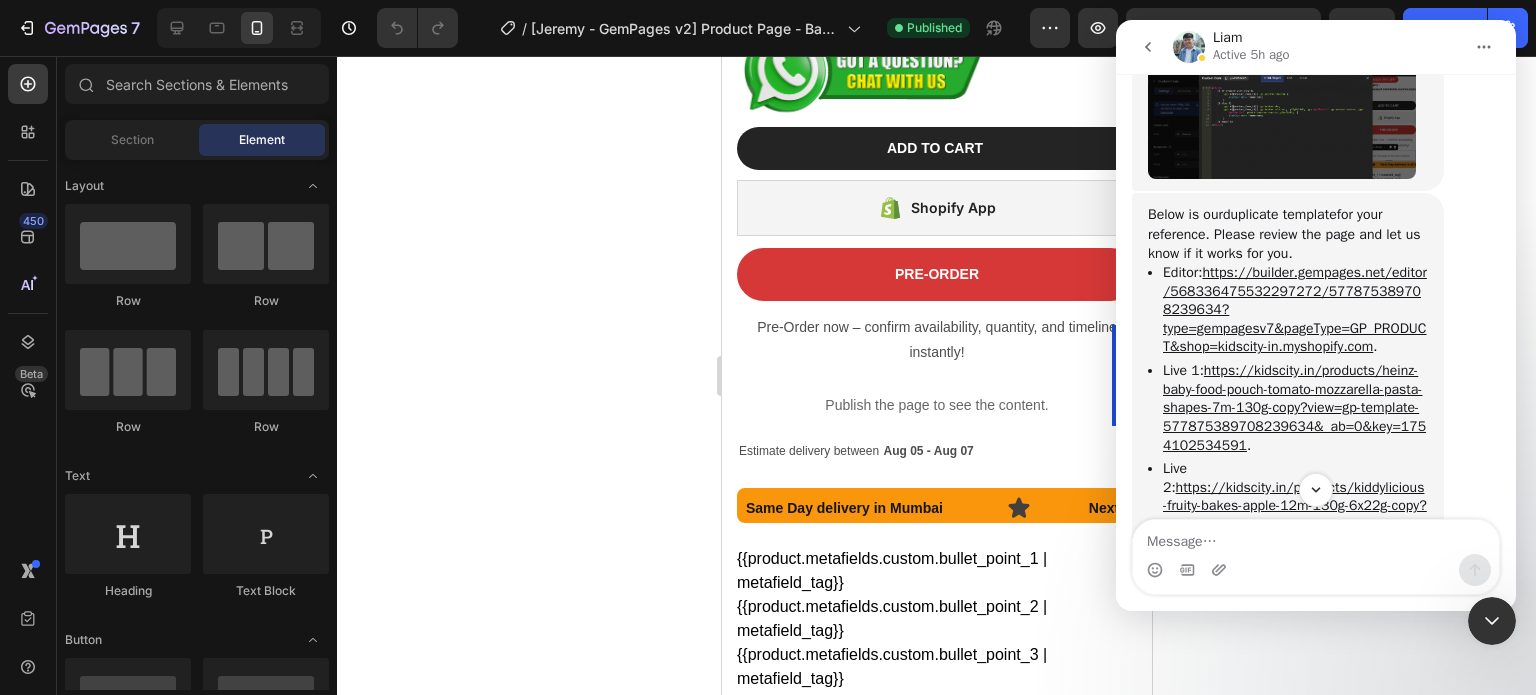 click at bounding box center (1148, 47) 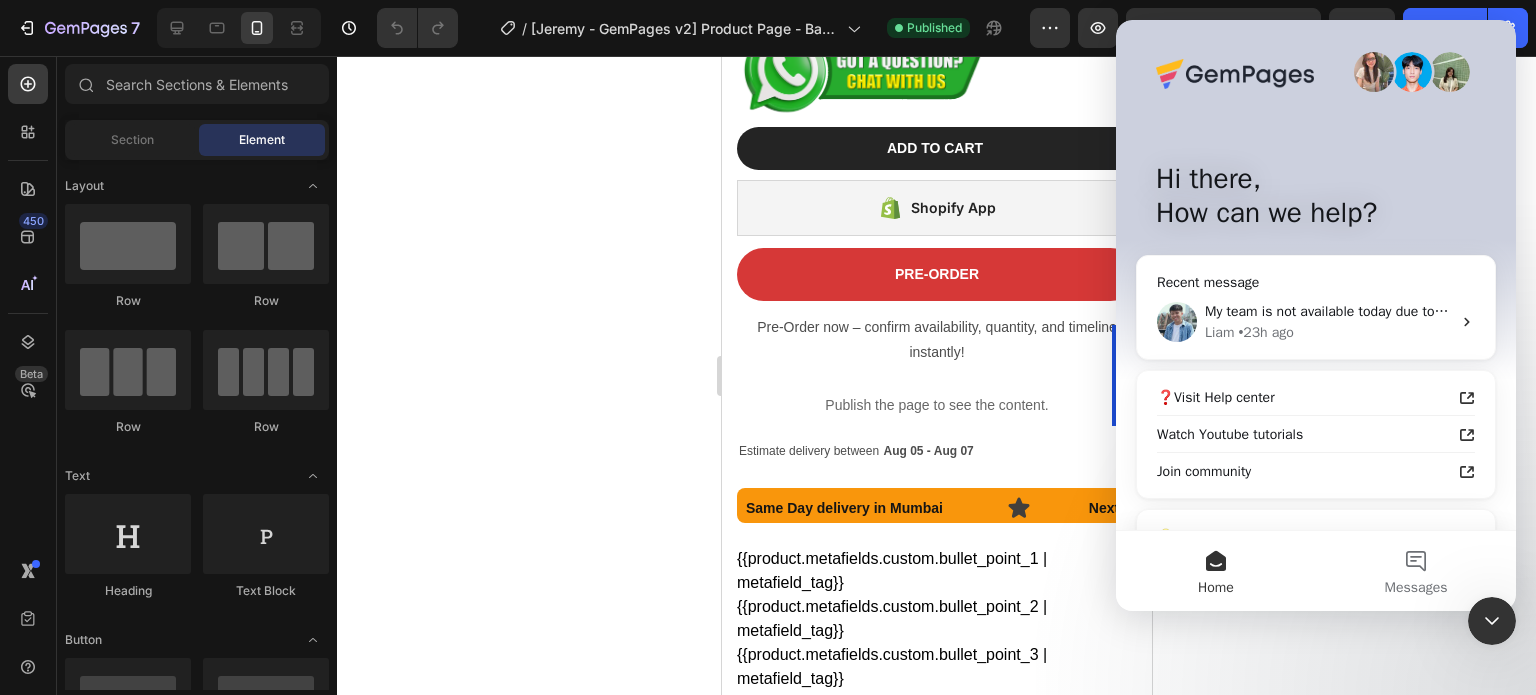 click at bounding box center (1492, 621) 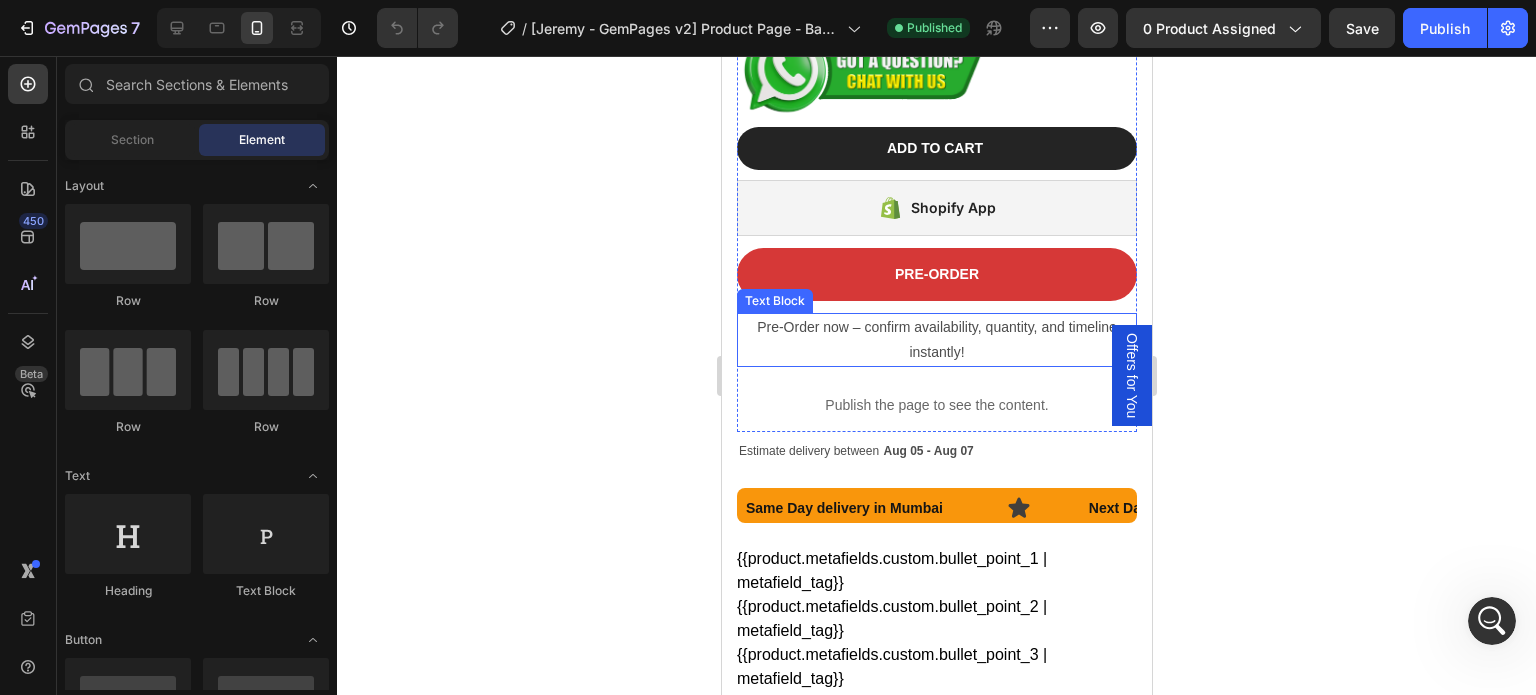 scroll, scrollTop: 856, scrollLeft: 0, axis: vertical 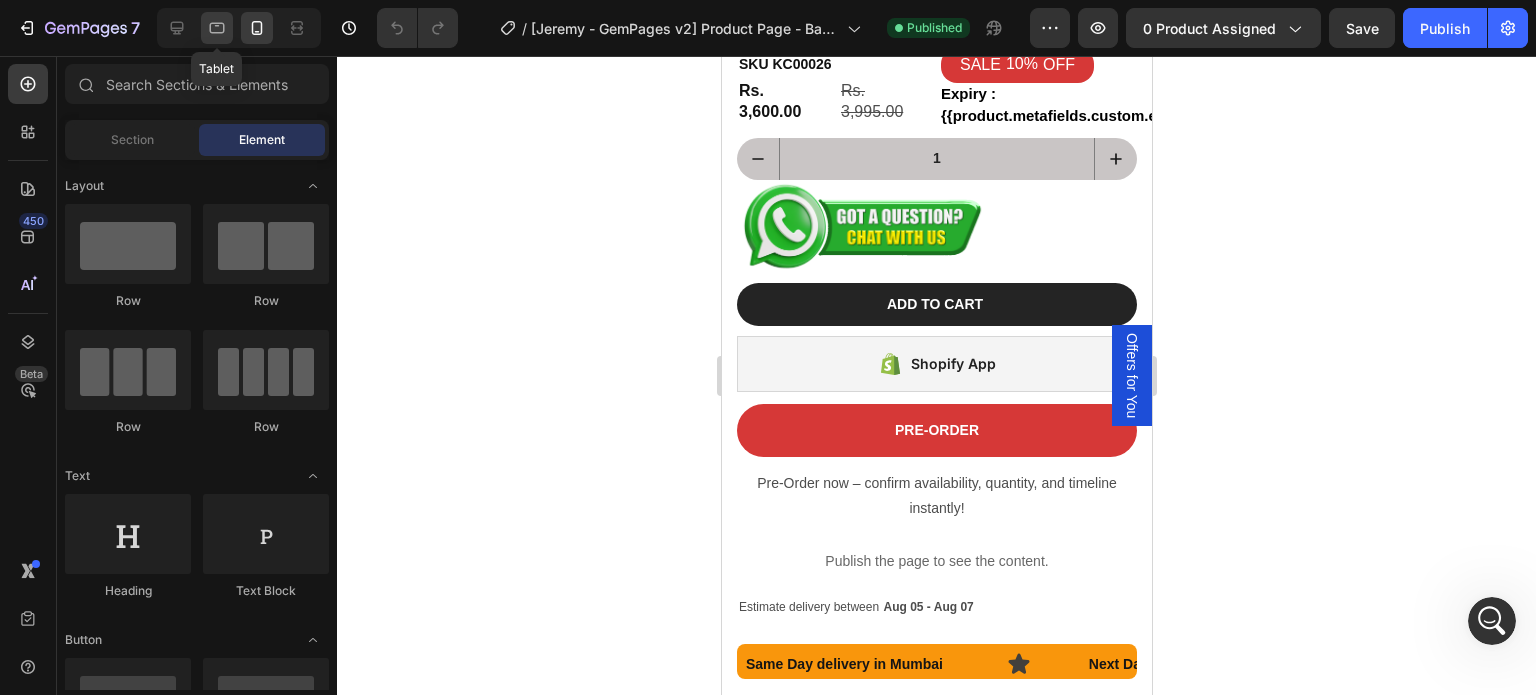 click 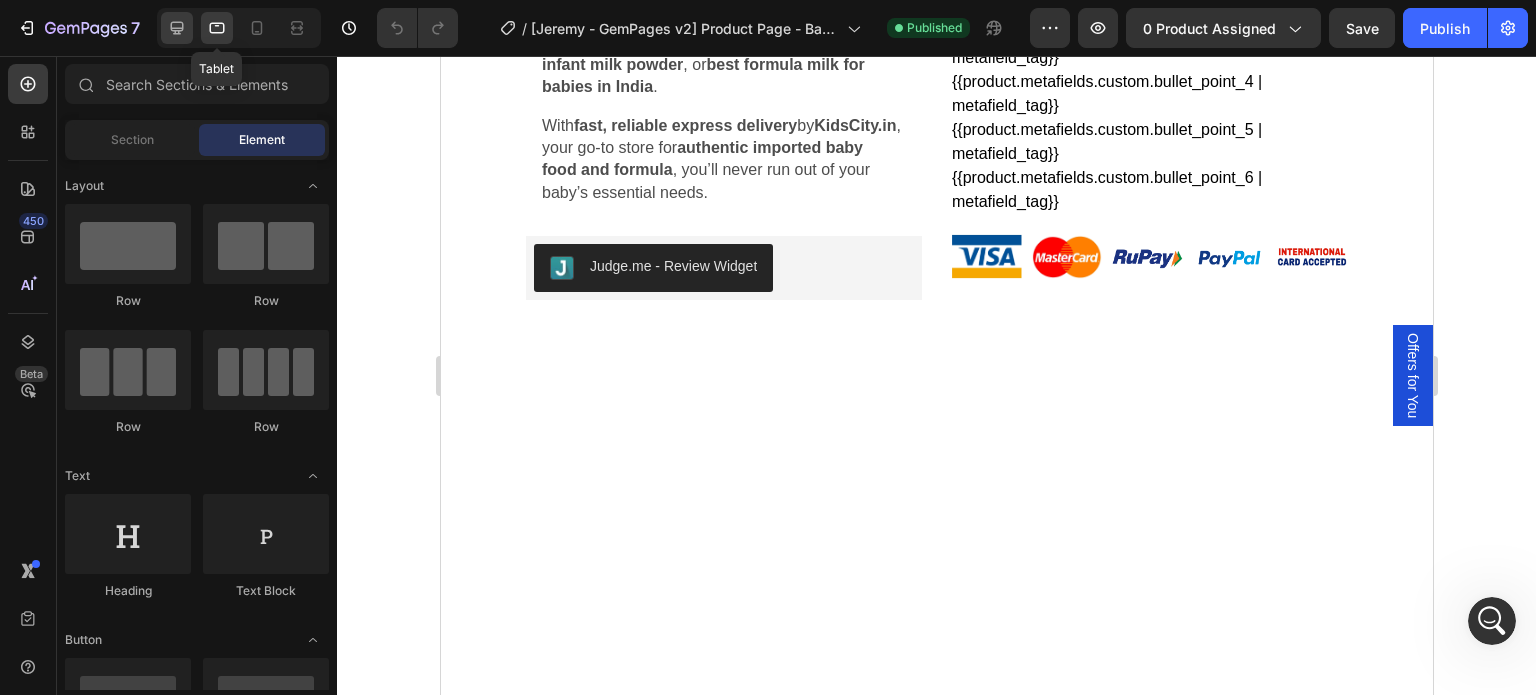 click 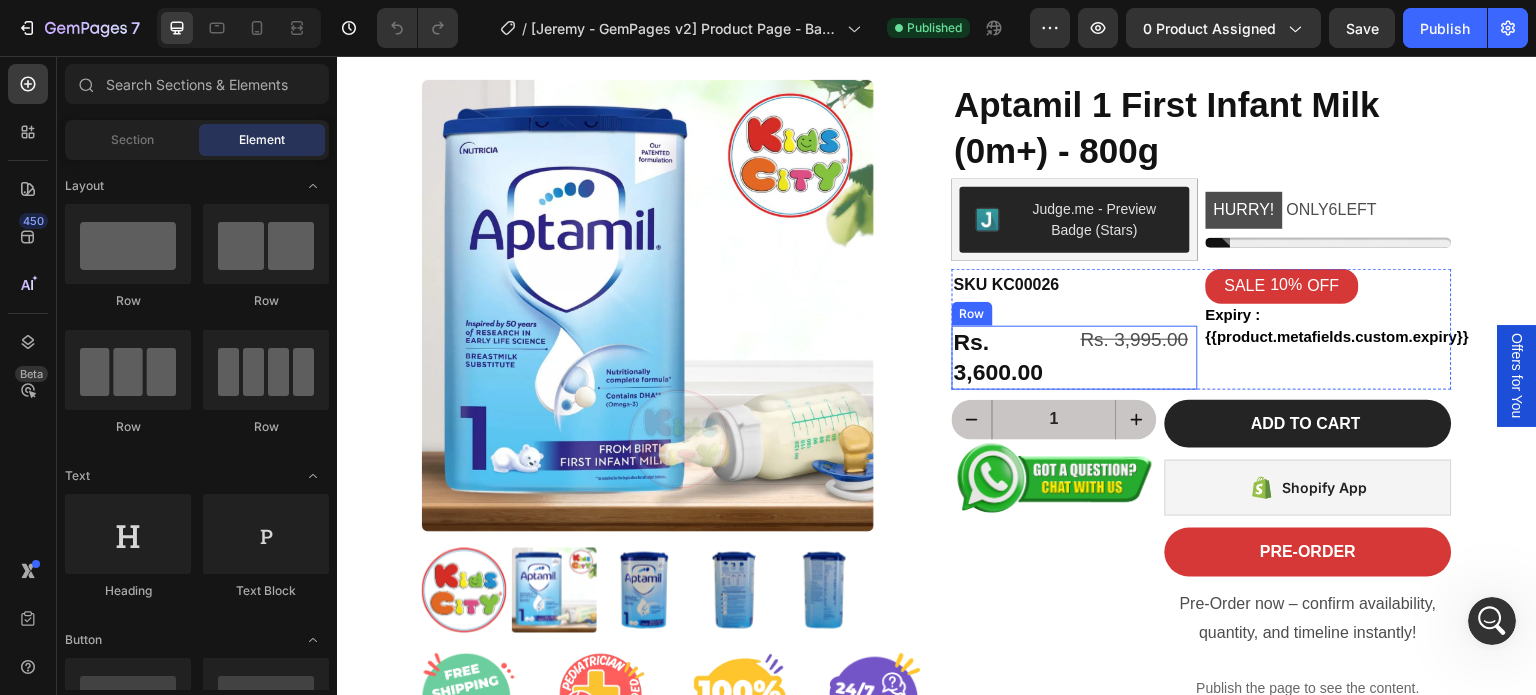 scroll, scrollTop: 0, scrollLeft: 0, axis: both 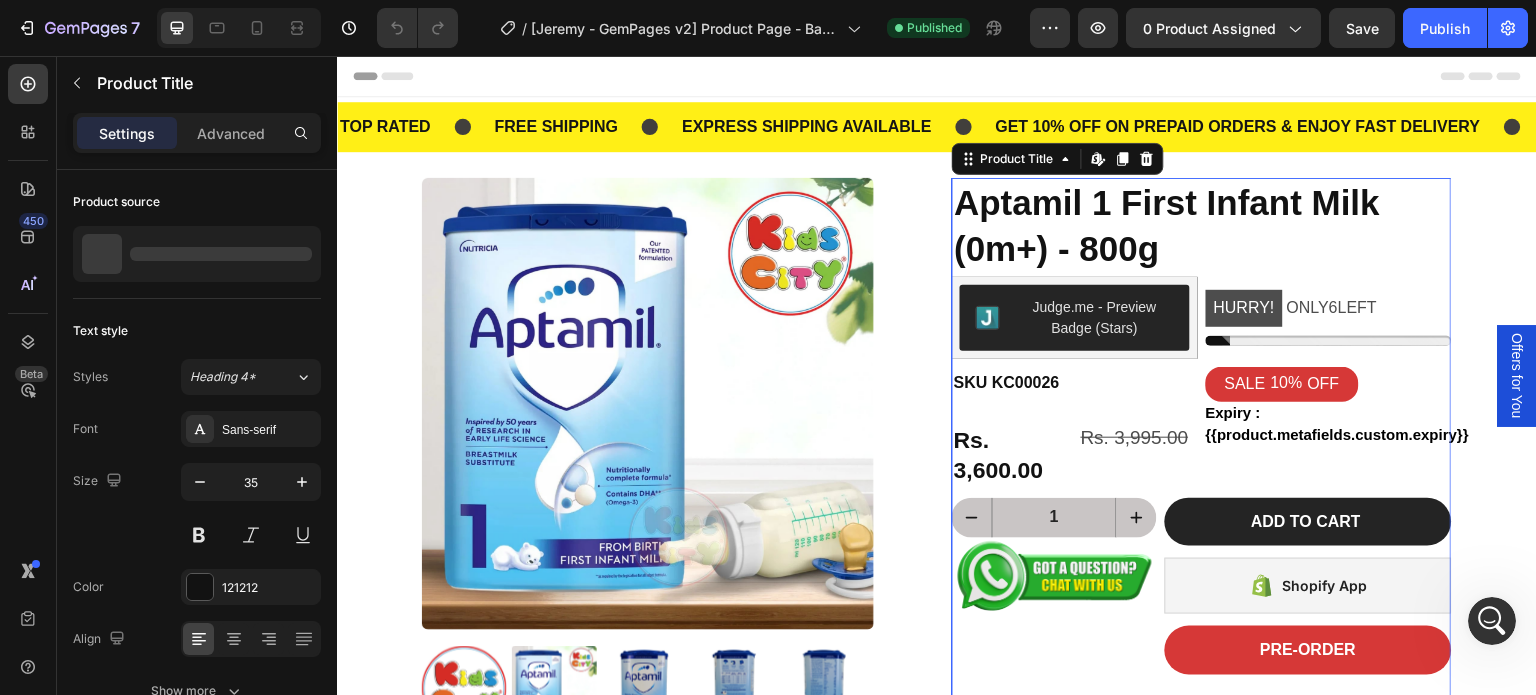 click on "Aptamil 1 First Infant Milk (0m+) - 800g" at bounding box center [1202, 225] 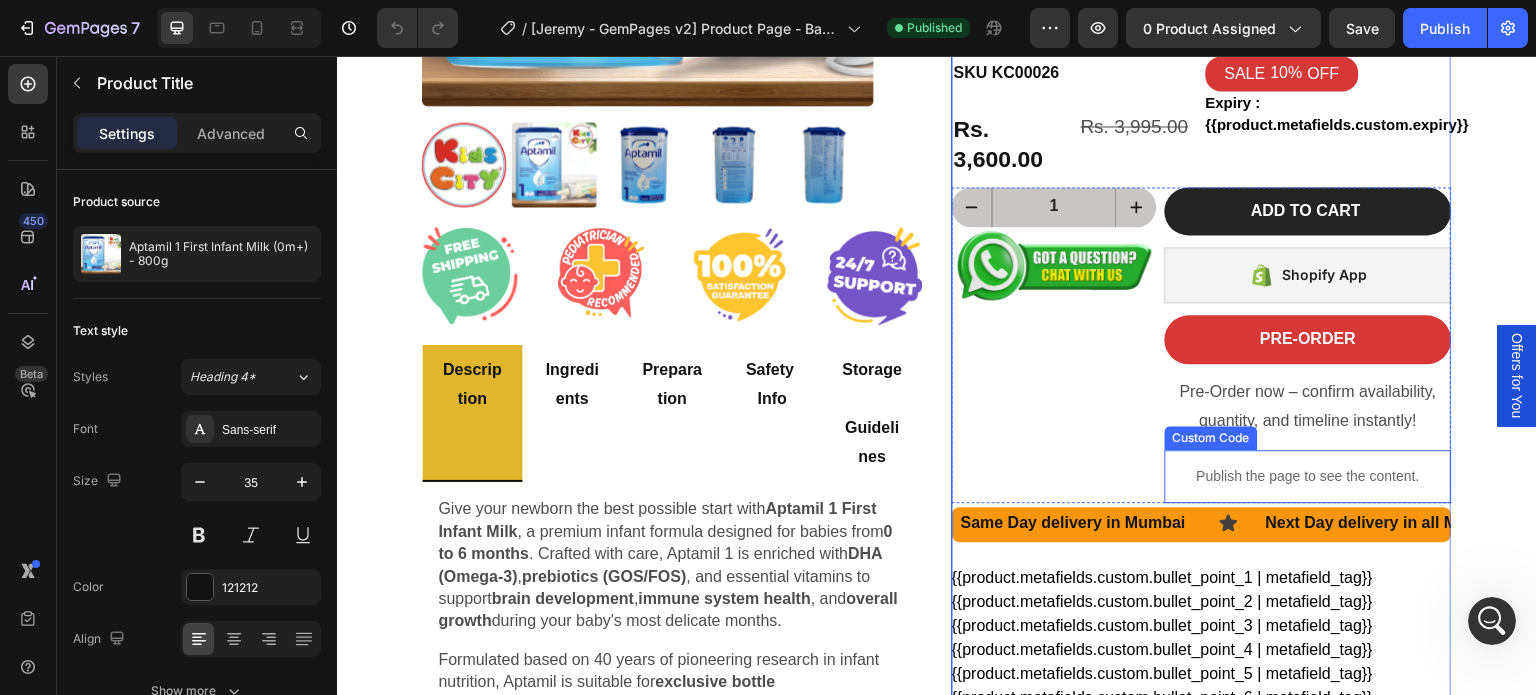 scroll, scrollTop: 500, scrollLeft: 0, axis: vertical 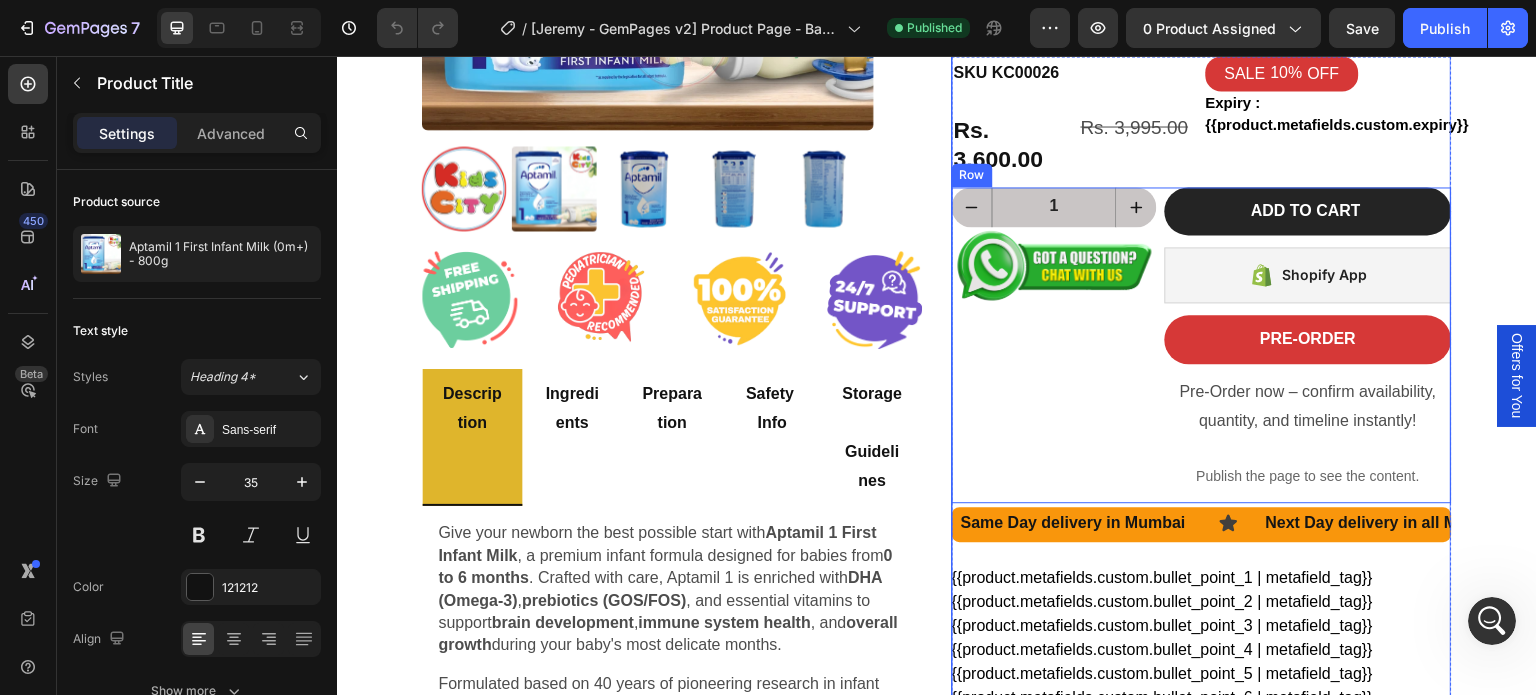 click on "1
Product Quantity Image Add to cart Add to Cart
Shopify App Shopify App PRE-ORDER Button Pre-Order now – confirm availability, quantity, and timeline instantly! Text Block
Publish the page to see the content.
Custom Code Row" at bounding box center [1202, 345] 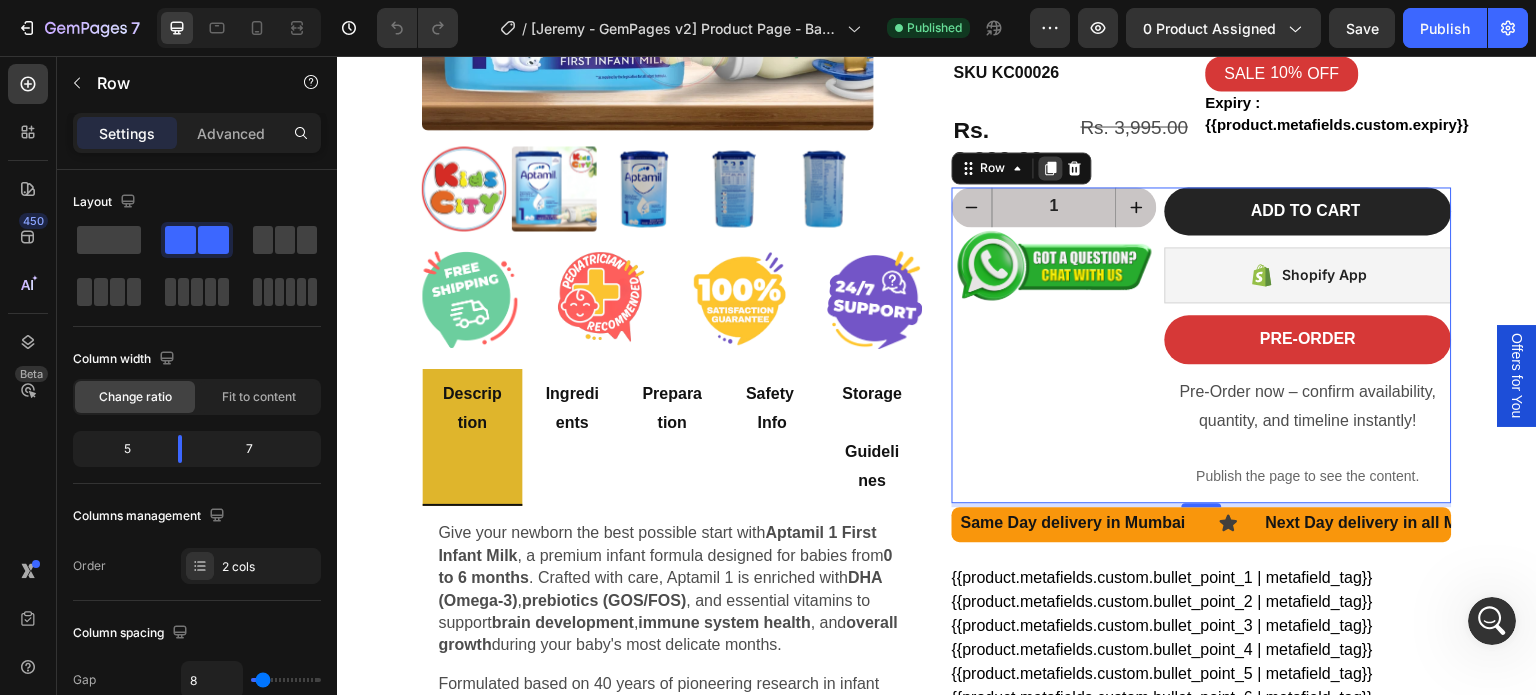 click at bounding box center (1051, 168) 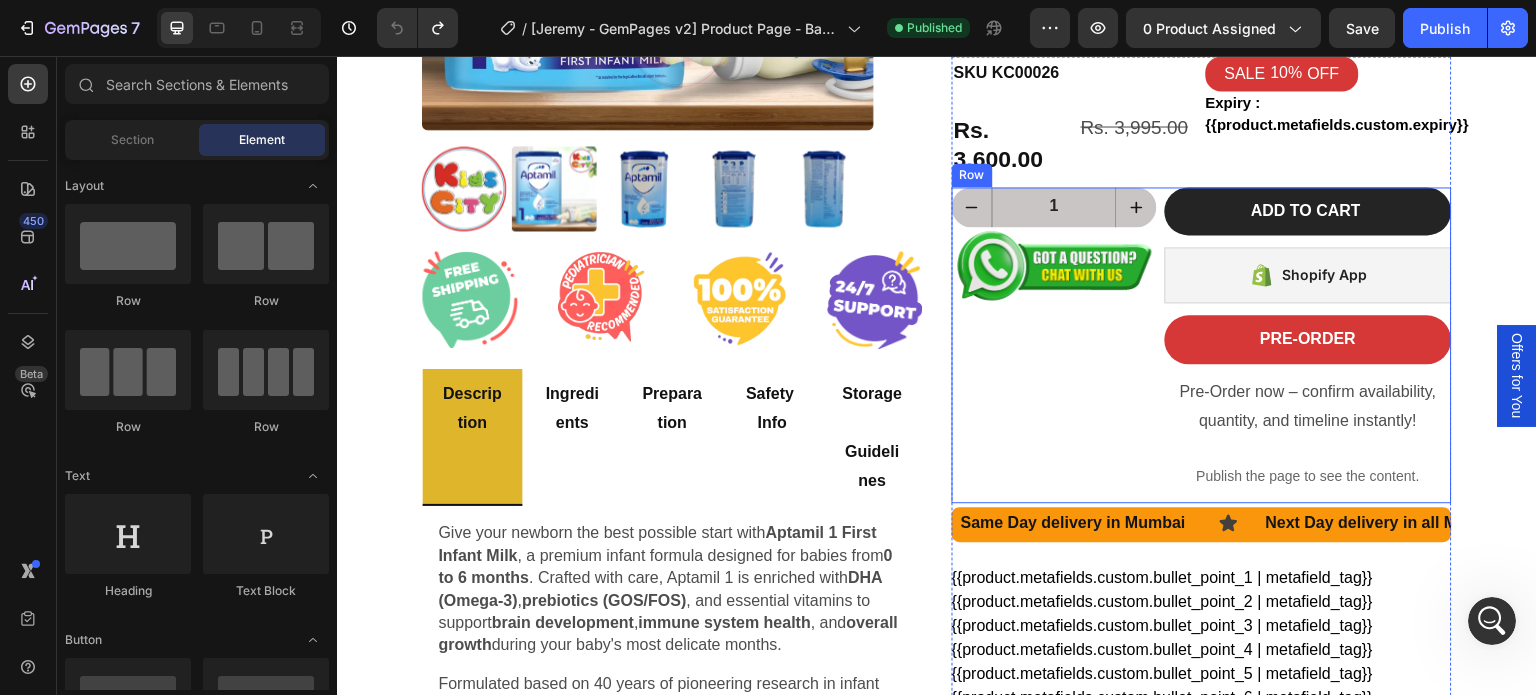 click on "1
Product Quantity Image Add to cart Add to Cart
Shopify App Shopify App PRE-ORDER Button Pre-Order now – confirm availability, quantity, and timeline instantly! Text Block
Publish the page to see the content.
Custom Code Row" at bounding box center (1202, 345) 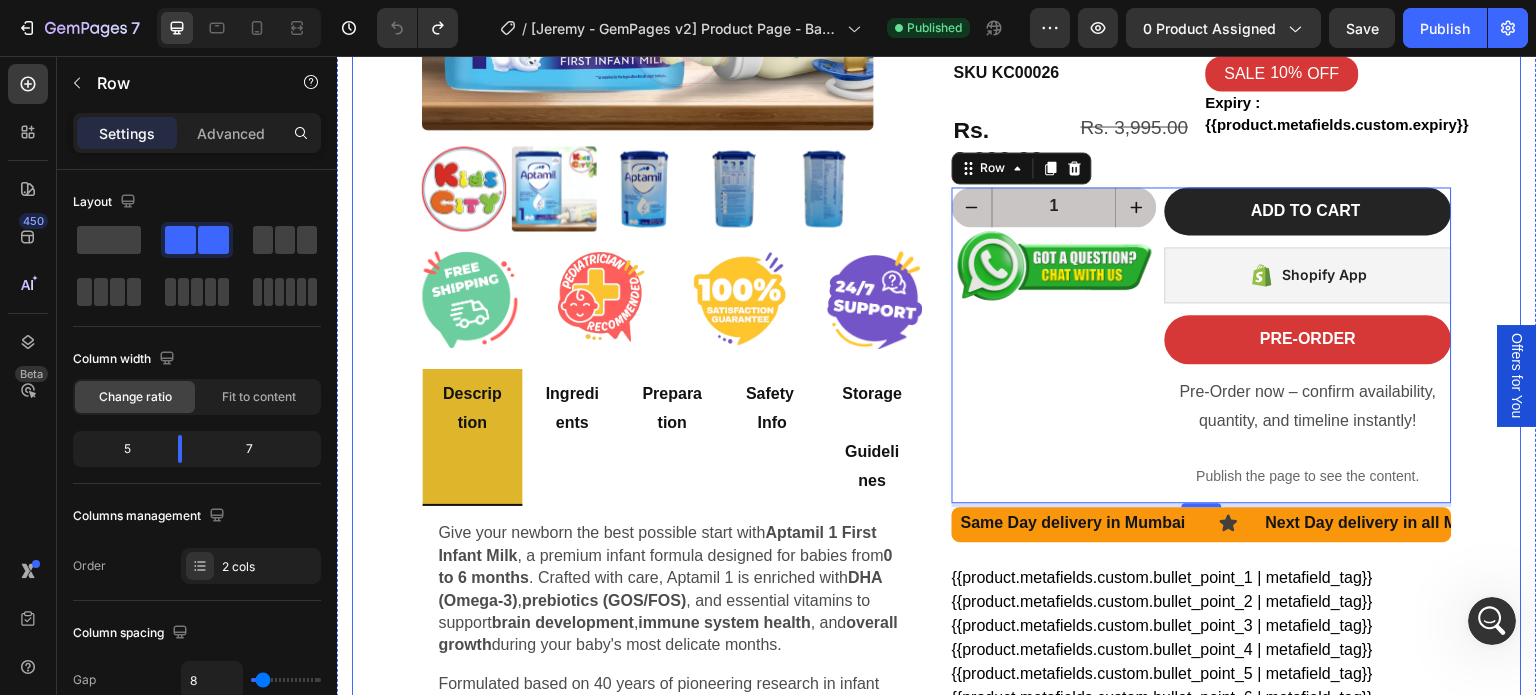 click on "Product Images Image Image Image Image Row Description Ingredients Preparation Safety Info Storage Guidelines
Give your newborn the best possible start with  Aptamil 1 First Infant Milk , a premium infant formula designed for babies from  [AGE] to [AGE] months . Crafted with care, Aptamil 1 is enriched with  DHA (Omega-3) ,  prebiotics (GOS/FOS) , and essential vitamins to support  brain development ,  immune system health , and  overall growth  during your baby's most delicate months.
Formulated based on 40 years of pioneering research in infant nutrition, Aptamil is suitable for  exclusive bottle feeding  or  supplementing breastfeeding . It’s a great choice for parents searching for  newborn baby formula ,  imported infant milk powder , or  best formula milk for babies in India .
With  fast, reliable express delivery  by  KidsCity.in , your go-to store for  authentic imported baby food and formula , you’ll never run out of your baby’s essential needs.
Product Description Tab 6 Row" at bounding box center (937, 322) 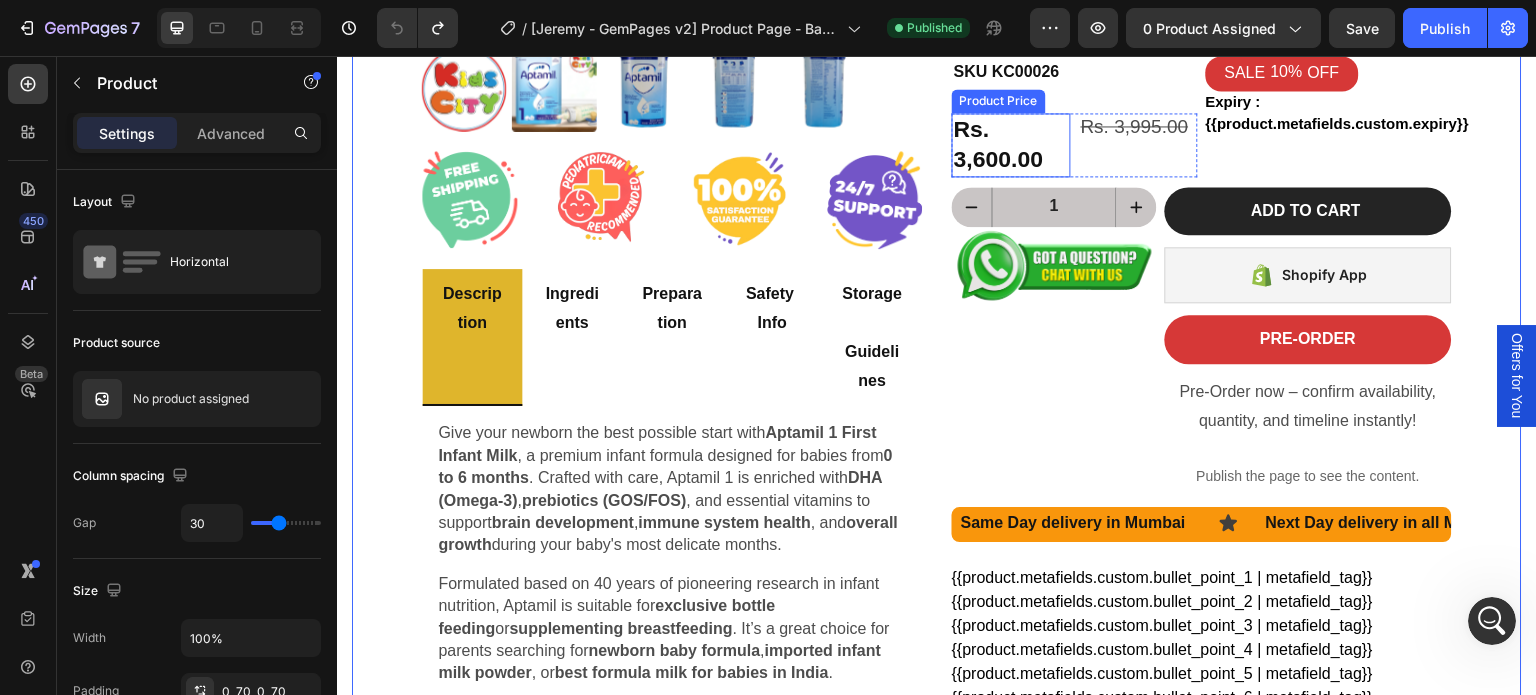 scroll, scrollTop: 200, scrollLeft: 0, axis: vertical 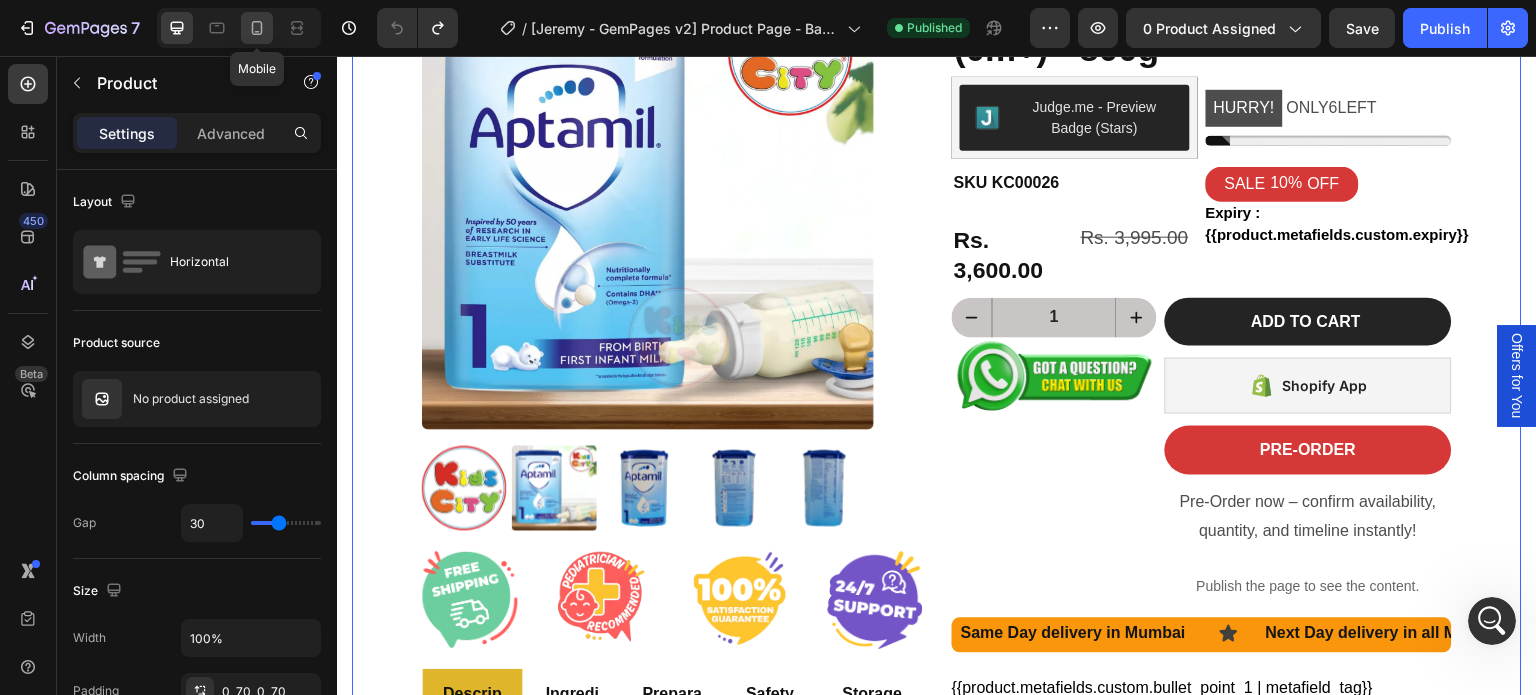 drag, startPoint x: 247, startPoint y: 24, endPoint x: 72, endPoint y: 495, distance: 502.45996 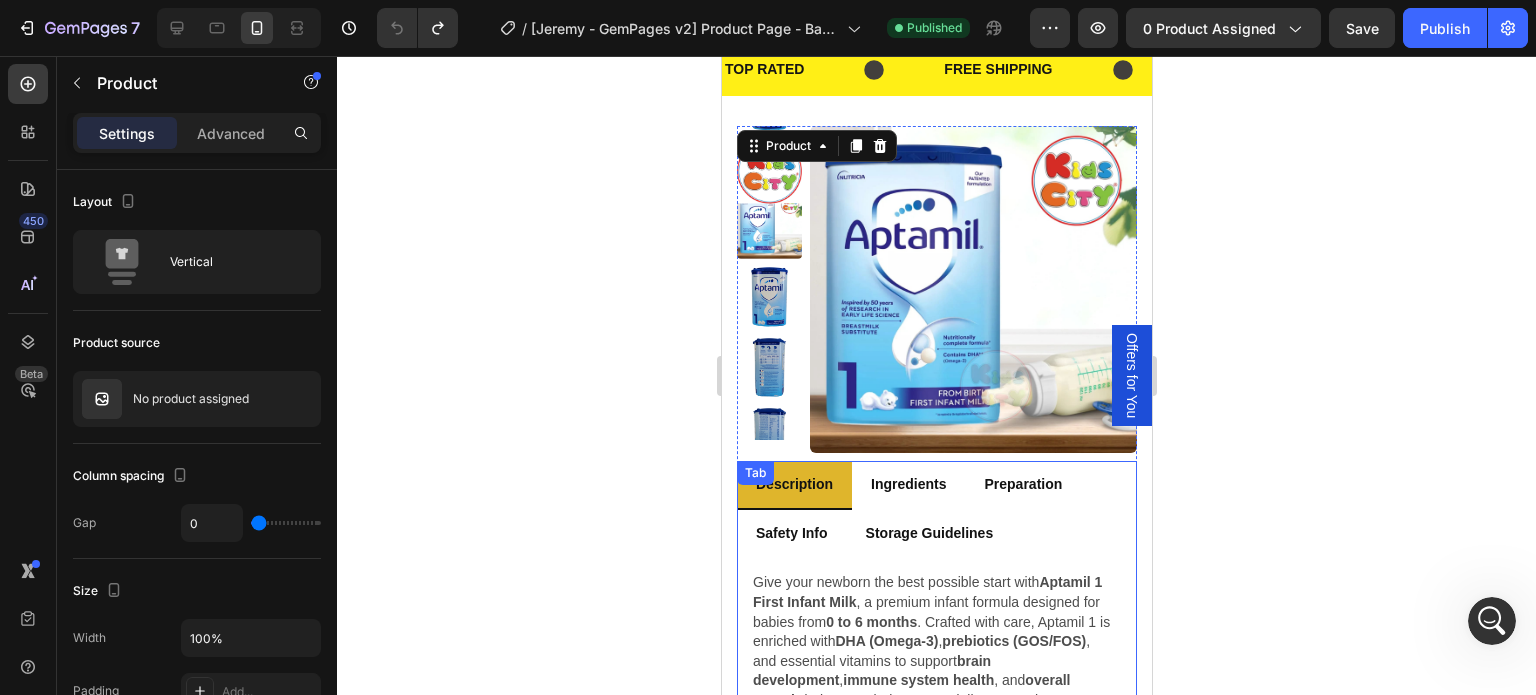 scroll, scrollTop: 0, scrollLeft: 0, axis: both 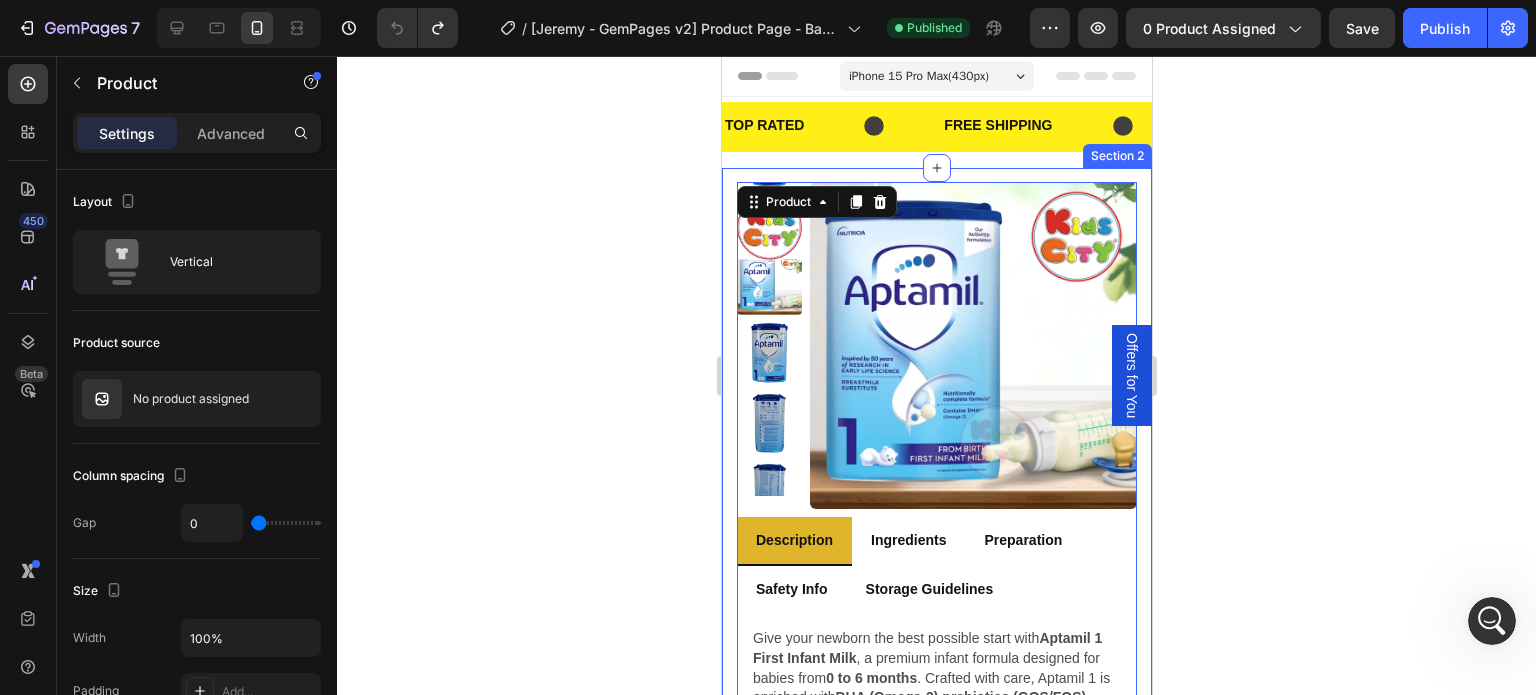 click on "Product Images Image Image Image Image Row Description Ingredients Preparation Safety Info Storage Guidelines
Give your newborn the best possible start with  Aptamil 1 First Infant Milk , a premium infant formula designed for babies from  [AGE] to [AGE] months . Crafted with care, Aptamil 1 is enriched with  DHA (Omega-3) ,  prebiotics (GOS/FOS) , and essential vitamins to support  brain development ,  immune system health , and  overall growth  during your baby's most delicate months.
Formulated based on 40 years of pioneering research in infant nutrition, Aptamil is suitable for  exclusive bottle feeding  or  supplementing breastfeeding . It’s a great choice for parents searching for  newborn baby formula ,  imported infant milk powder , or  best formula milk for babies in India .
With  fast, reliable express delivery  by  KidsCity.in , your go-to store for  authentic imported baby food and formula , you’ll never run out of your baby’s essential needs.
Product Description Tab 6 Row" at bounding box center [936, 1179] 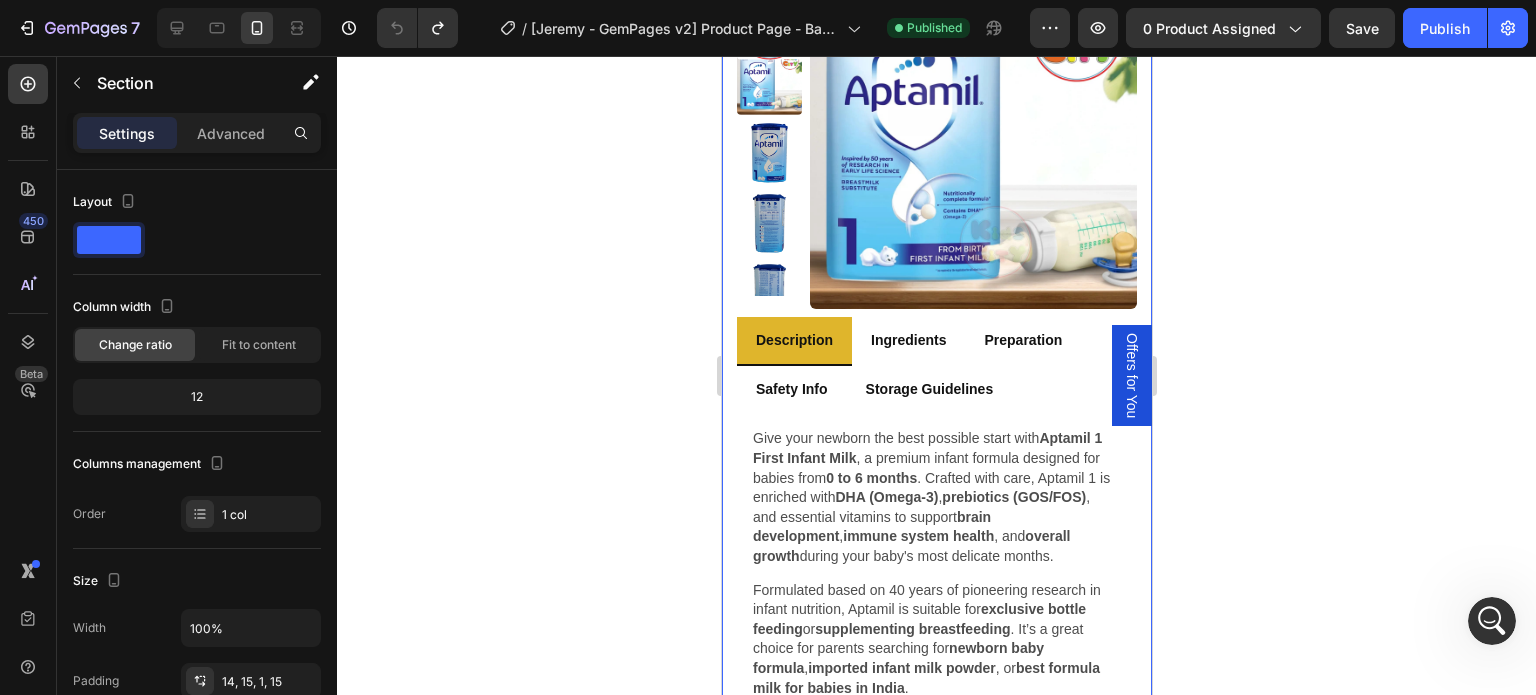 scroll, scrollTop: 0, scrollLeft: 0, axis: both 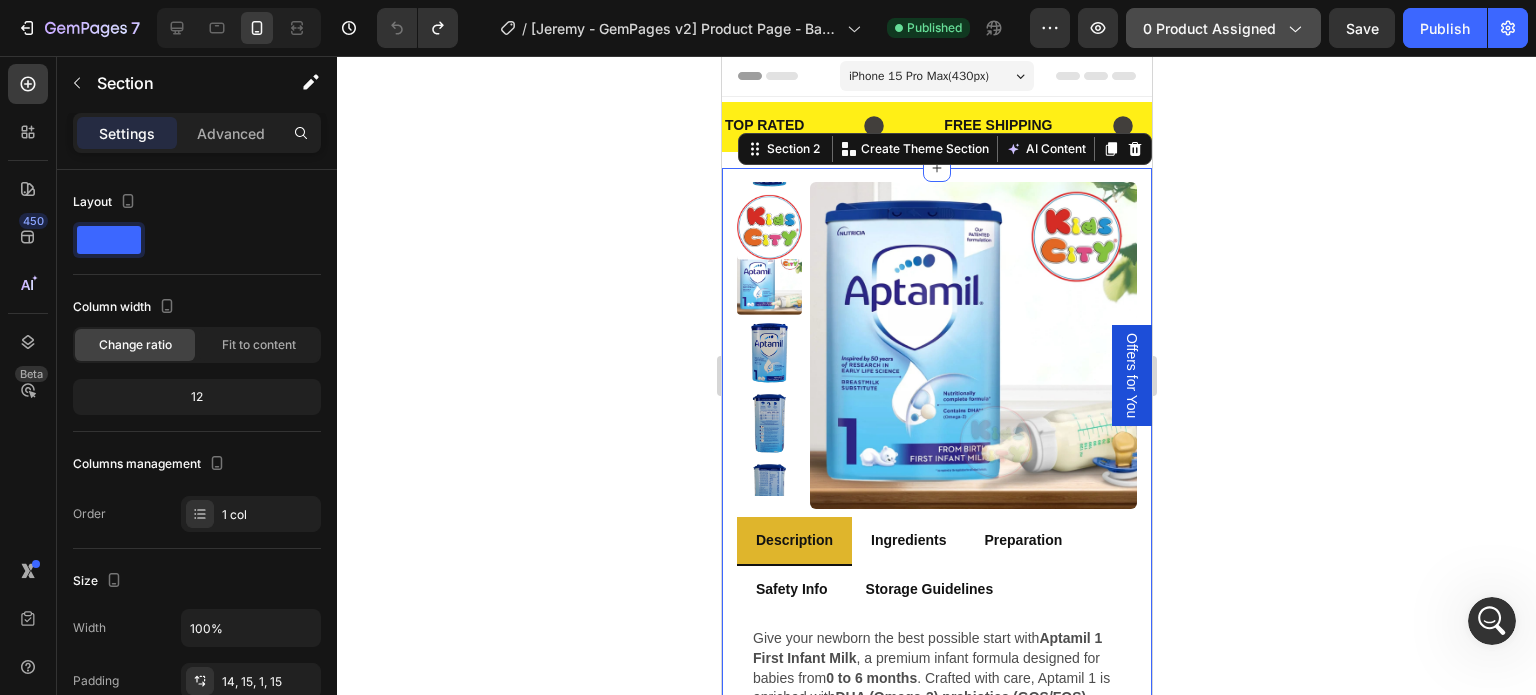 click on "0 product assigned" 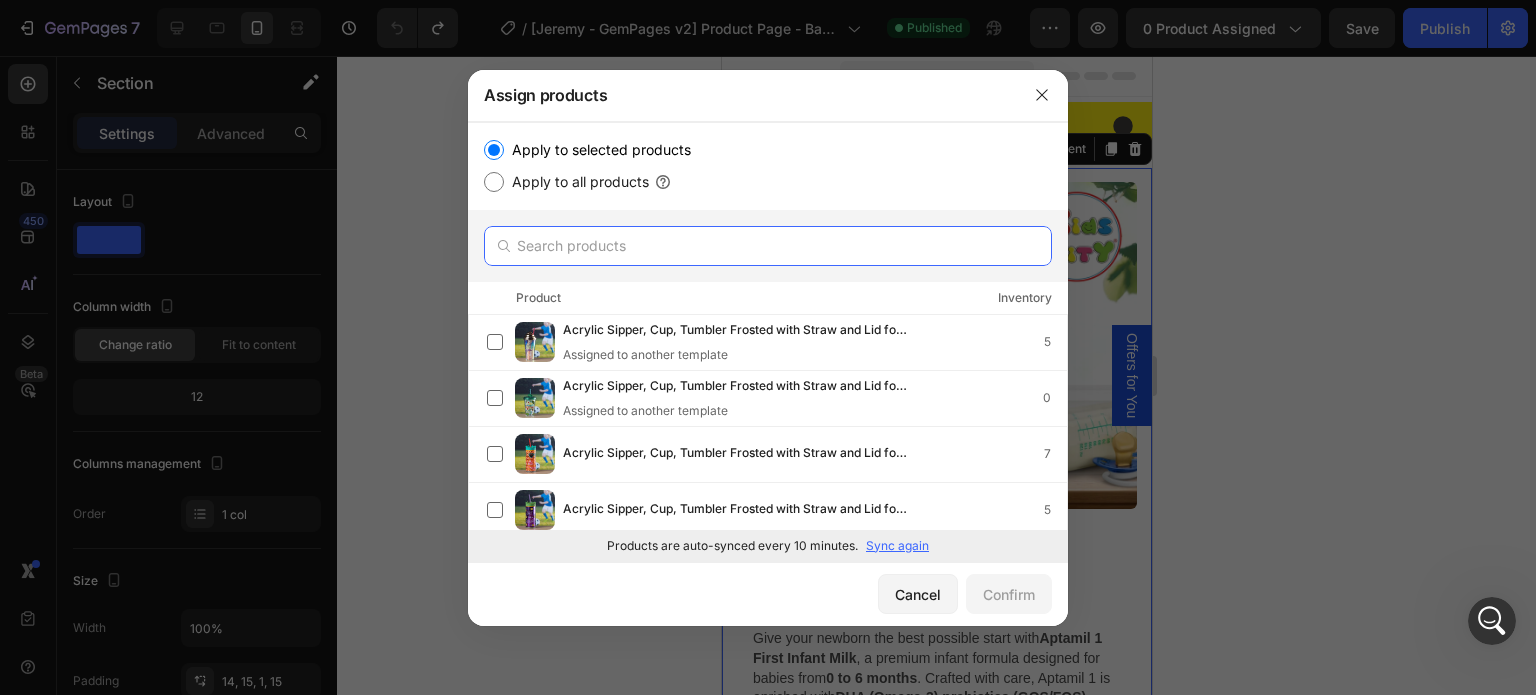 click at bounding box center (768, 246) 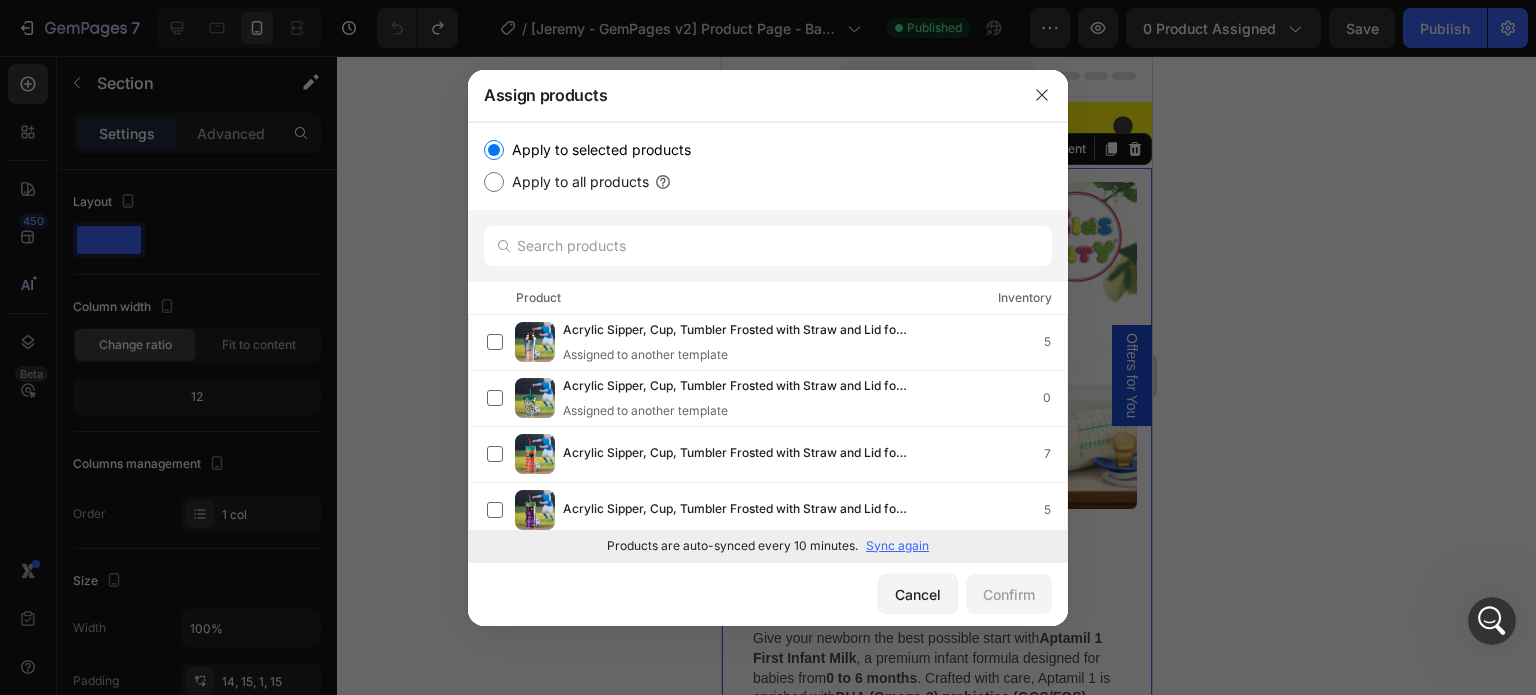 click 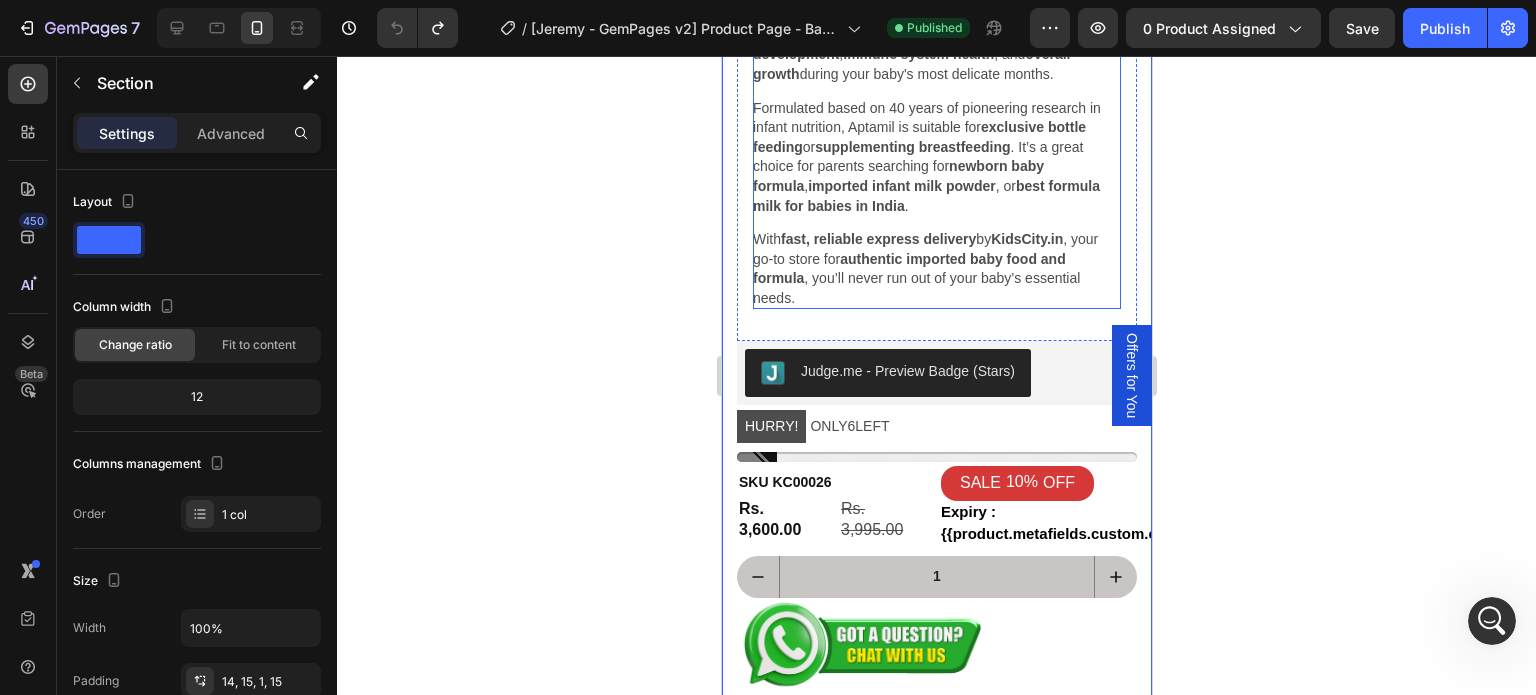 scroll, scrollTop: 600, scrollLeft: 0, axis: vertical 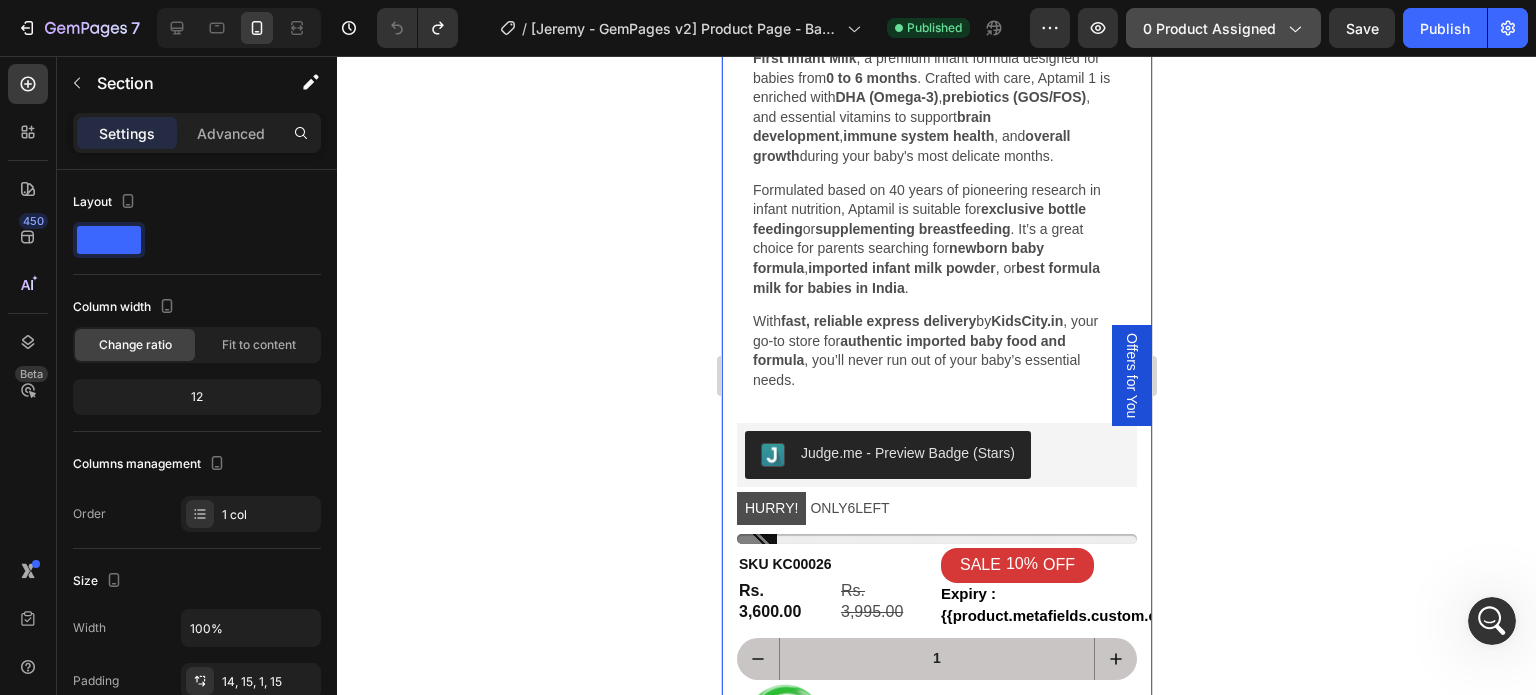 click on "0 product assigned" at bounding box center (1223, 28) 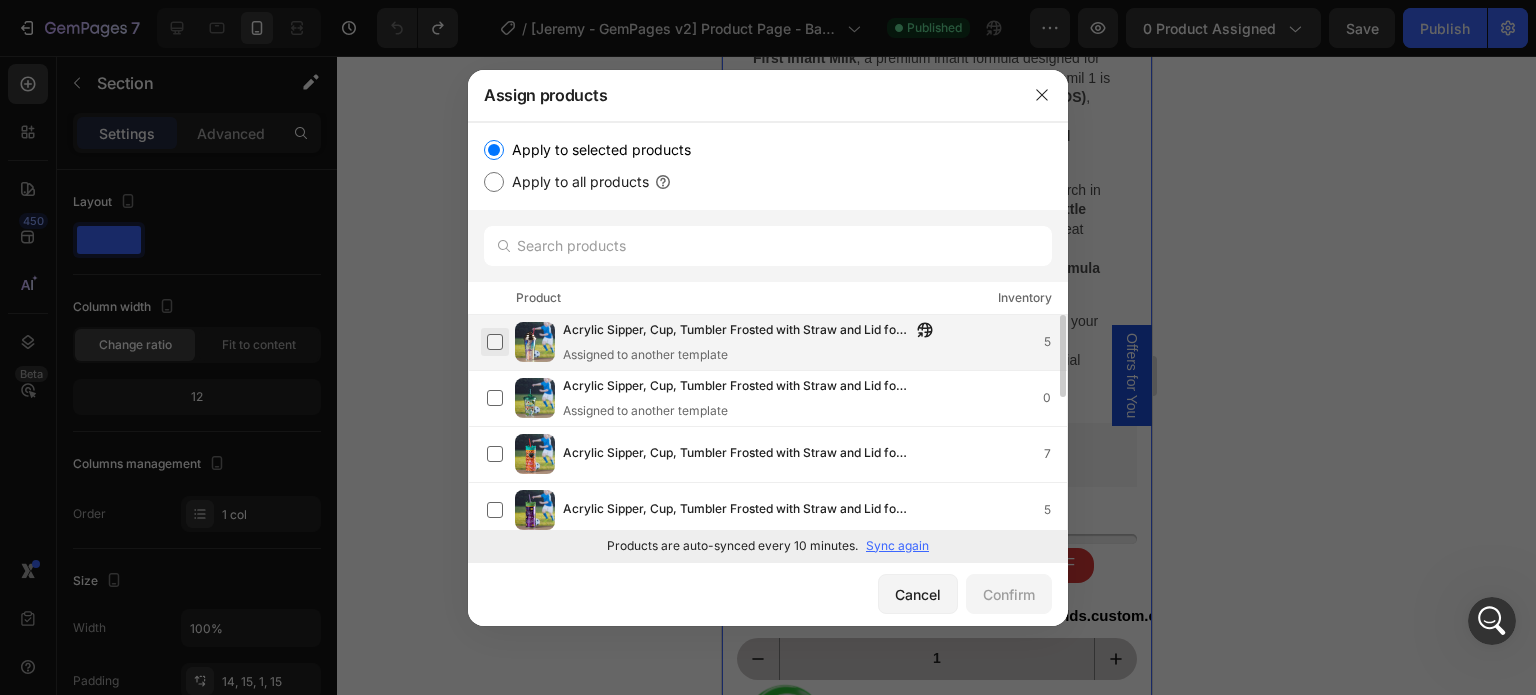 click at bounding box center [495, 342] 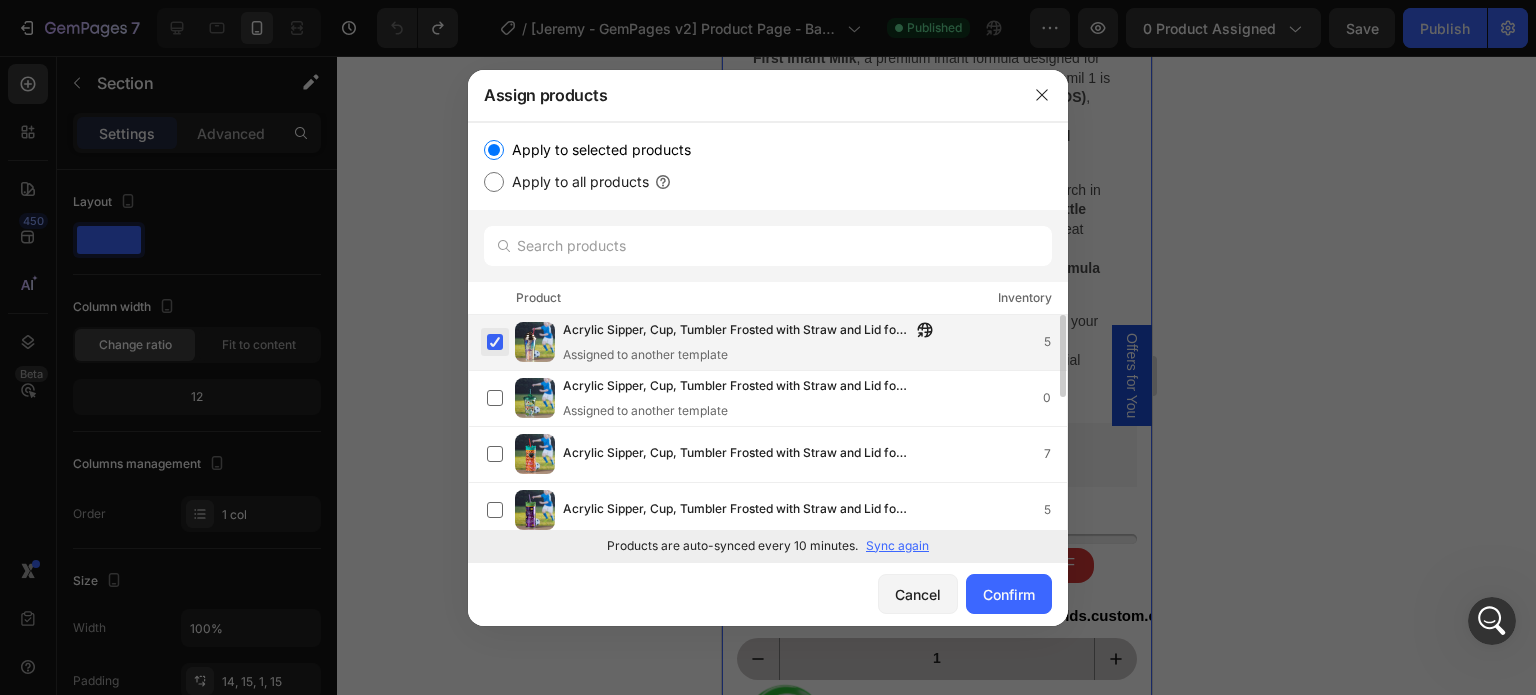 click at bounding box center (495, 342) 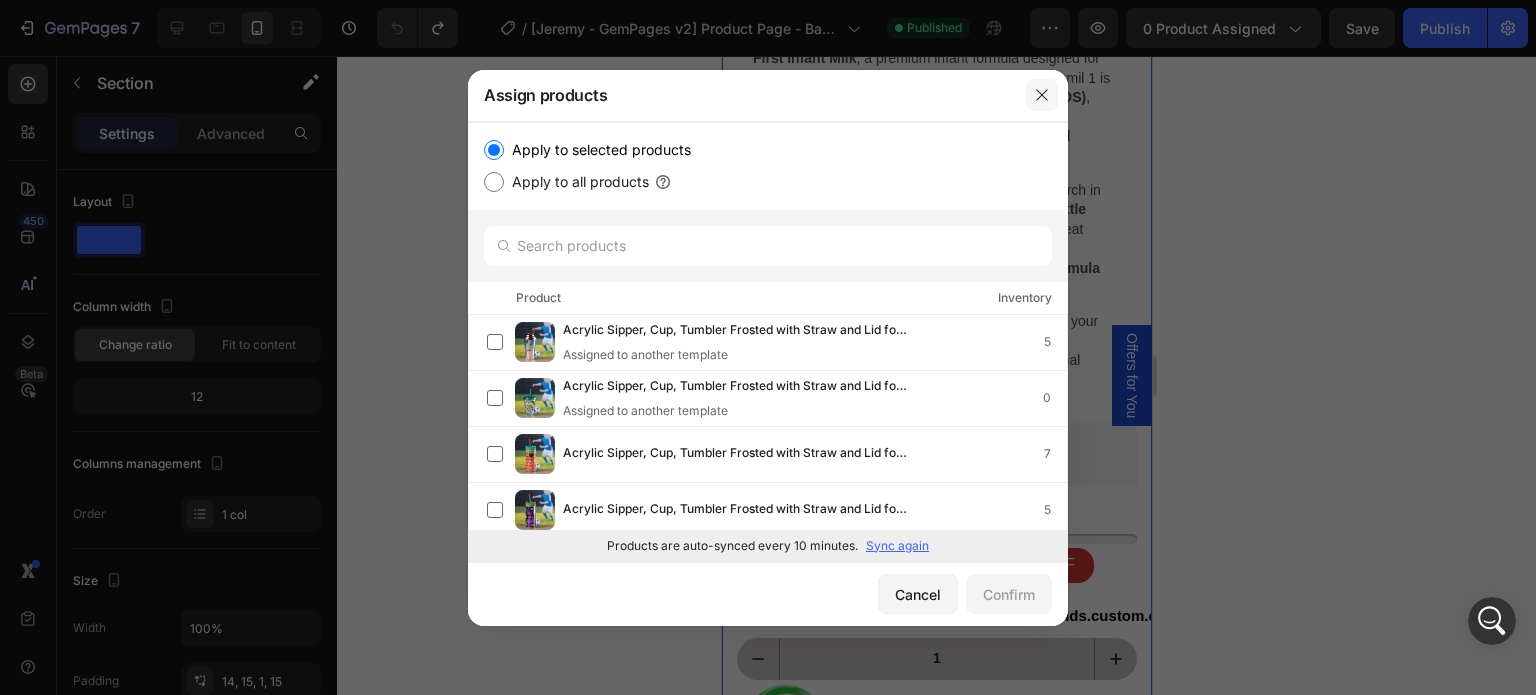 drag, startPoint x: 1026, startPoint y: 95, endPoint x: 312, endPoint y: 50, distance: 715.4167 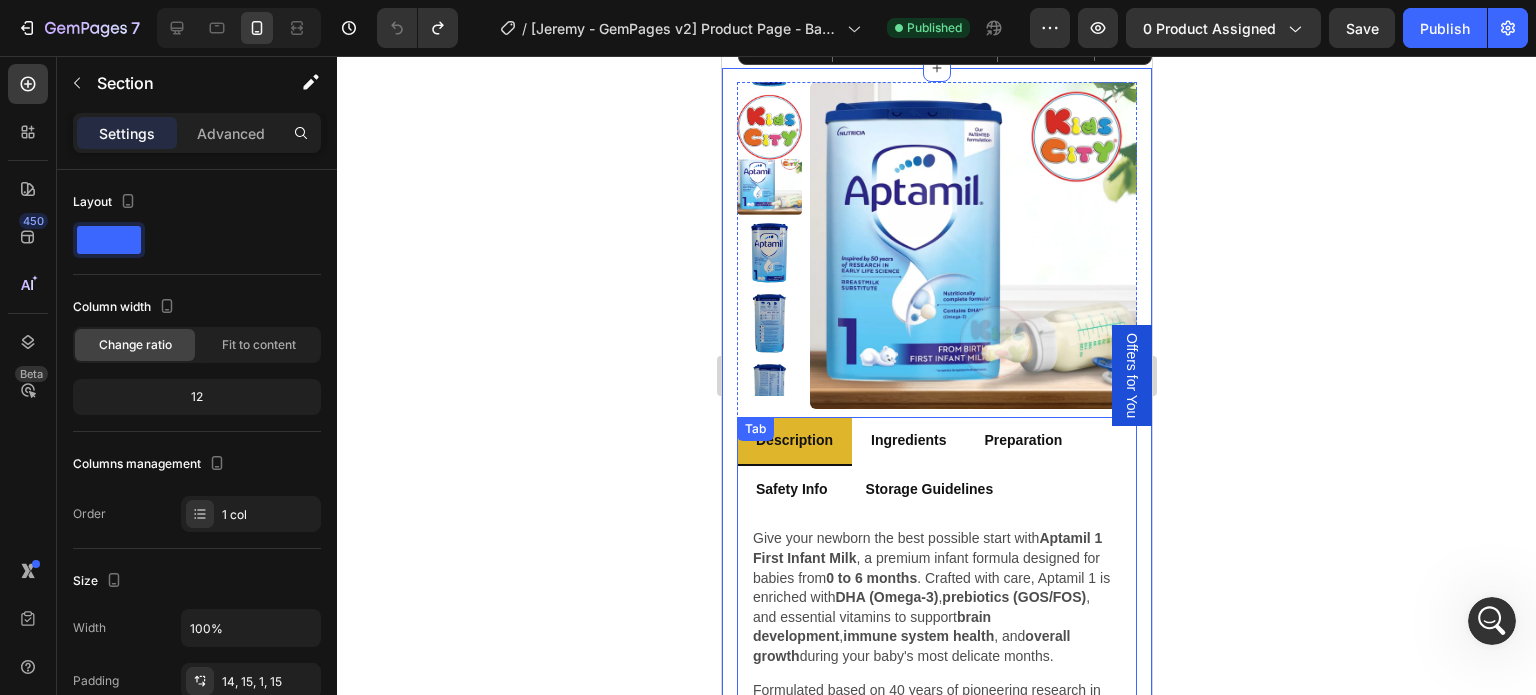 scroll, scrollTop: 0, scrollLeft: 0, axis: both 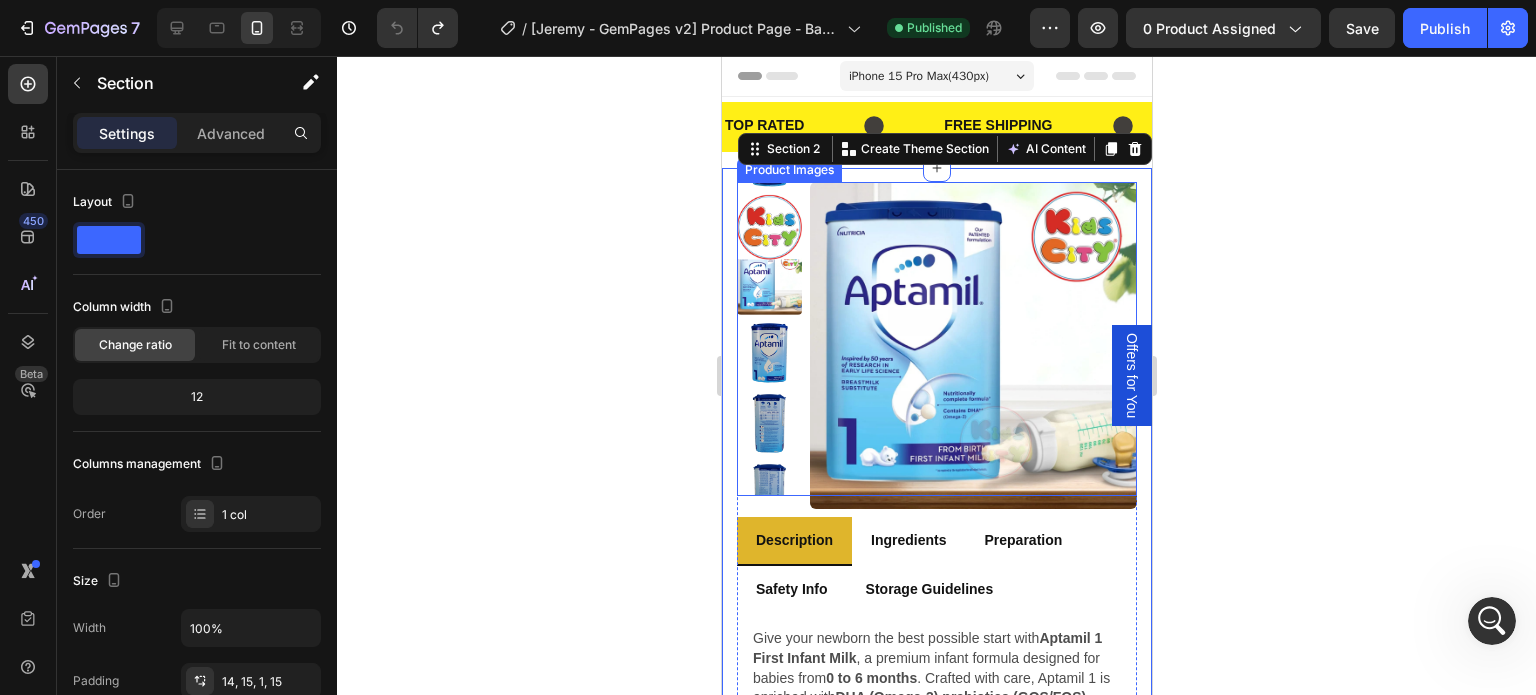 click at bounding box center [972, 345] 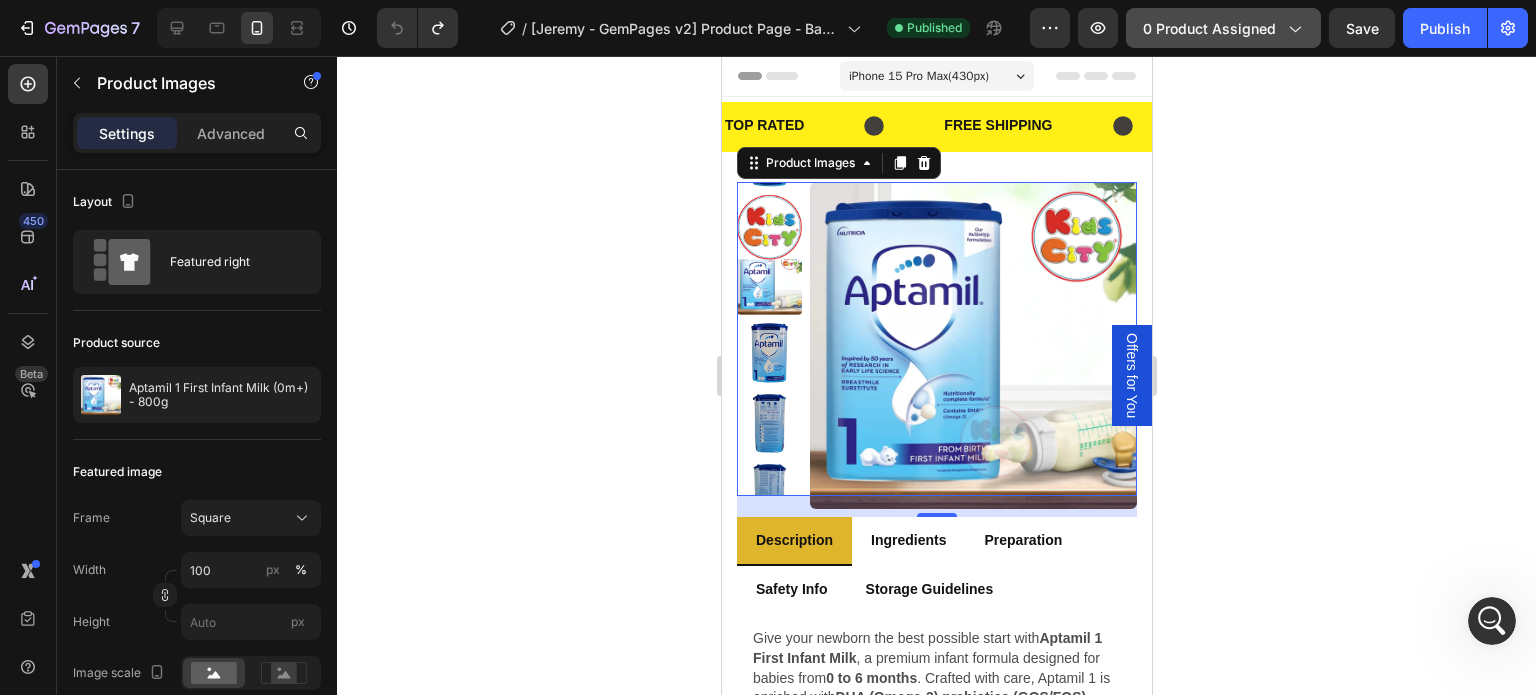 click 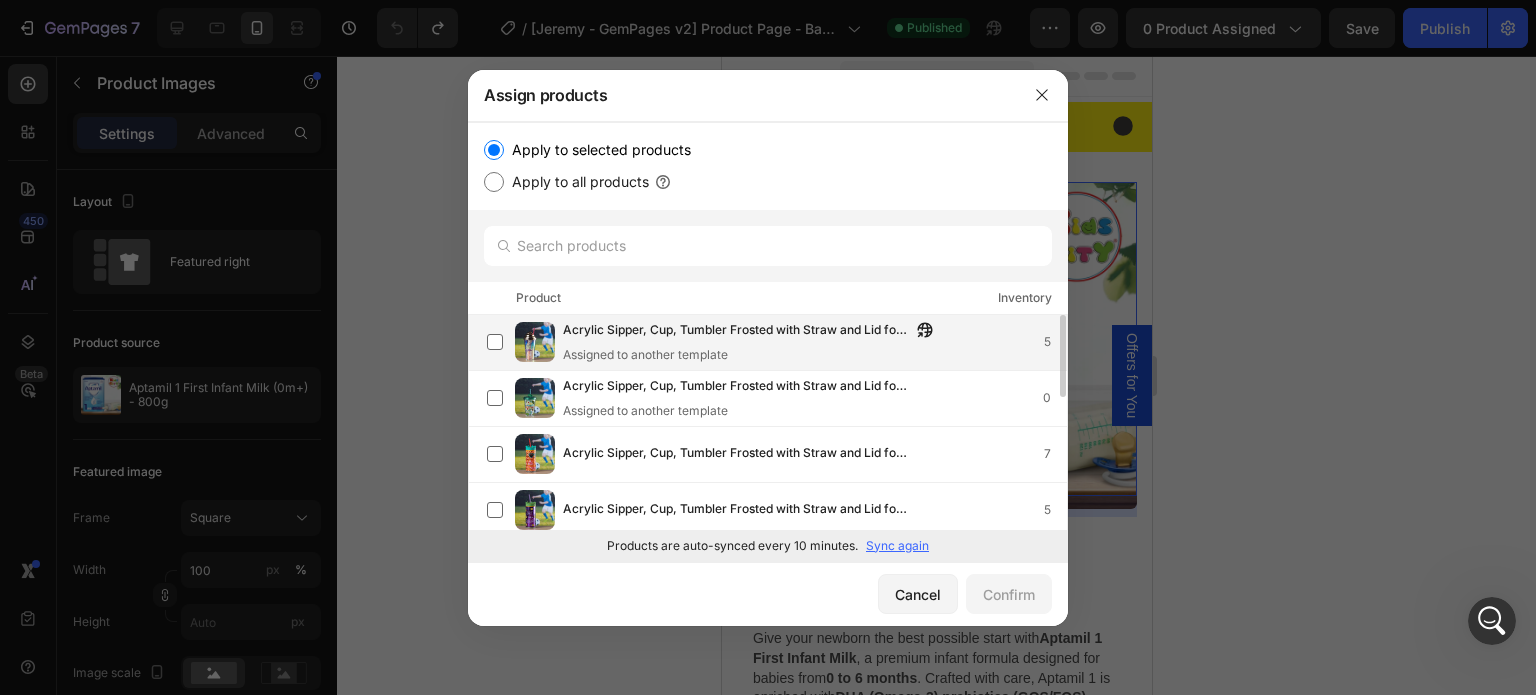 click on "Assigned to another template" at bounding box center (753, 355) 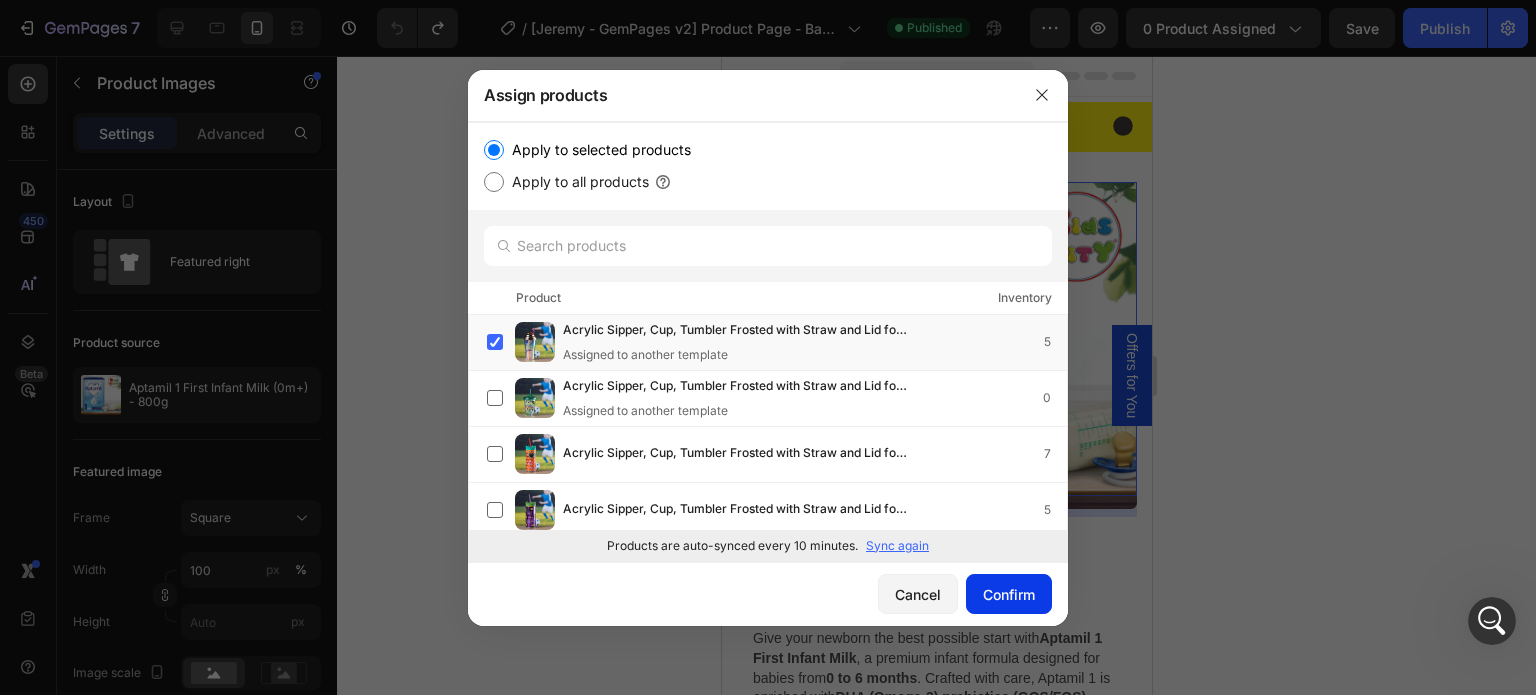 click on "Confirm" at bounding box center [1009, 594] 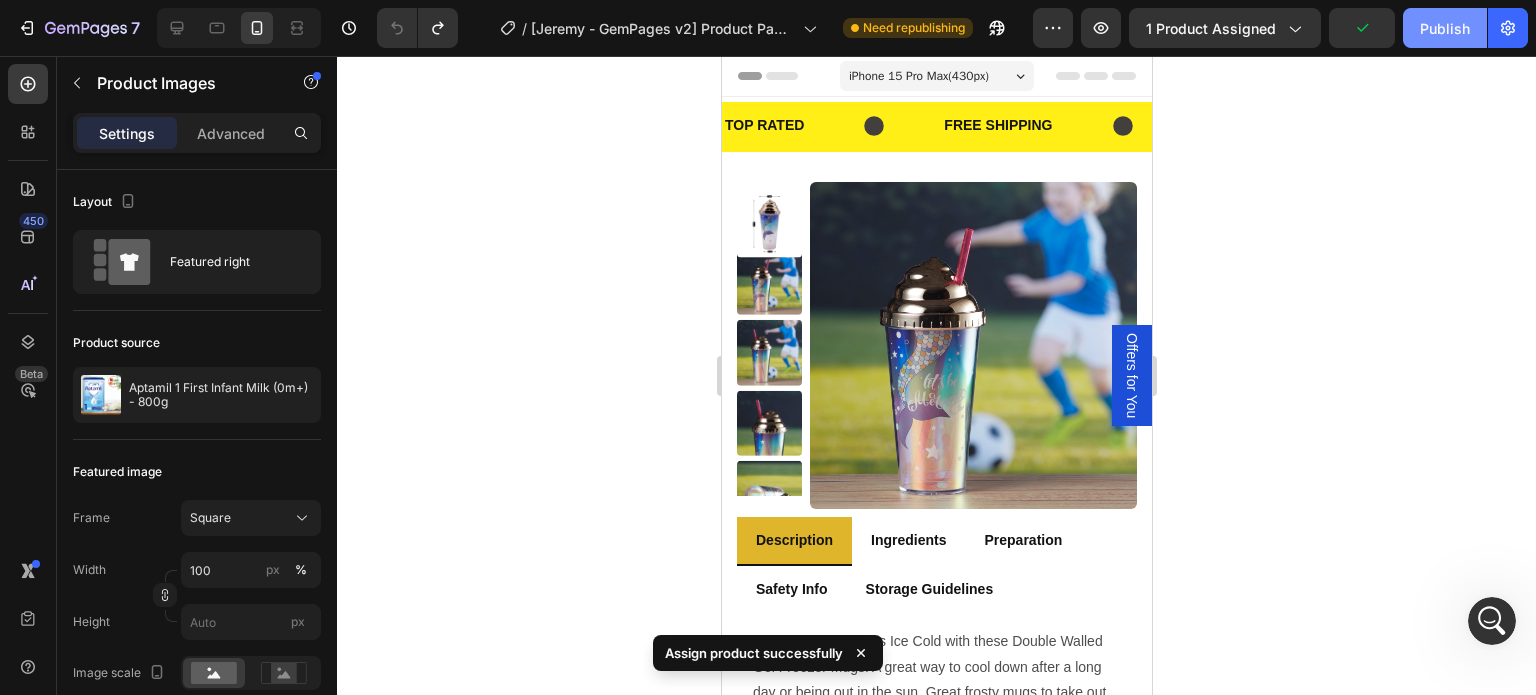 click on "Publish" at bounding box center (1445, 28) 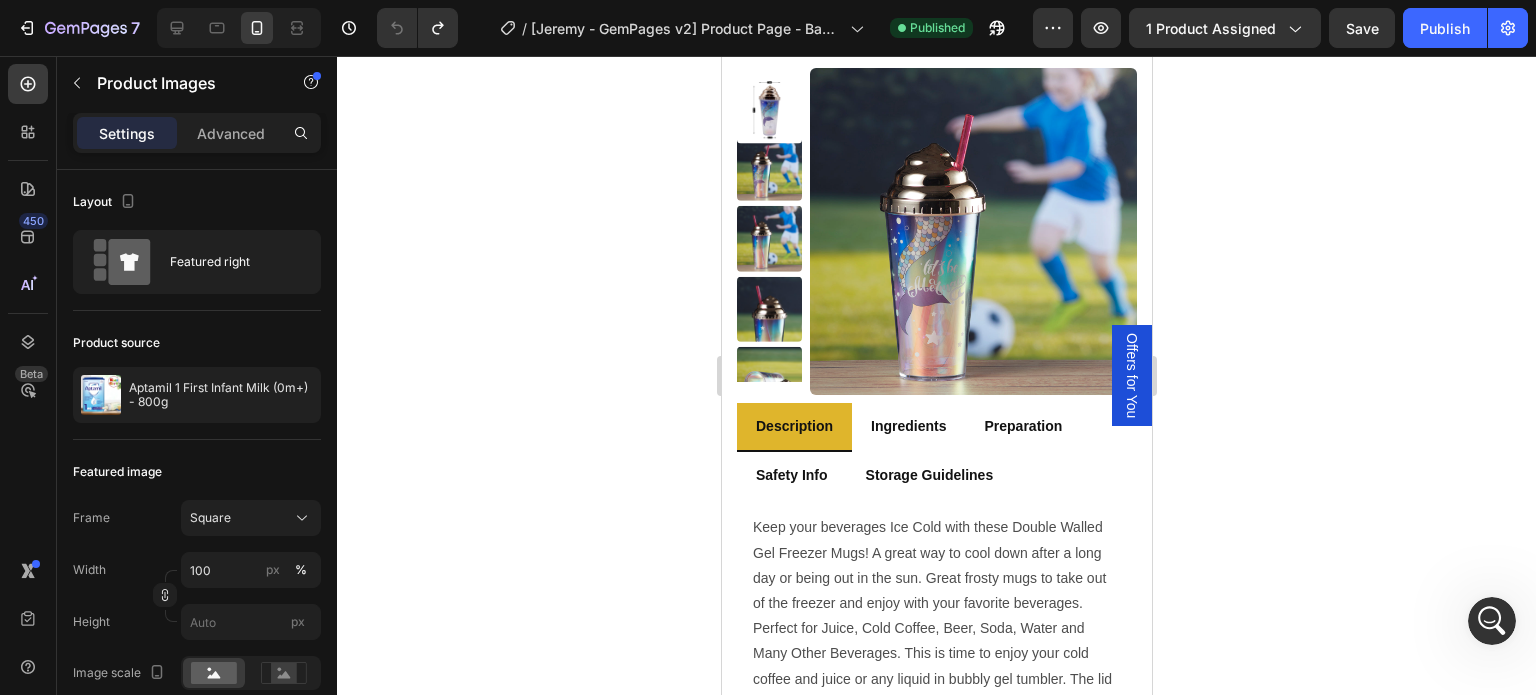 scroll, scrollTop: 0, scrollLeft: 0, axis: both 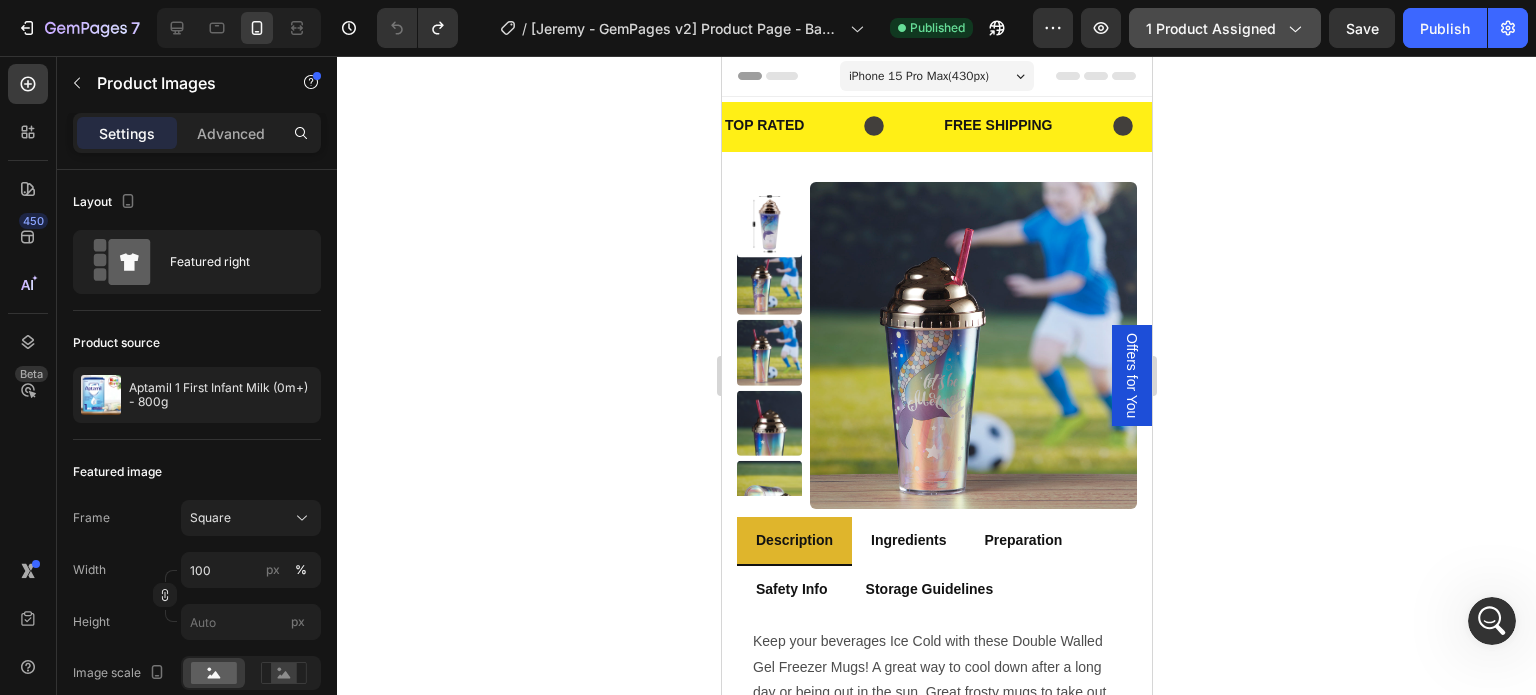 click on "1 product assigned" 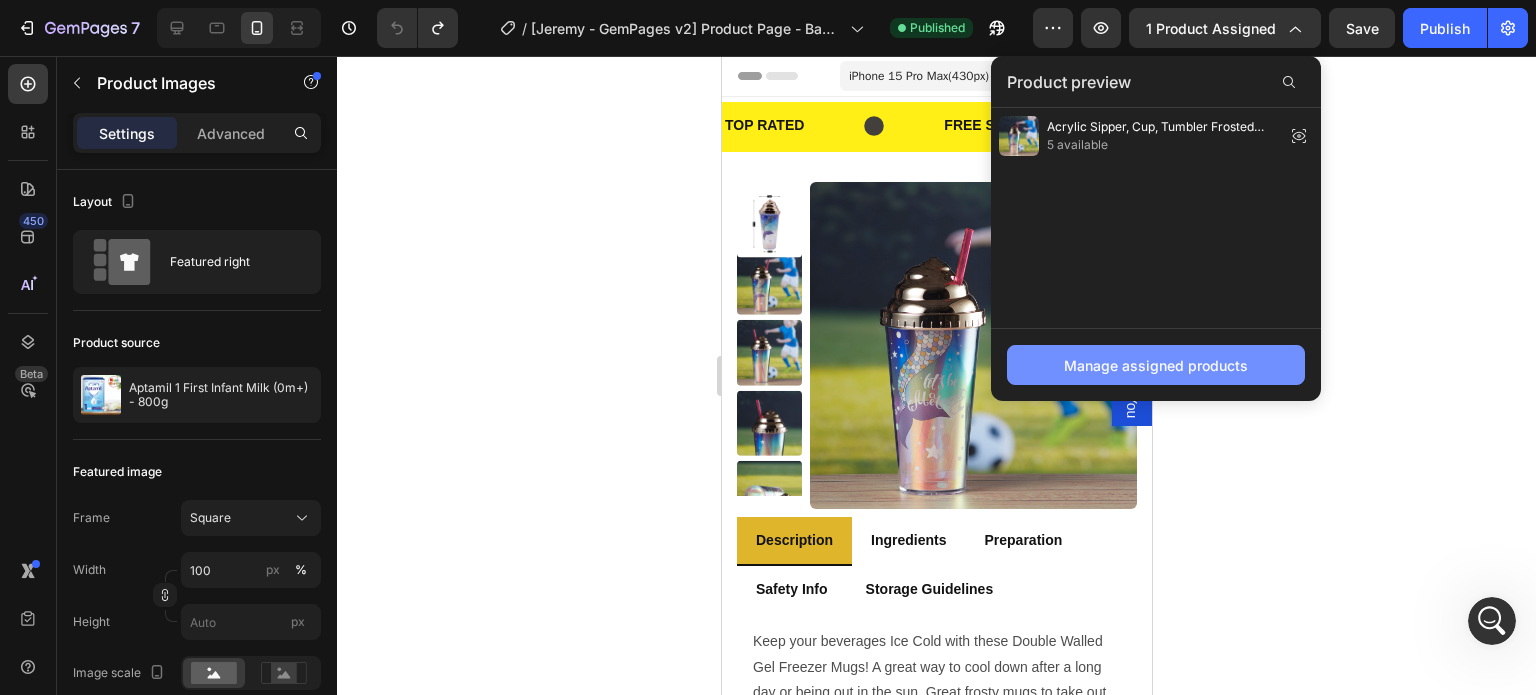 click on "Manage assigned products" at bounding box center [1156, 365] 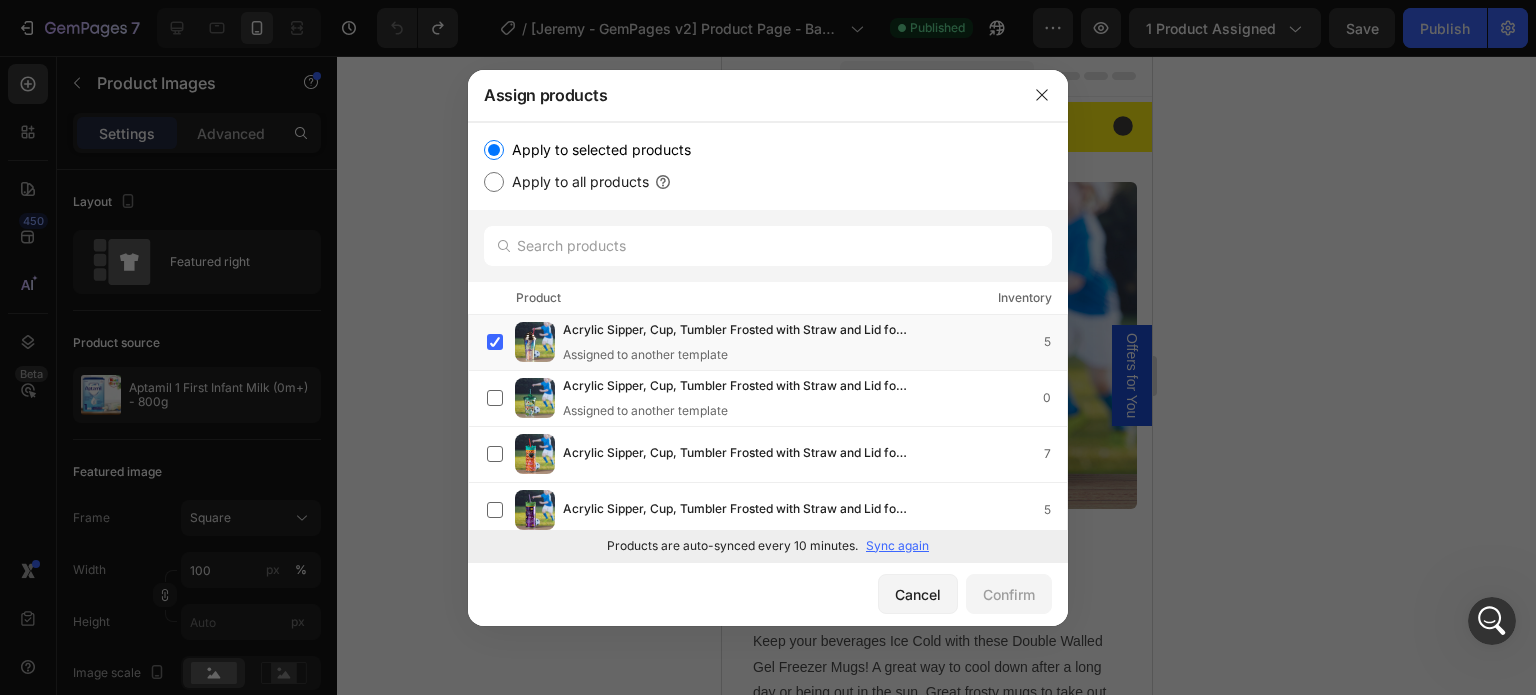 click on "Apply to all products" at bounding box center (494, 182) 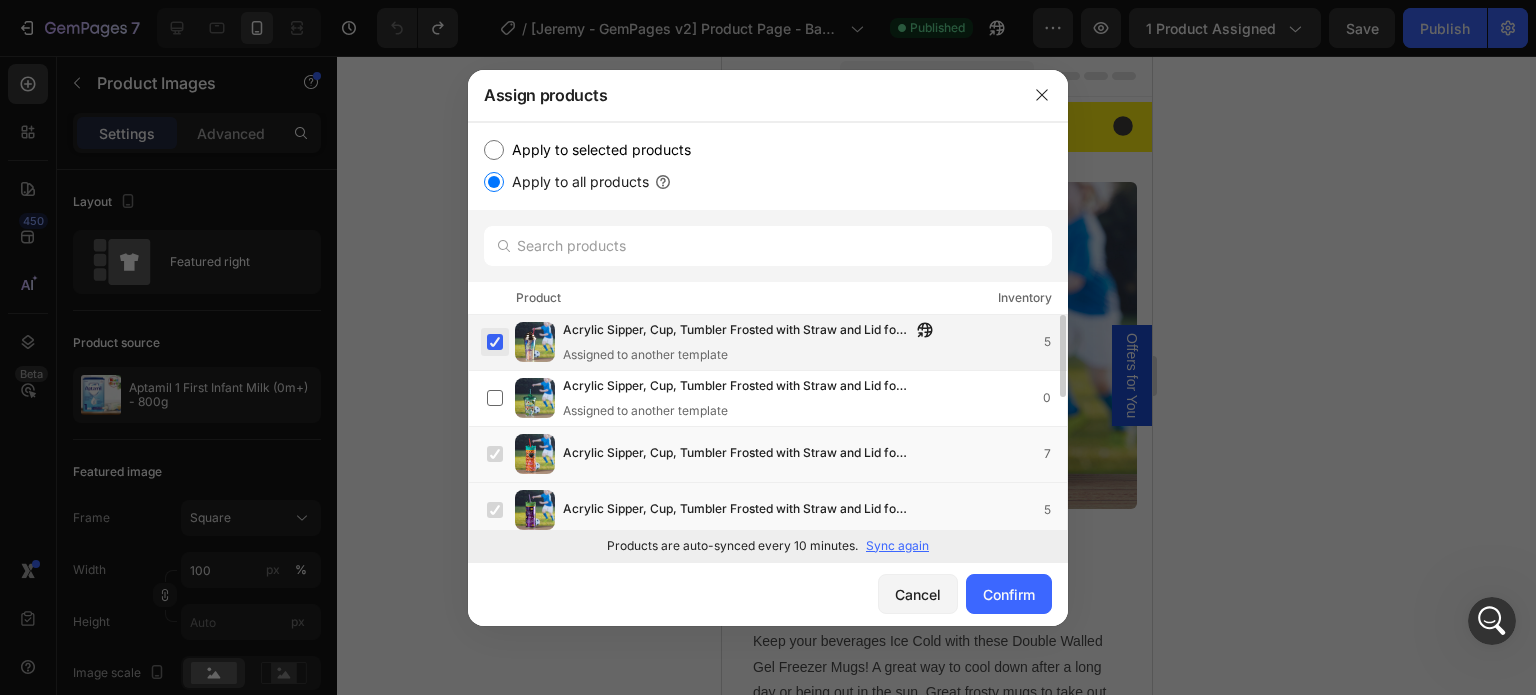 click at bounding box center (495, 342) 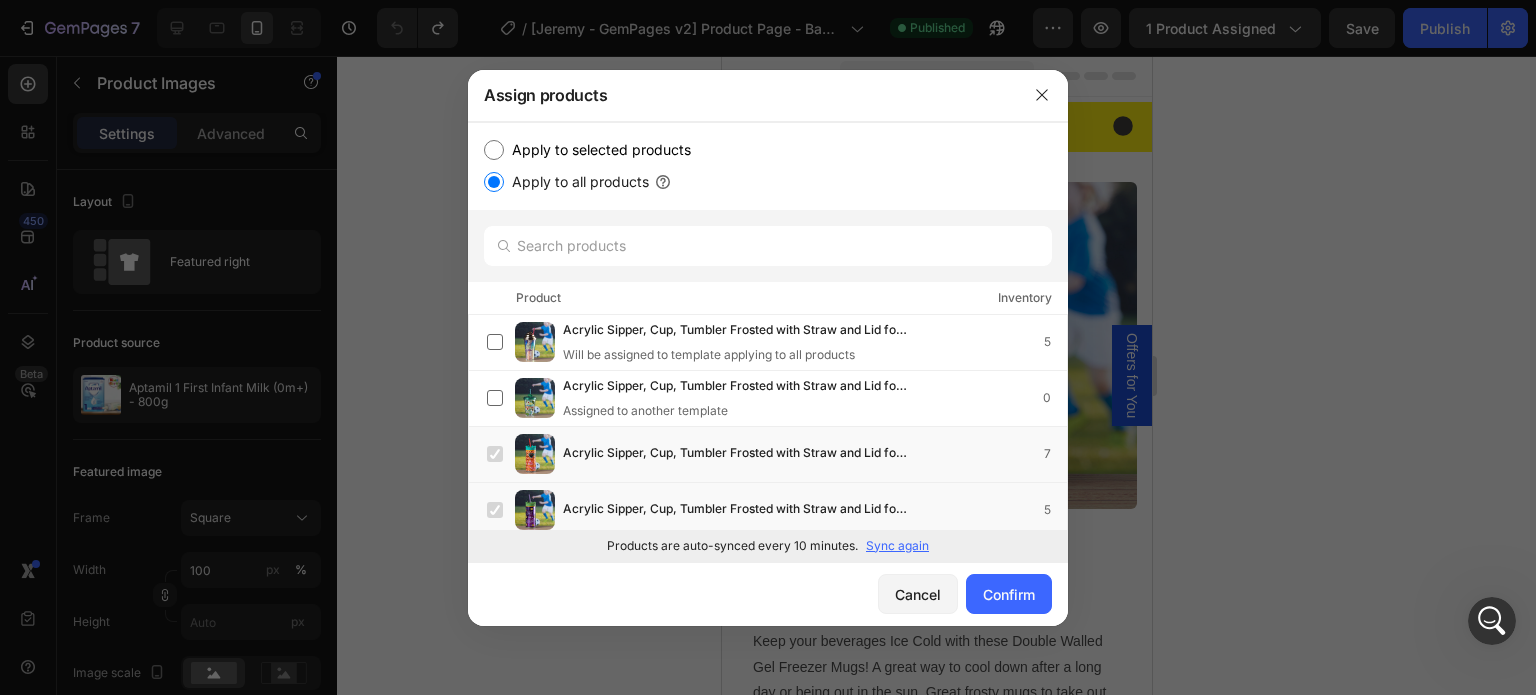 click on "Apply to selected products" at bounding box center (494, 150) 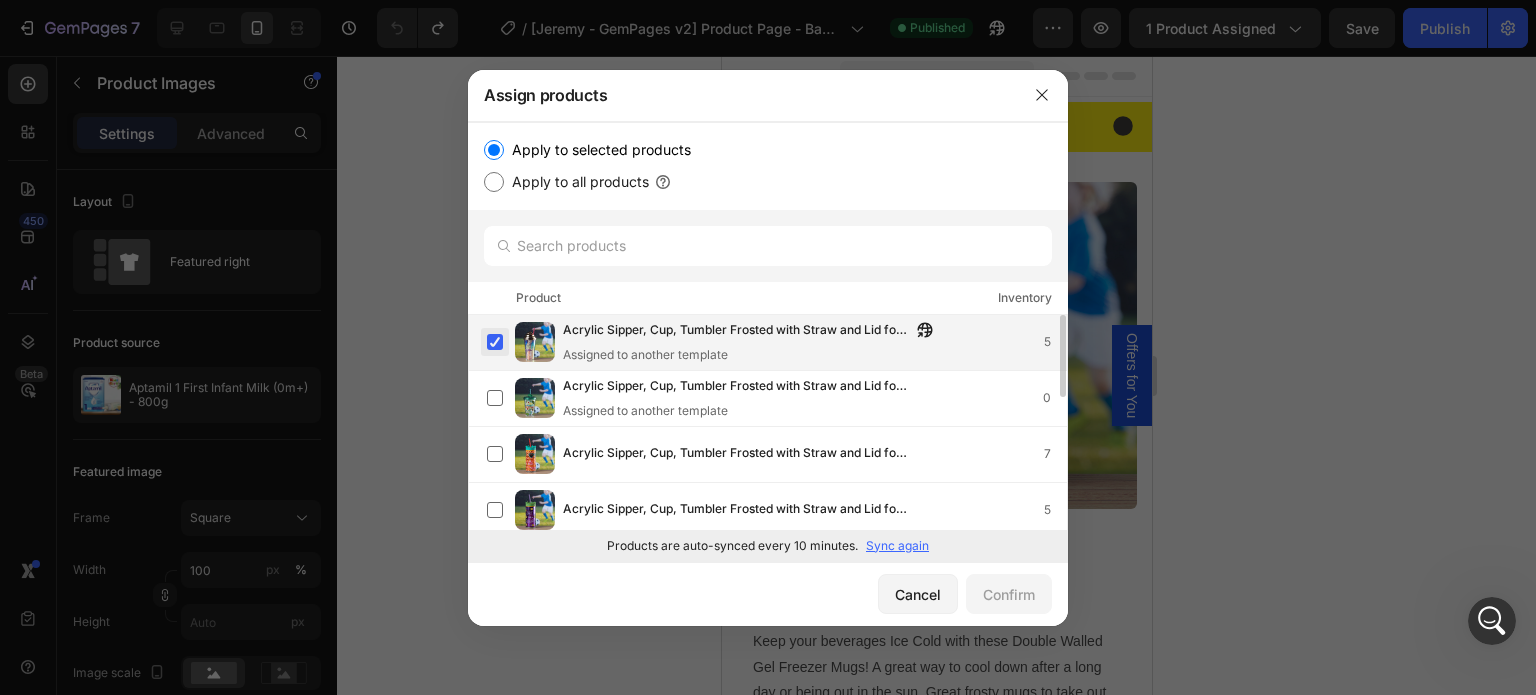 click at bounding box center (495, 342) 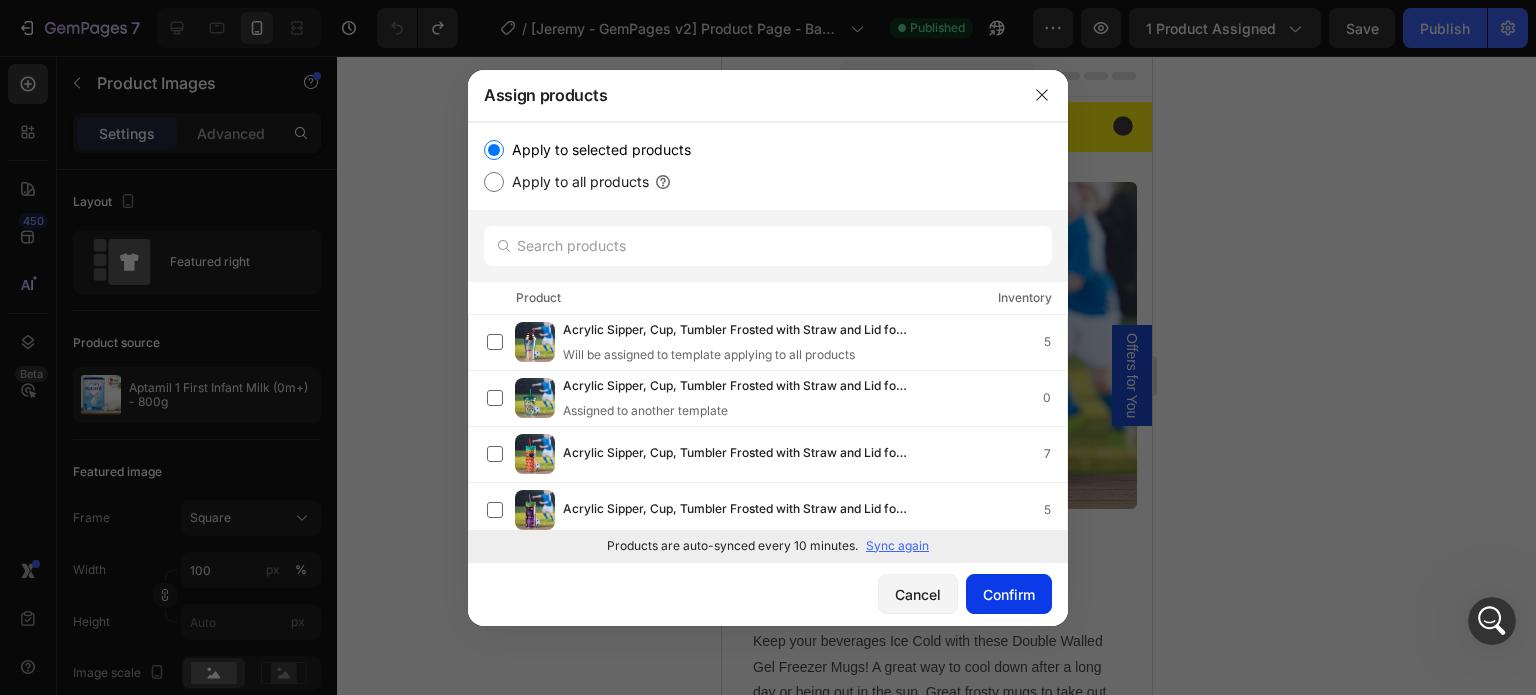 click on "Confirm" 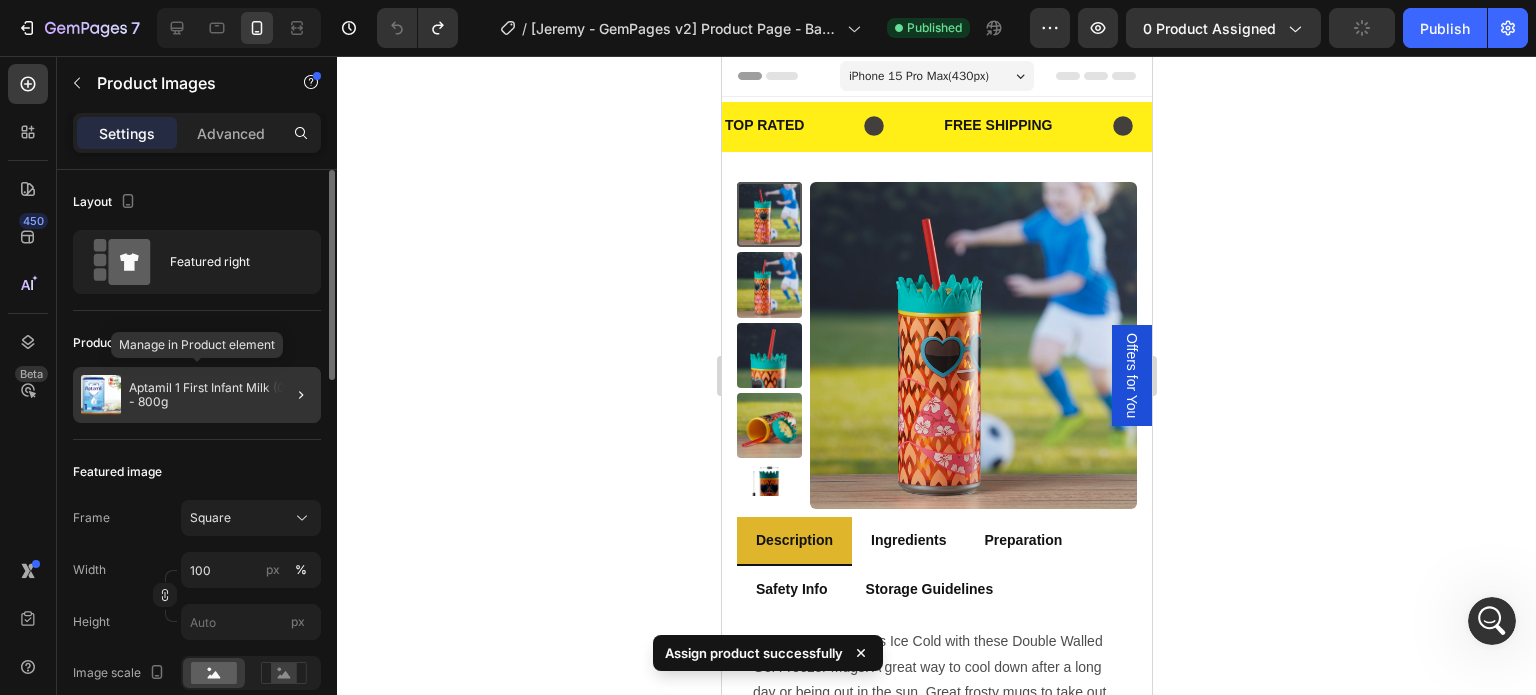 click on "Aptamil 1 First Infant Milk (0m+) - 800g" at bounding box center (221, 395) 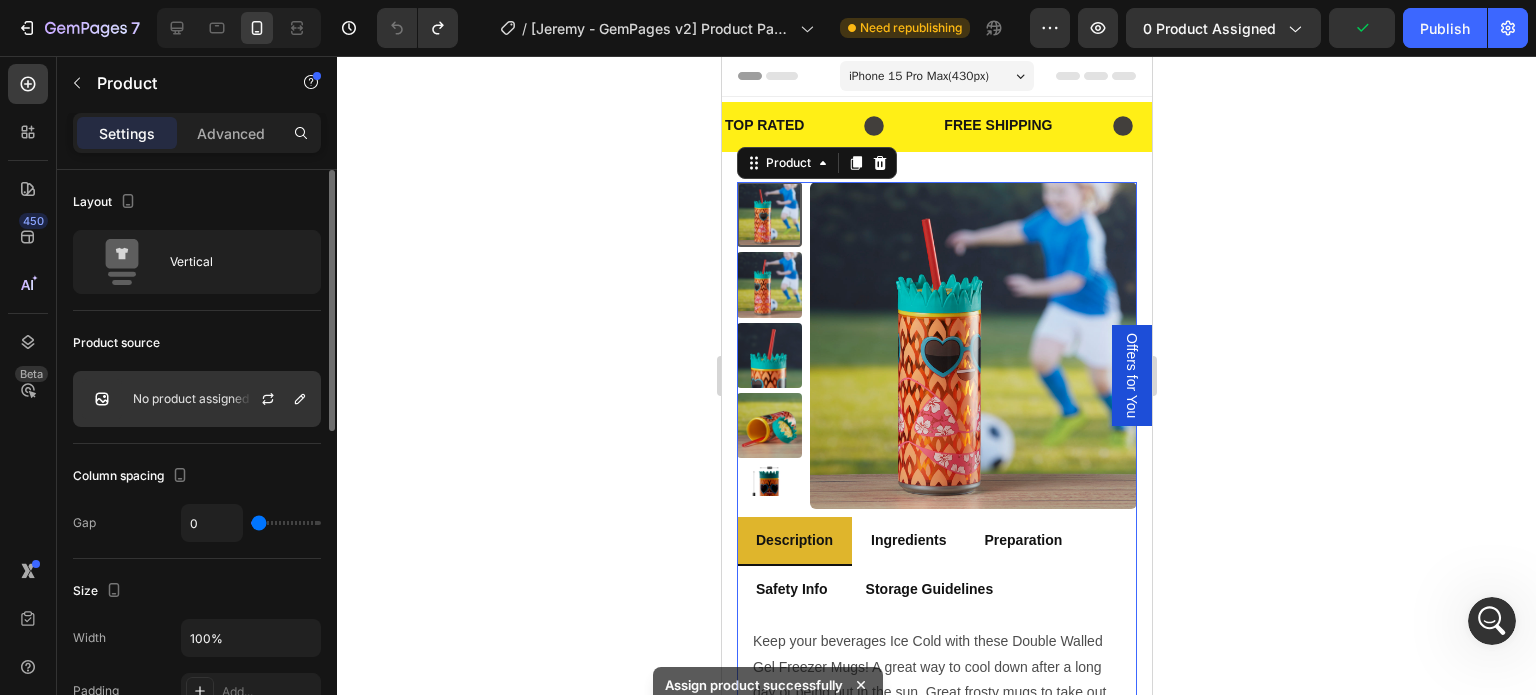 click on "No product assigned" at bounding box center [191, 399] 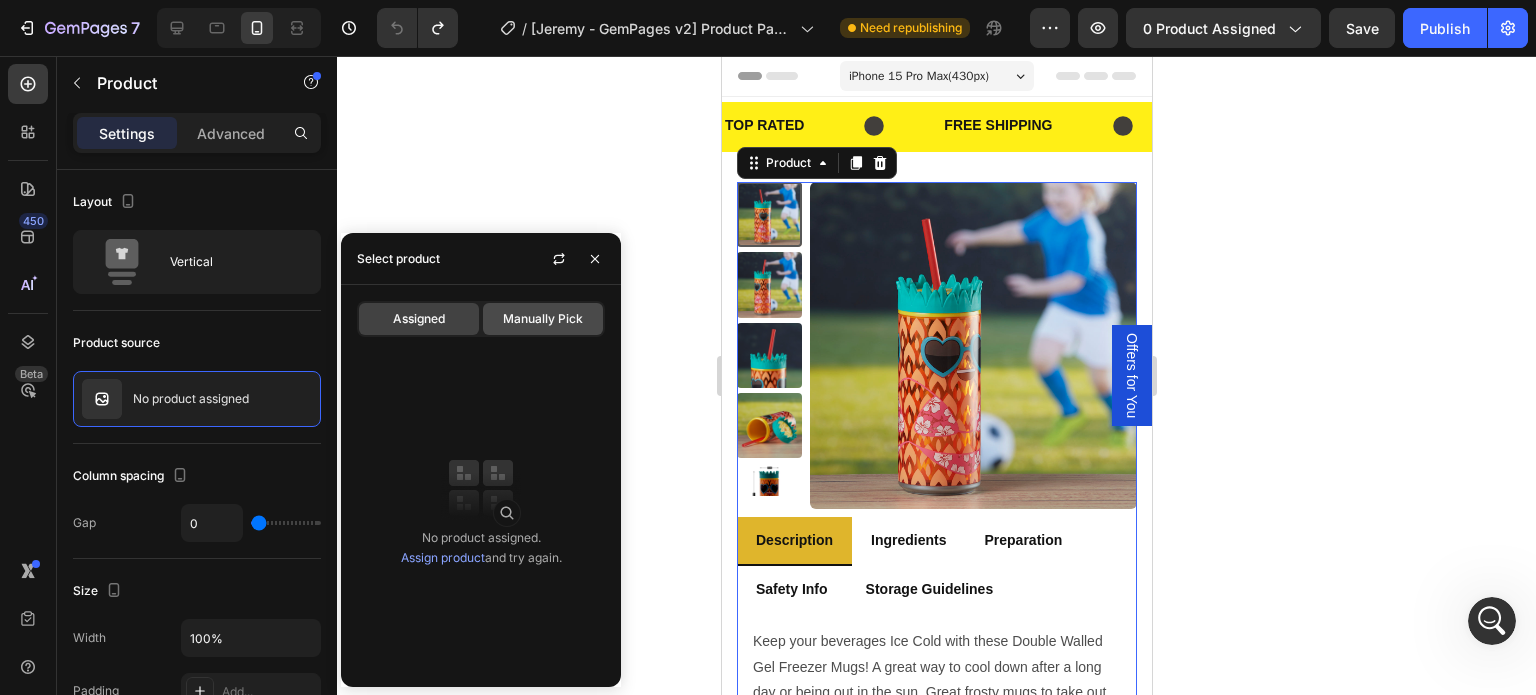 click on "Manually Pick" 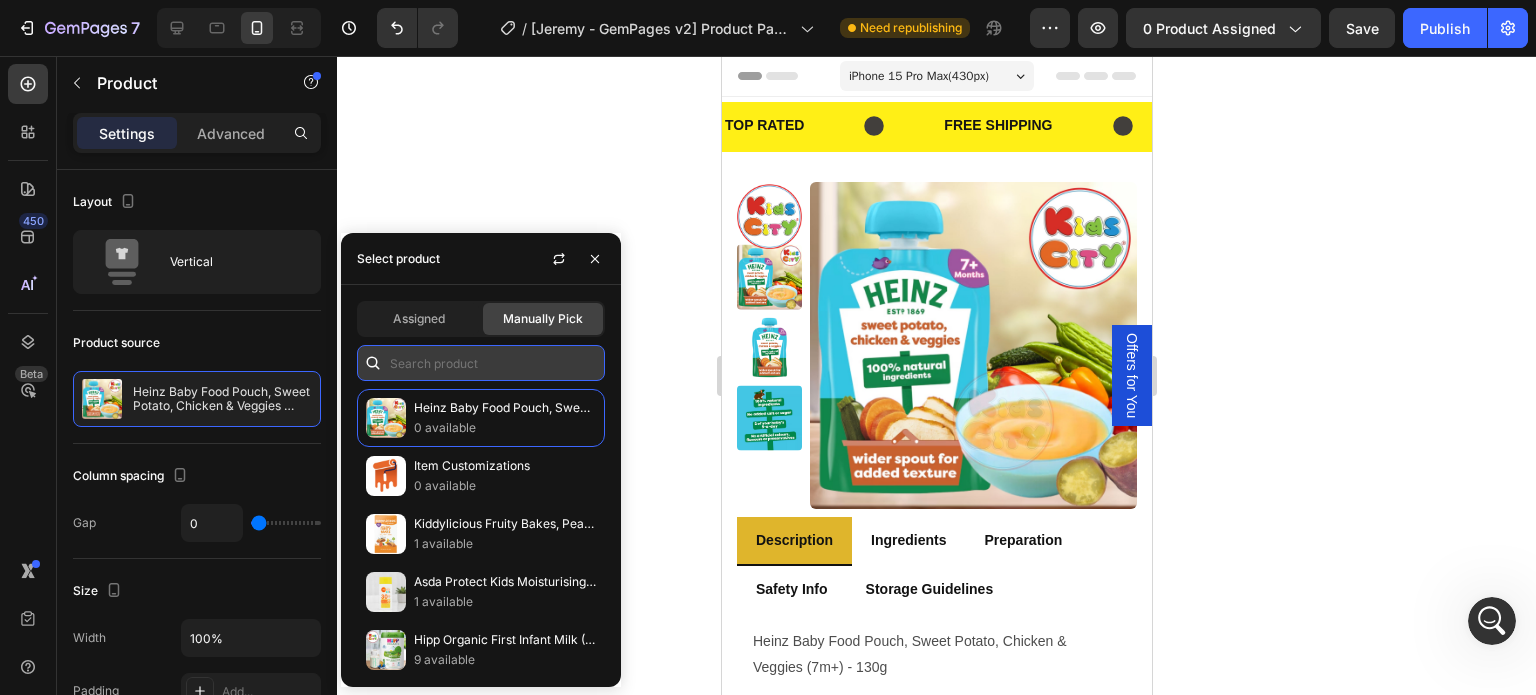 click at bounding box center [481, 363] 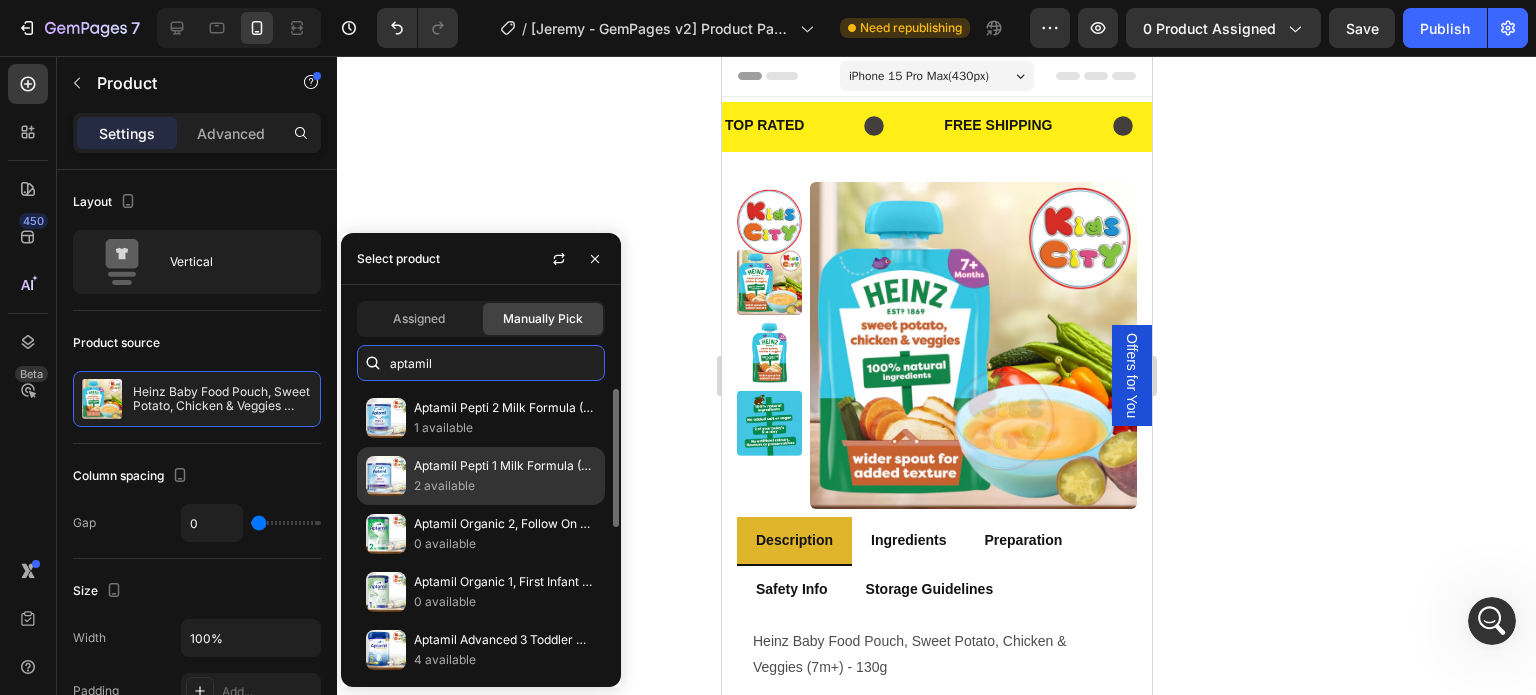 type on "aptamil" 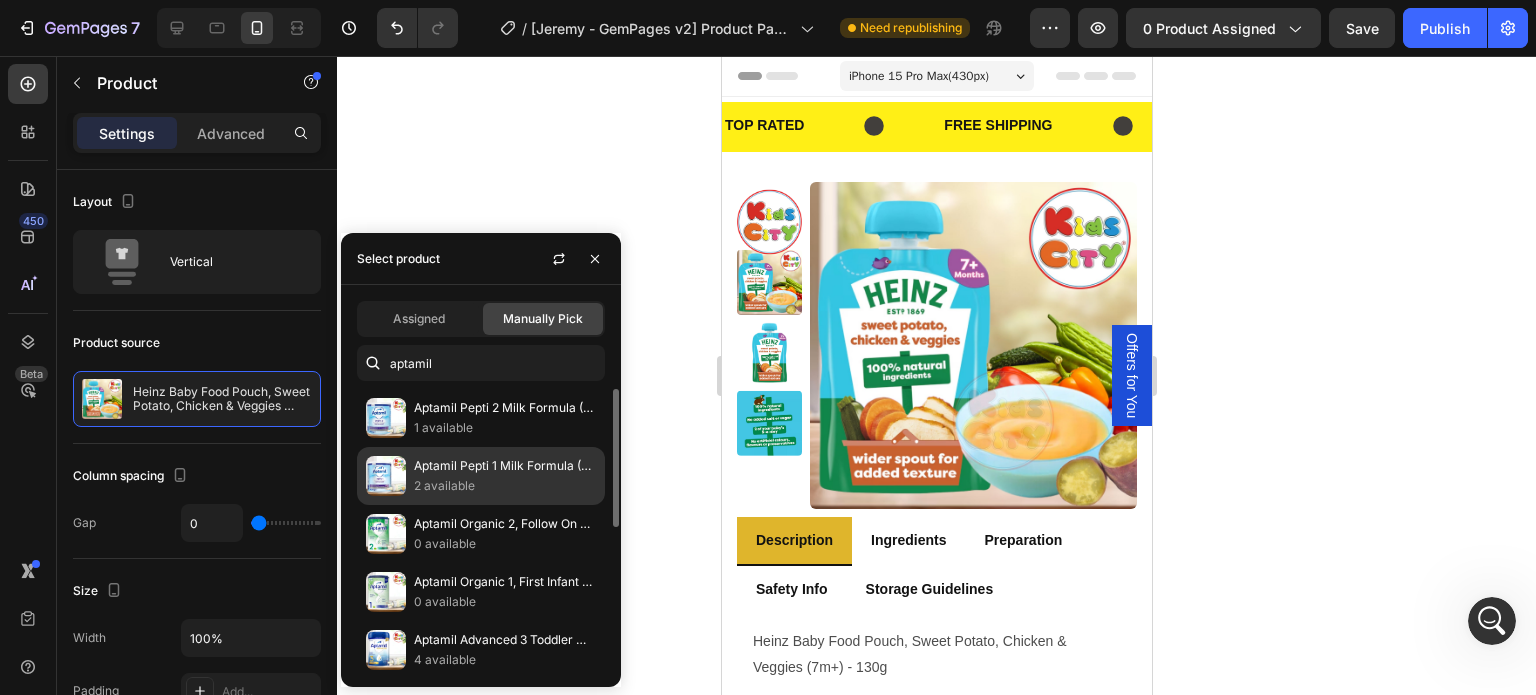click on "Aptamil Pepti 1 Milk Formula (0m+) - 400g" at bounding box center (505, 466) 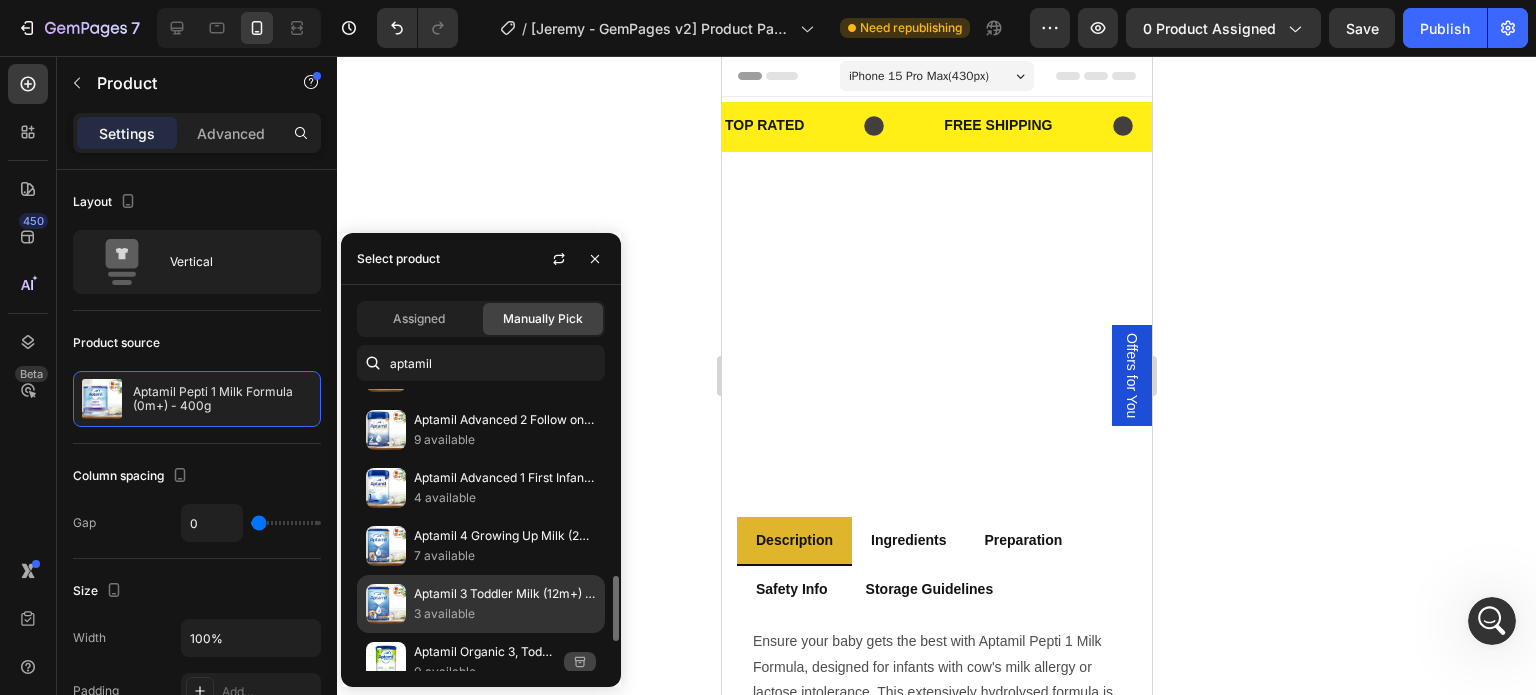 scroll, scrollTop: 927, scrollLeft: 0, axis: vertical 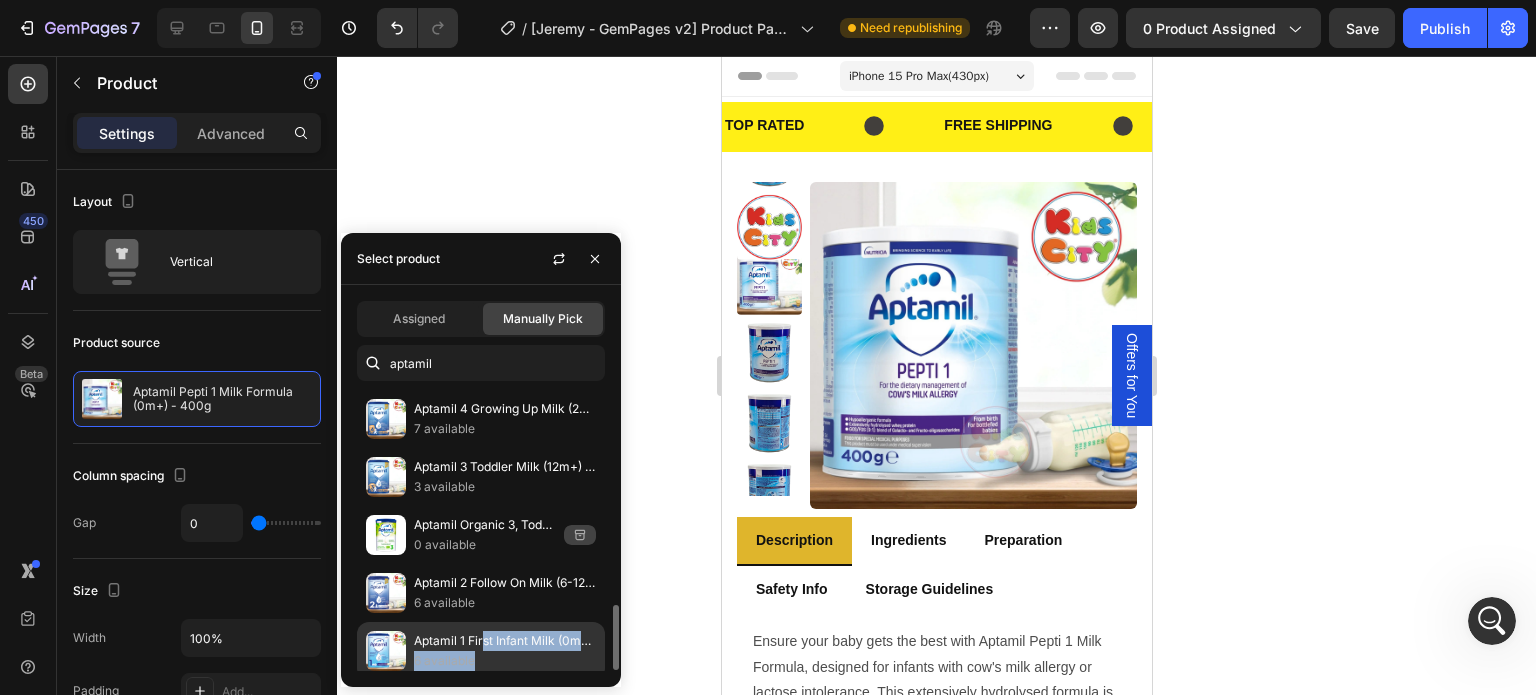 drag, startPoint x: 480, startPoint y: 637, endPoint x: 517, endPoint y: 644, distance: 37.65634 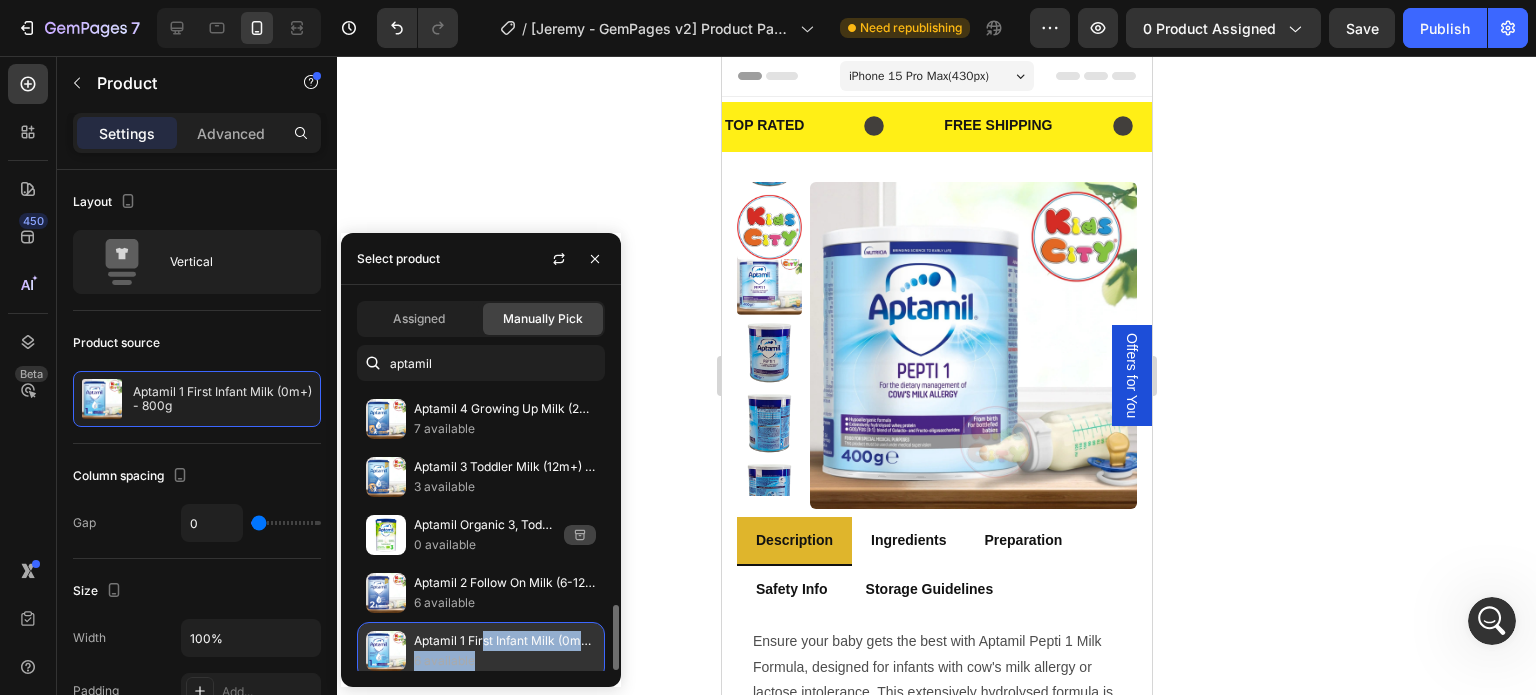 click on "6 available" at bounding box center [505, 661] 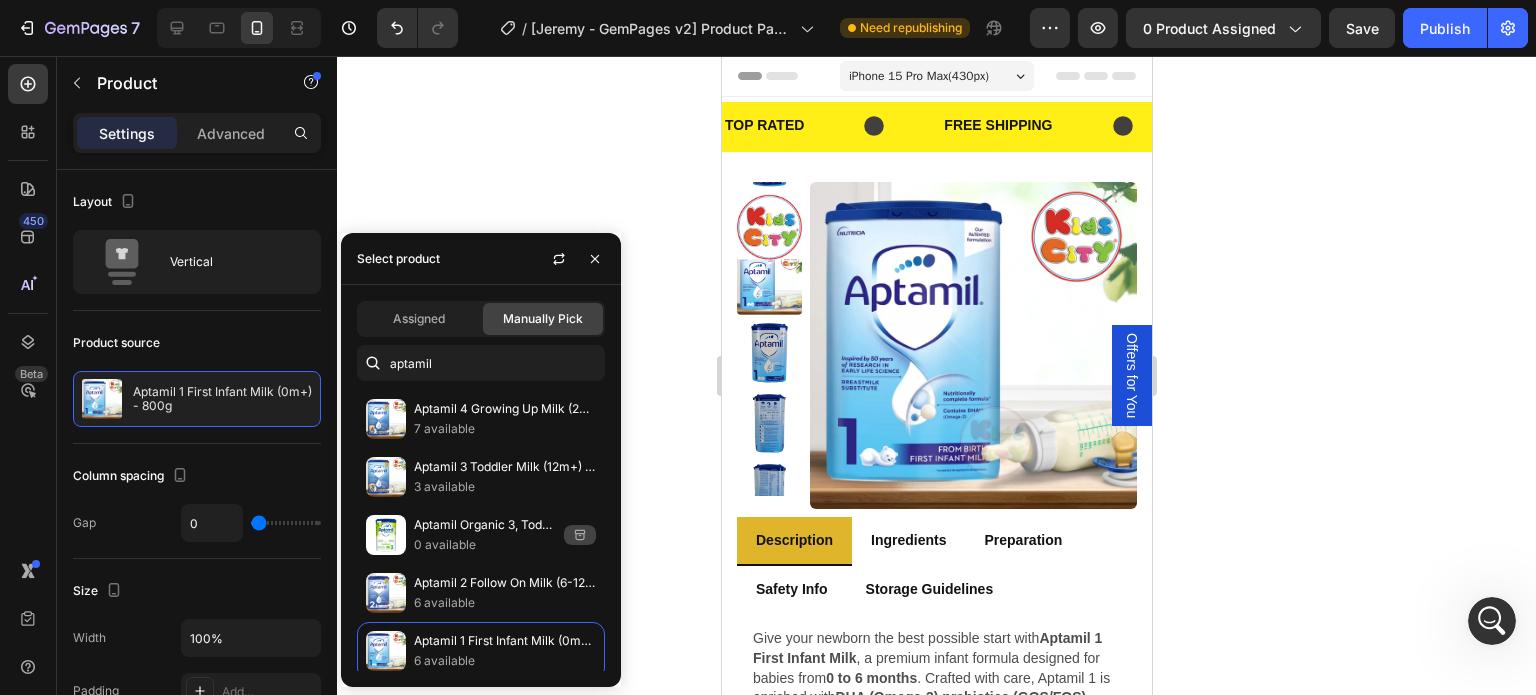 click 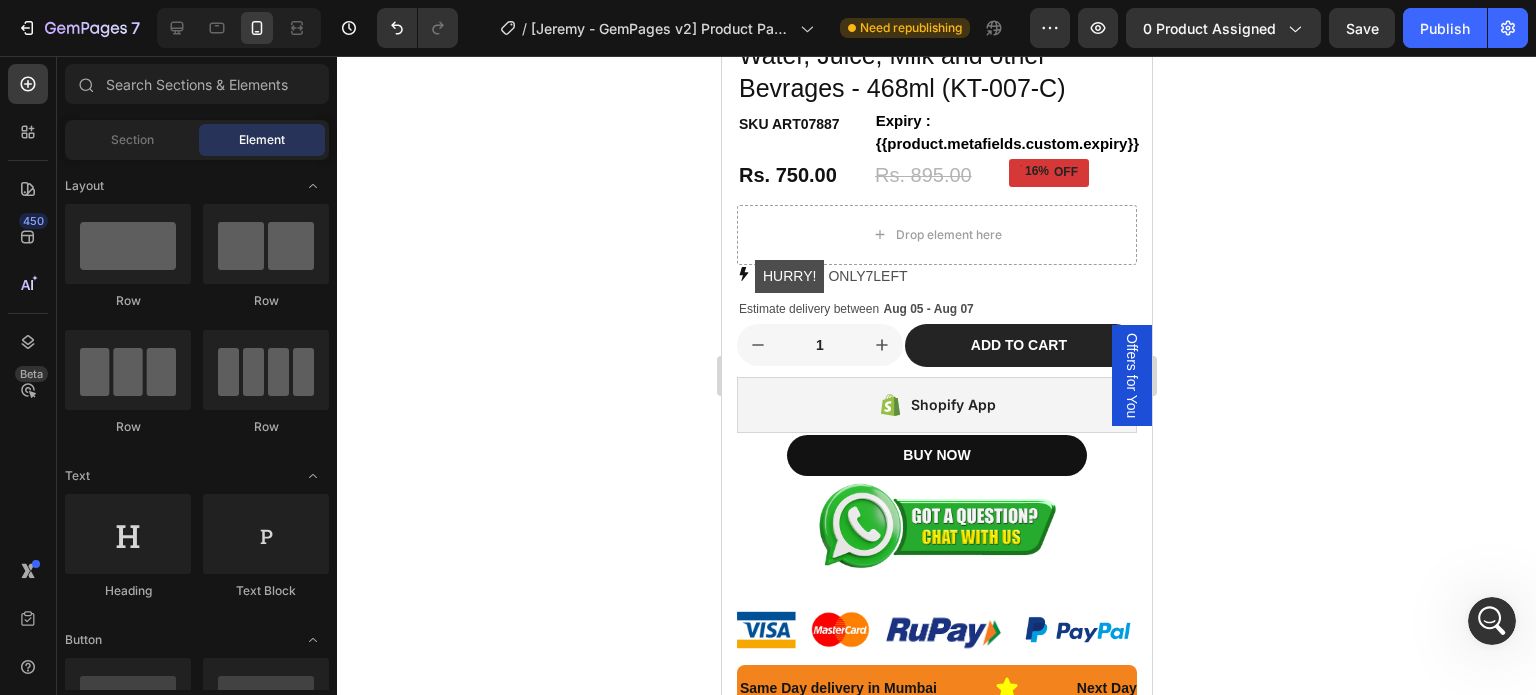 scroll, scrollTop: 2400, scrollLeft: 0, axis: vertical 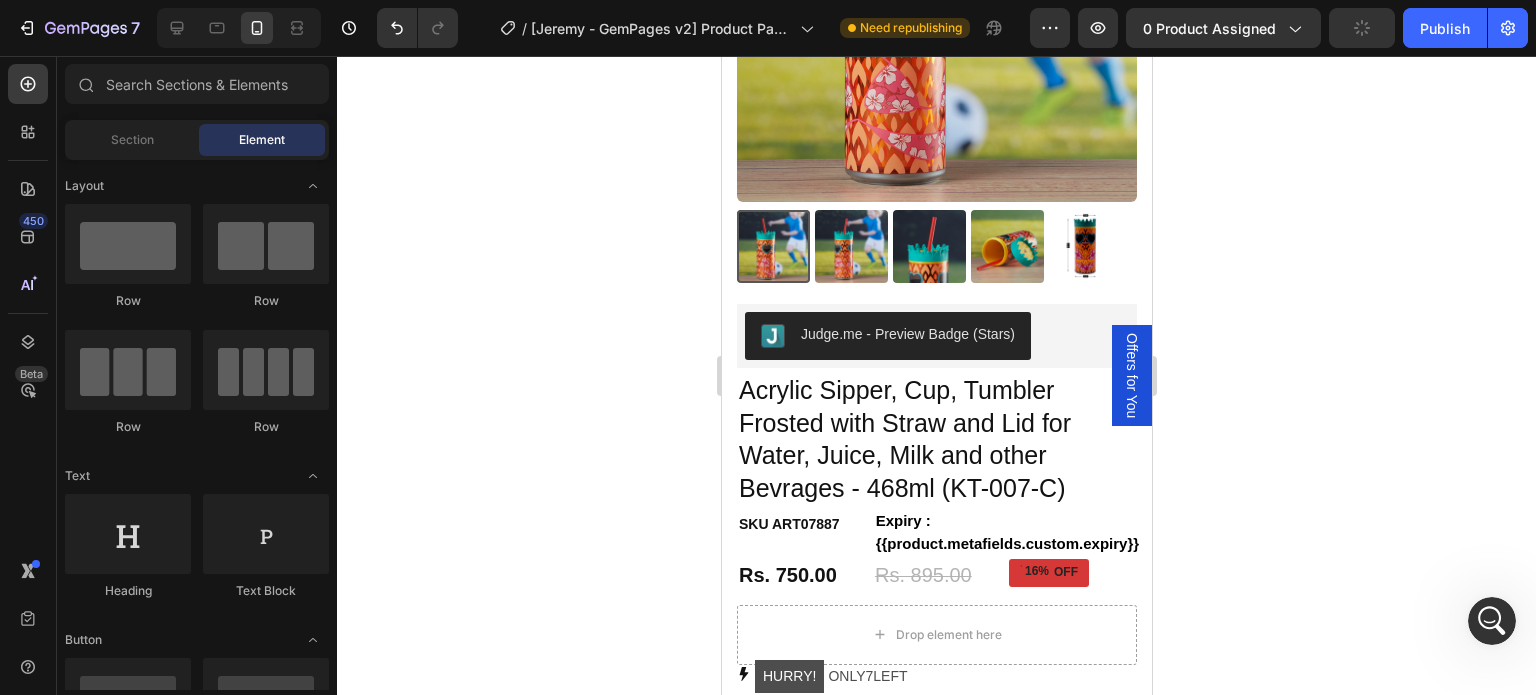 click on "Product Images" at bounding box center [936, 53] 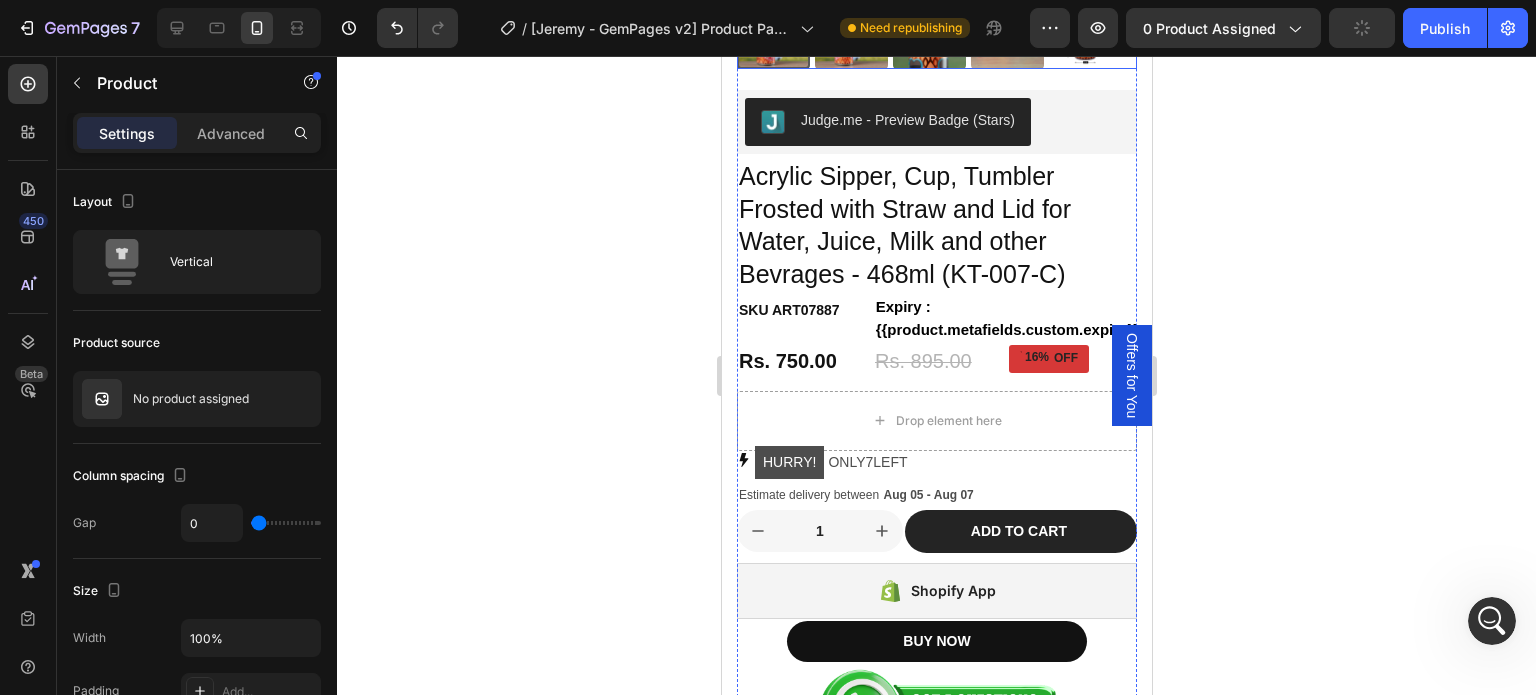 scroll, scrollTop: 2000, scrollLeft: 0, axis: vertical 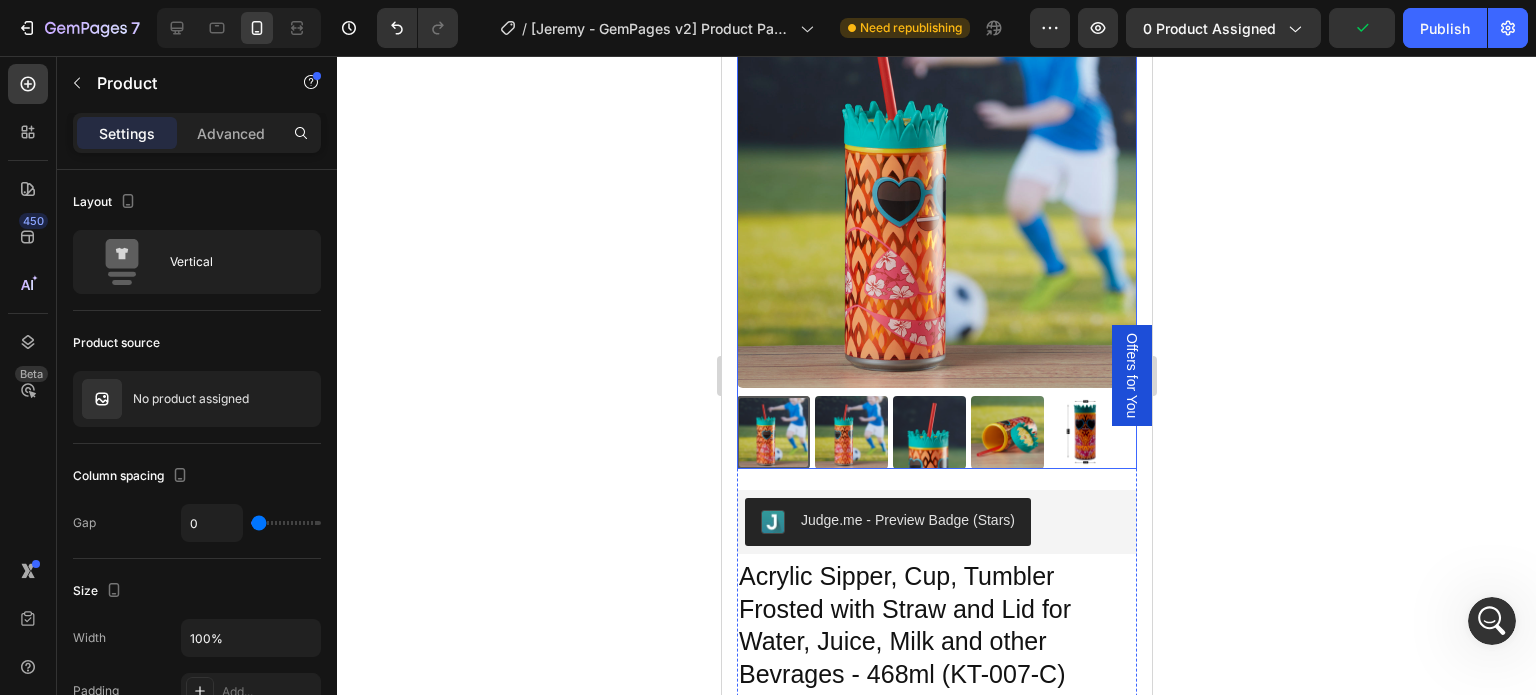 click at bounding box center [936, 188] 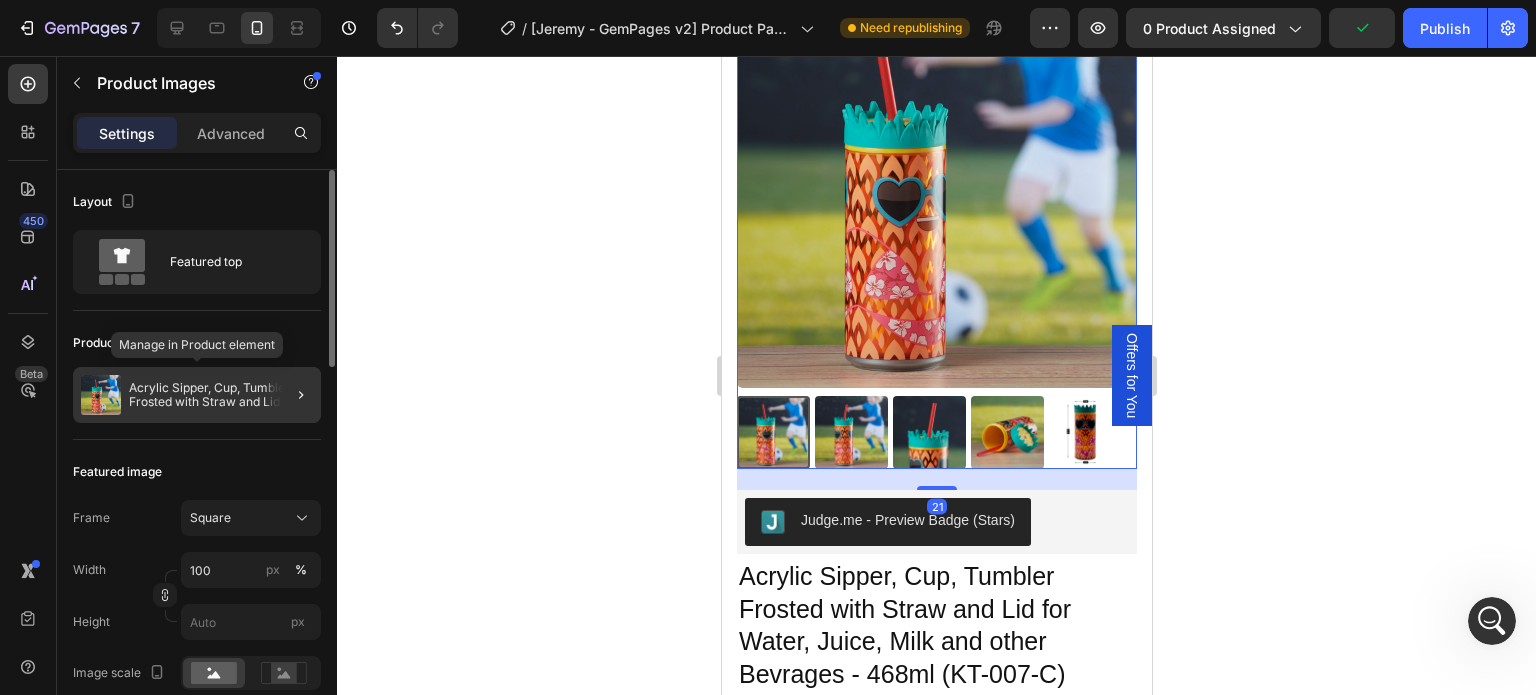 click on "Acrylic Sipper, Cup, Tumbler Frosted with Straw and Lid for Water, Juice, Milk and other Bevrages - 468ml (KT-007-C)" at bounding box center (221, 395) 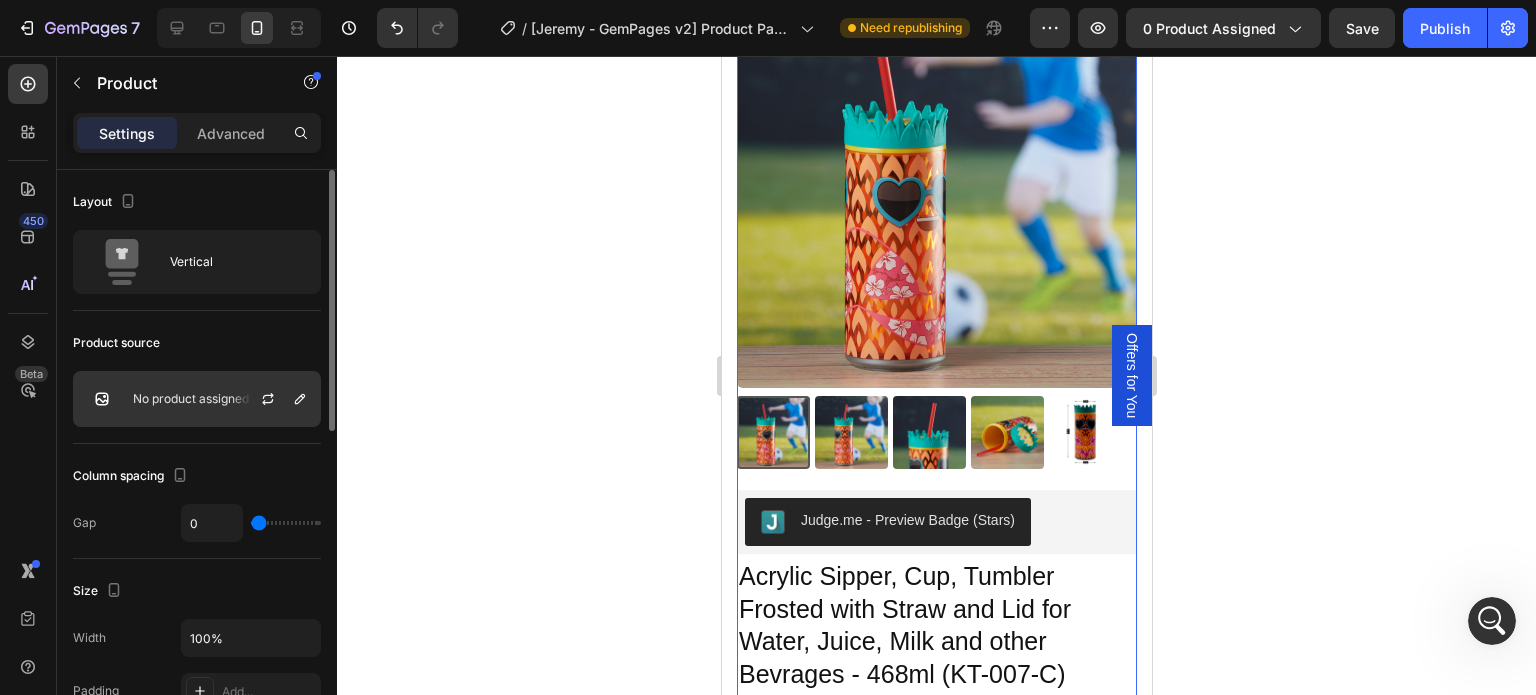 click on "No product assigned" 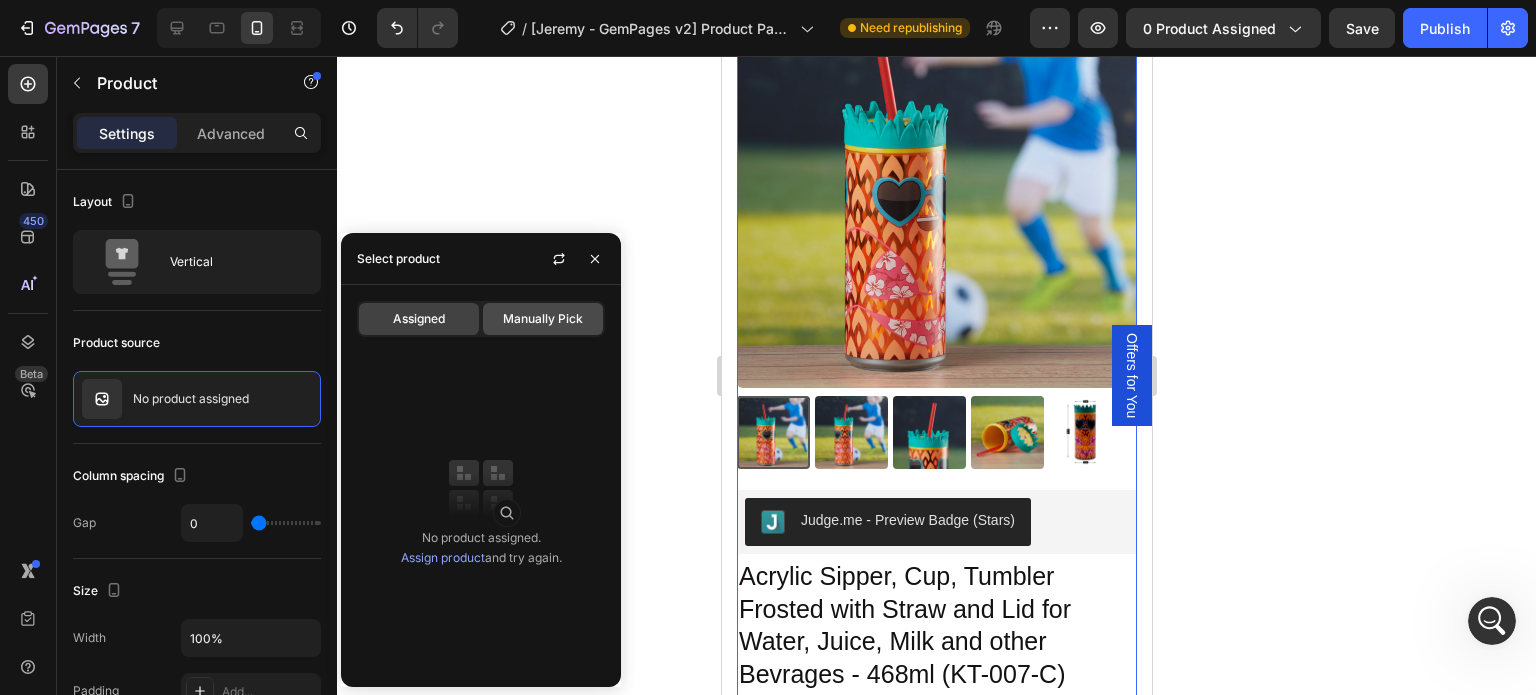 click on "Manually Pick" 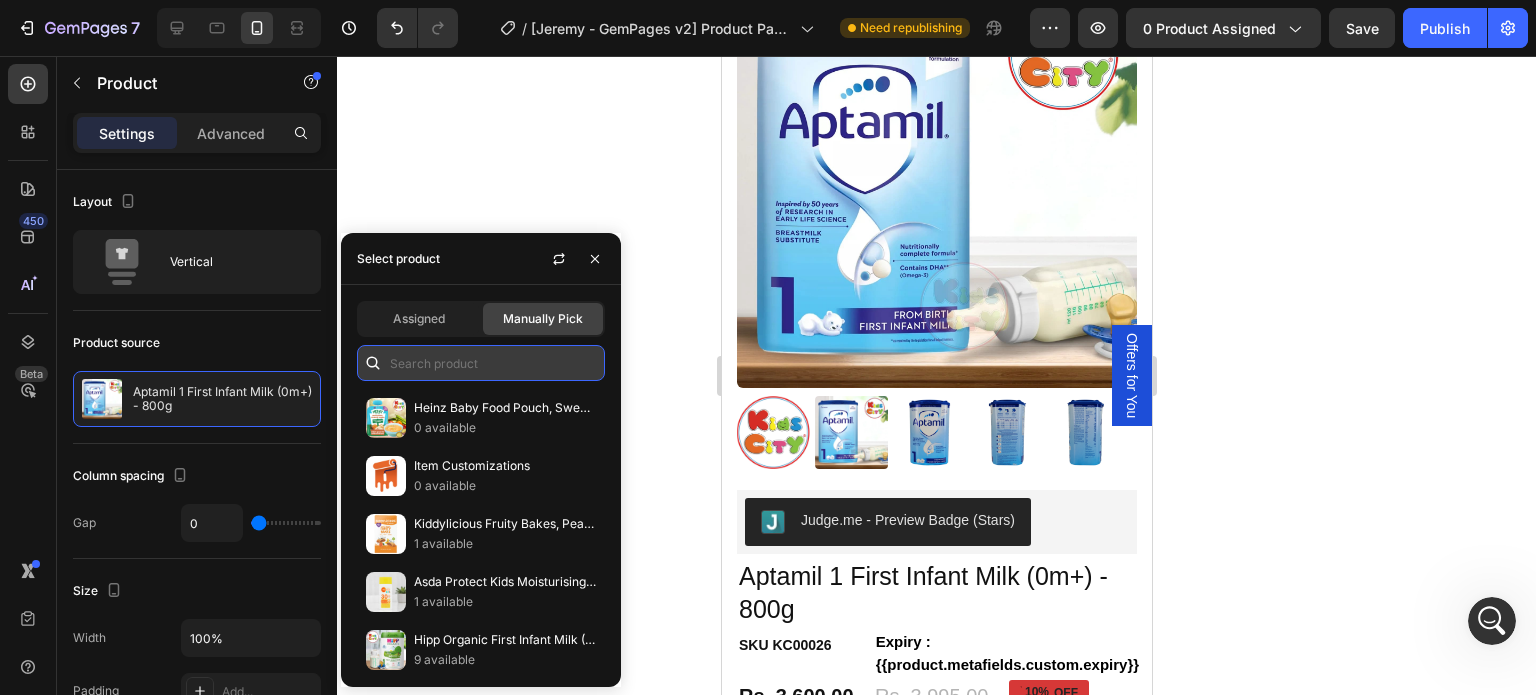 click at bounding box center (481, 363) 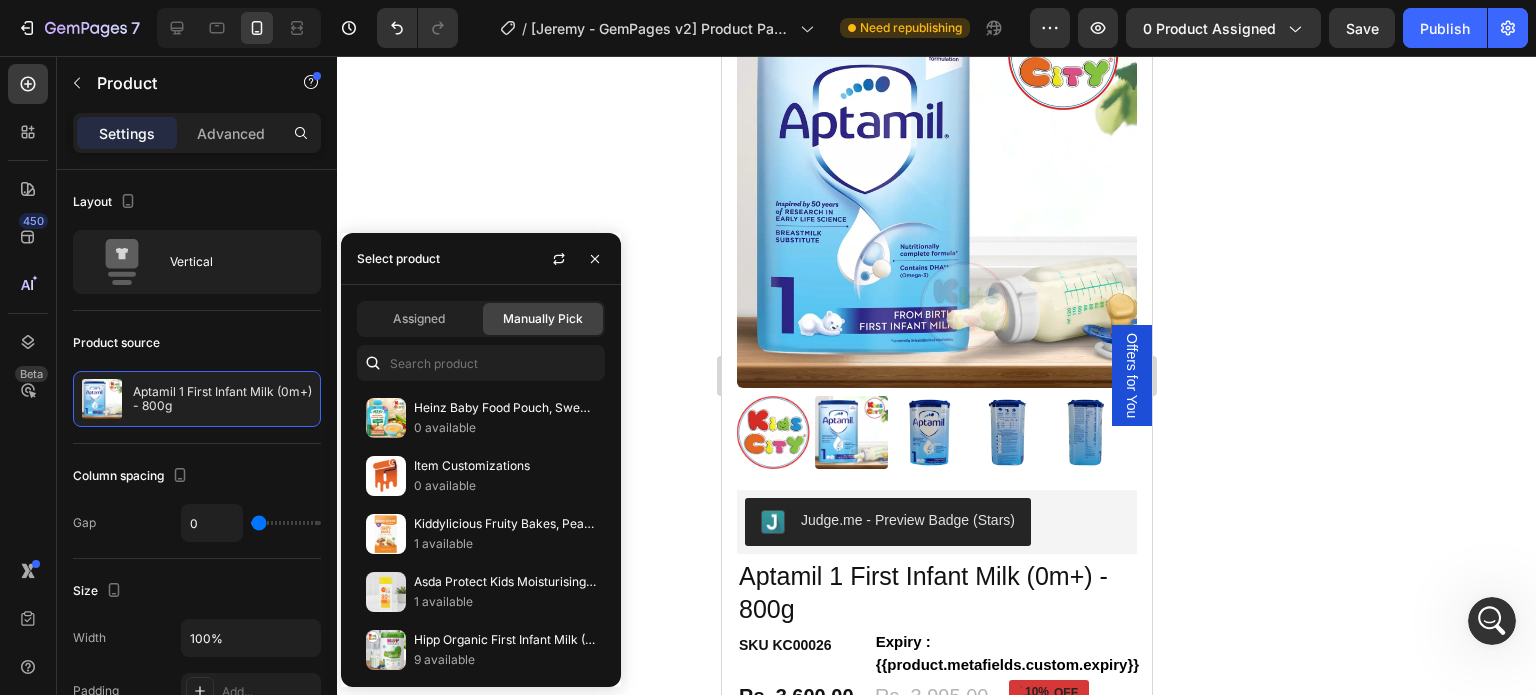click on "Product Images" at bounding box center [936, 239] 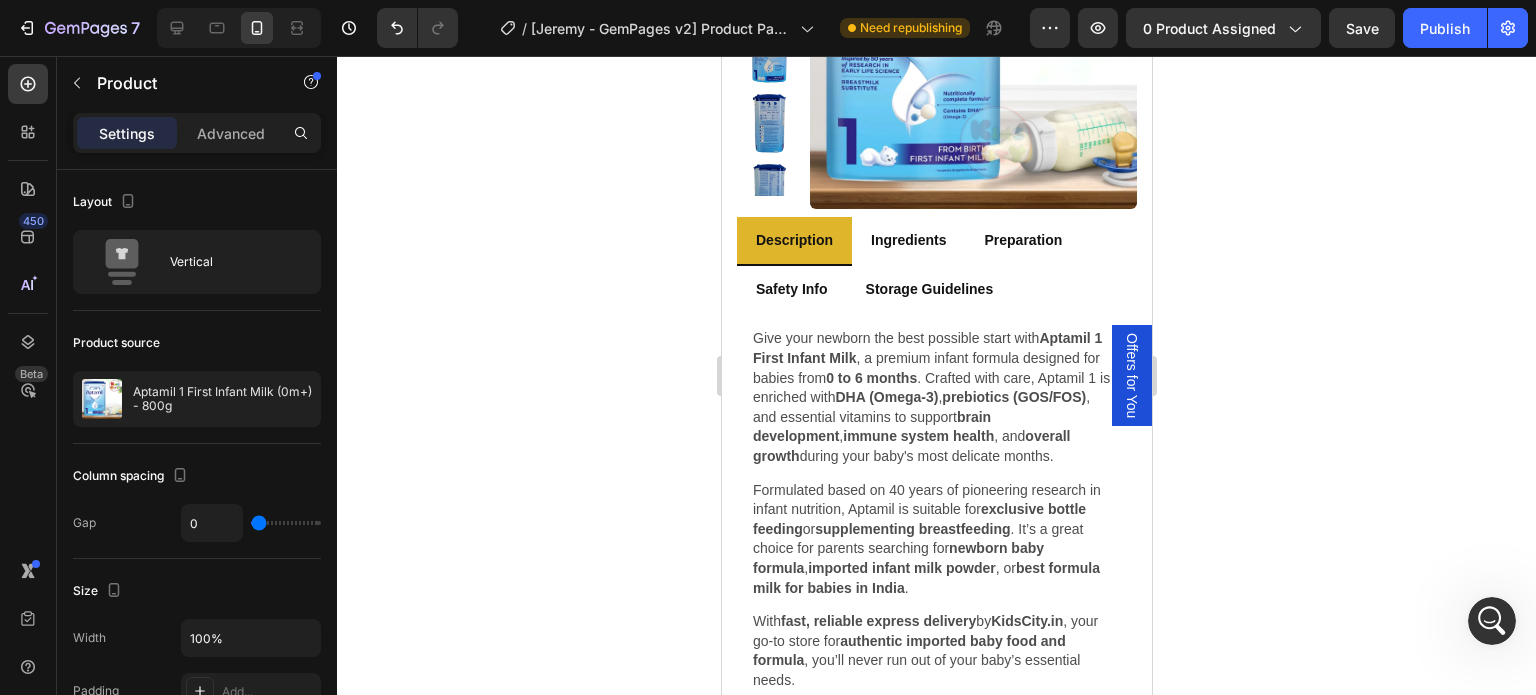 scroll, scrollTop: 200, scrollLeft: 0, axis: vertical 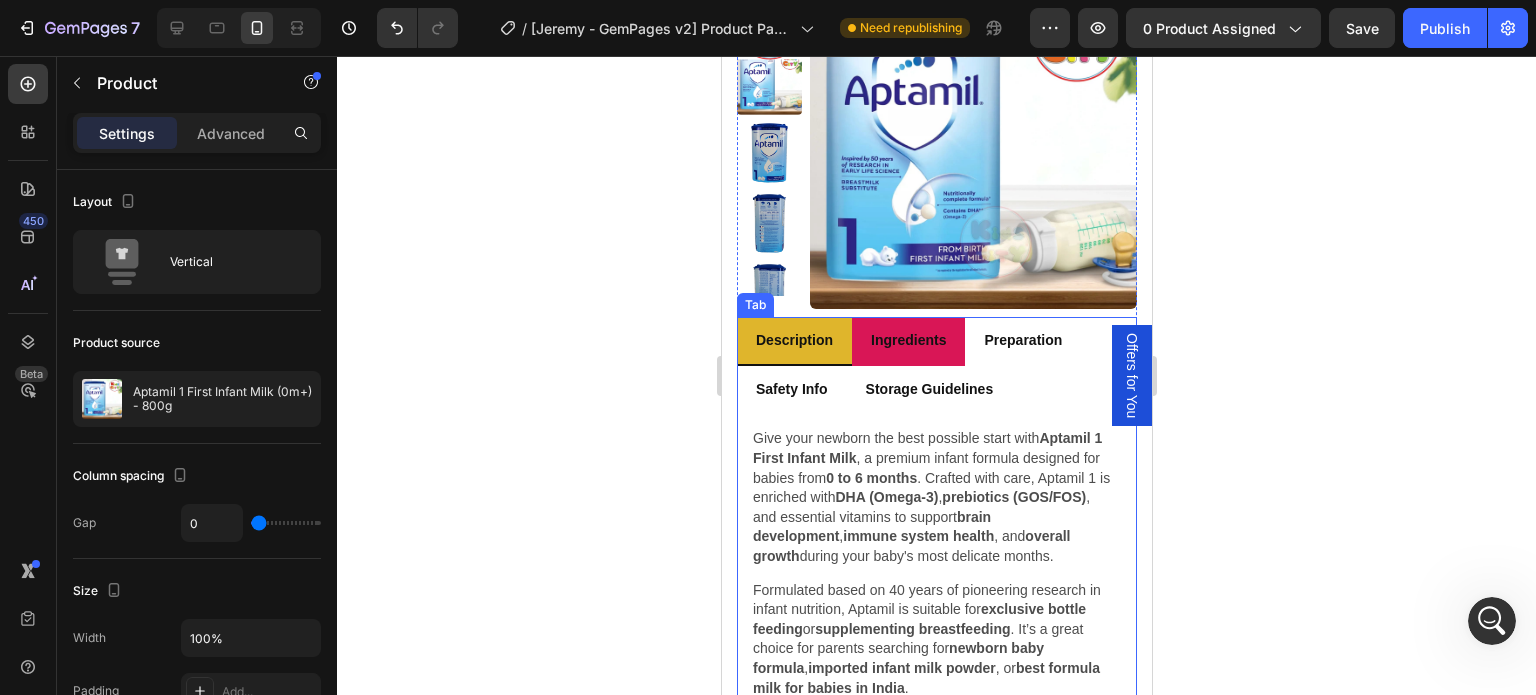 click on "Ingredients" at bounding box center [907, 340] 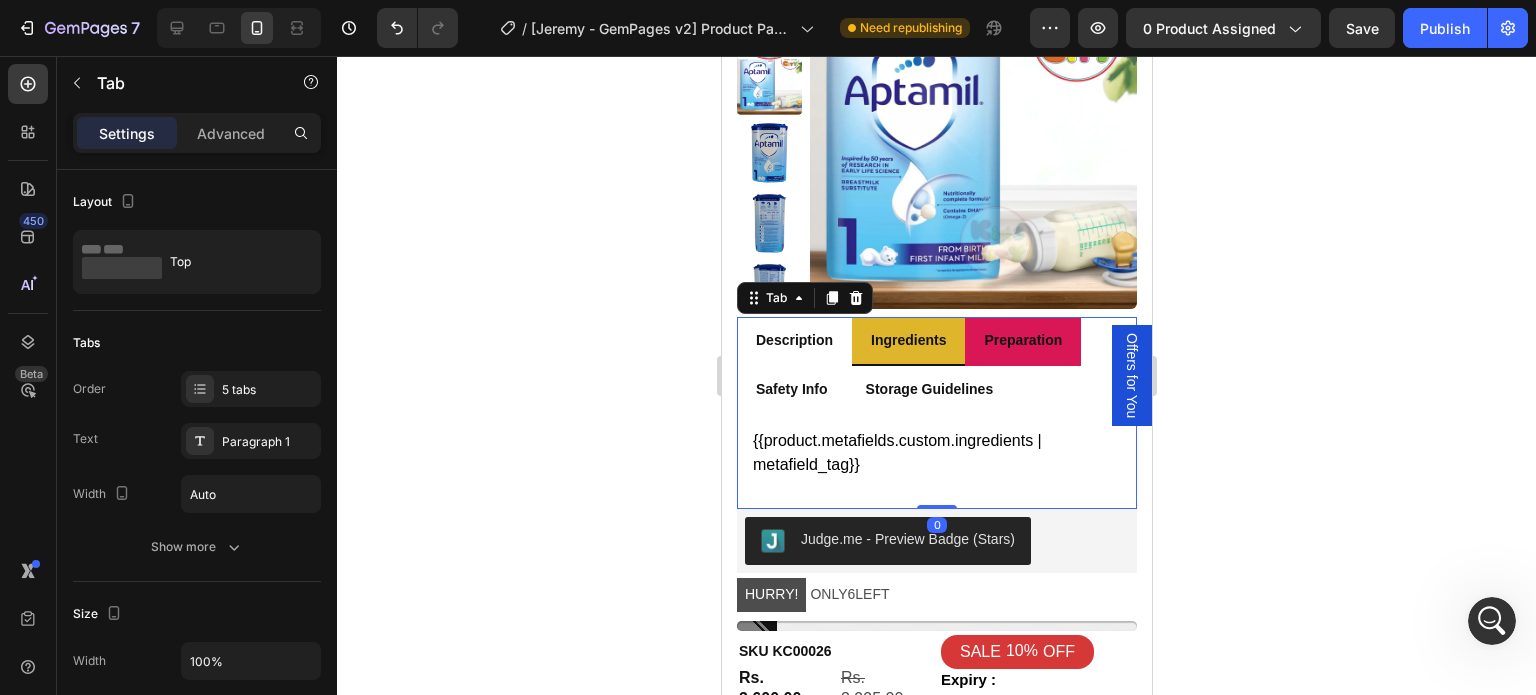 click on "Preparation" at bounding box center [1022, 340] 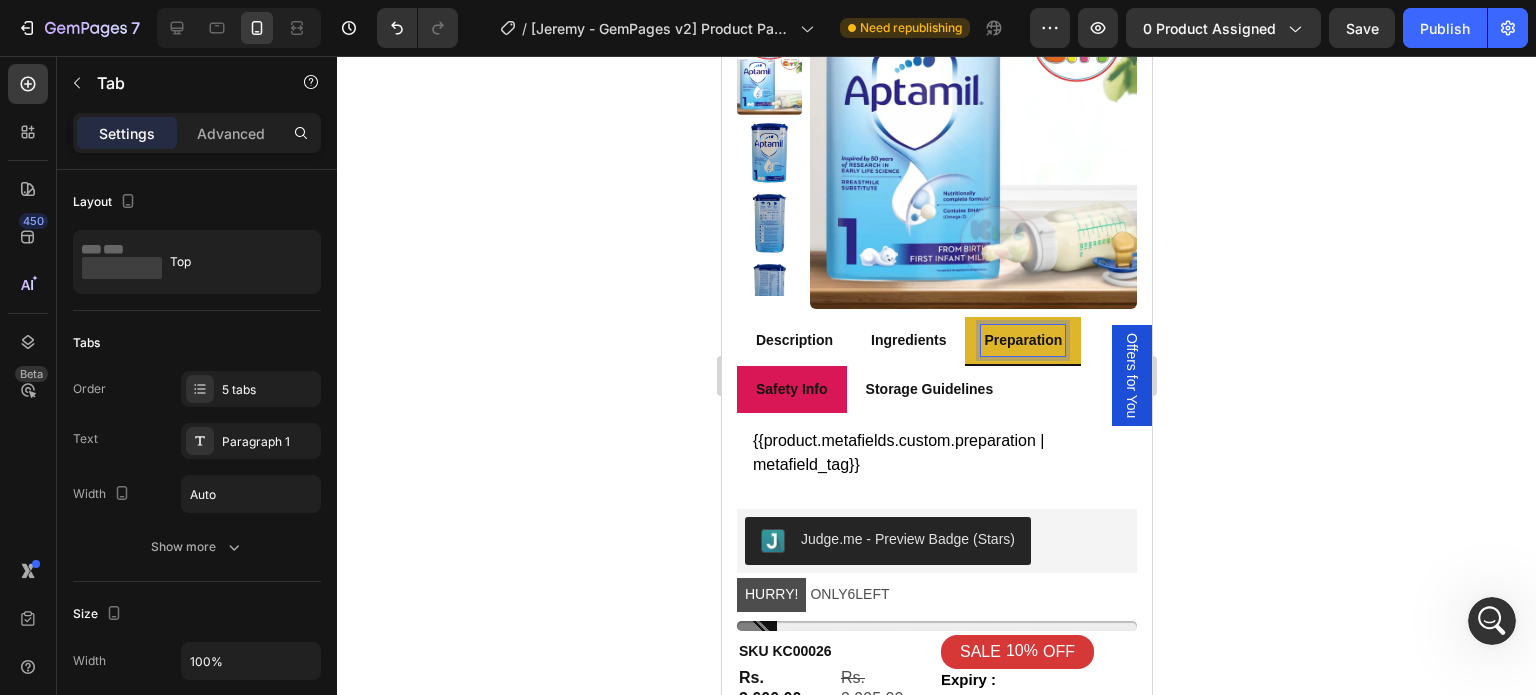 click on "Safety Info" at bounding box center [791, 389] 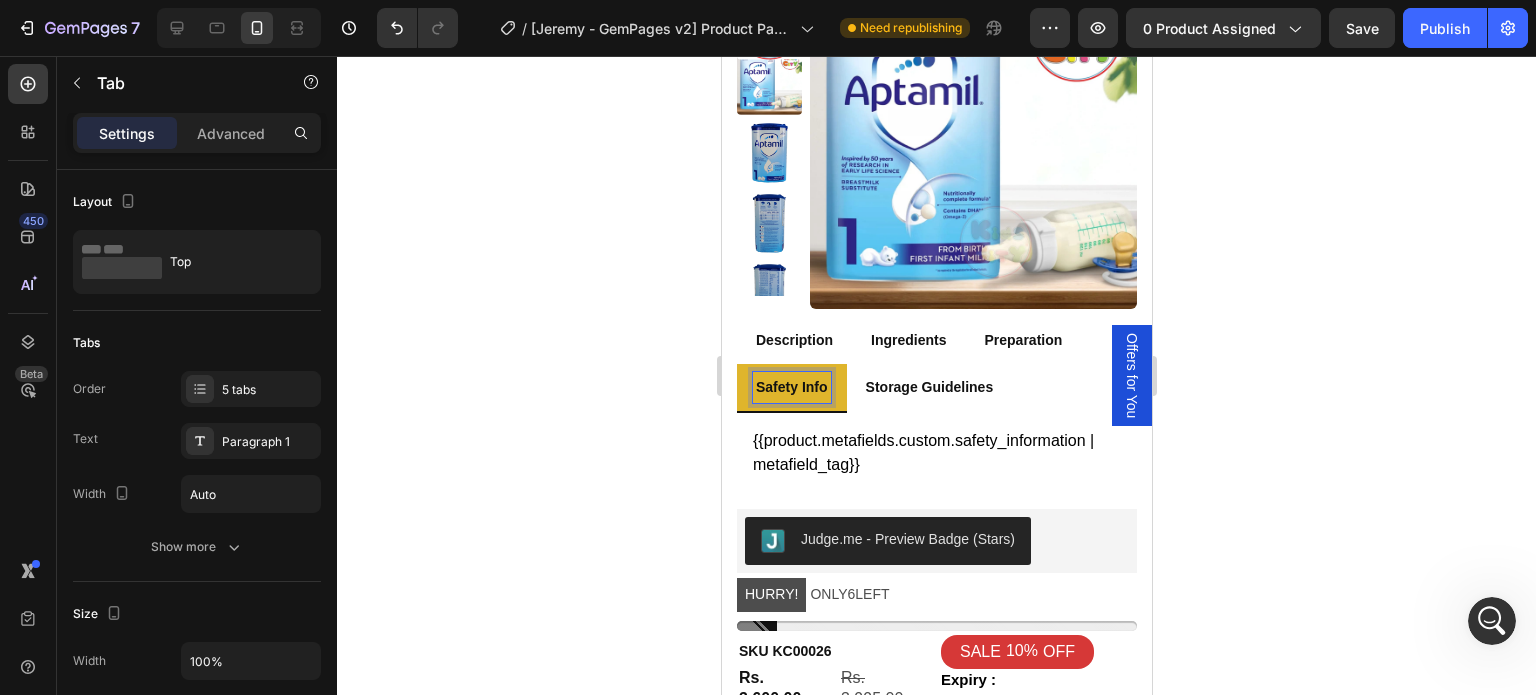 scroll, scrollTop: 198, scrollLeft: 0, axis: vertical 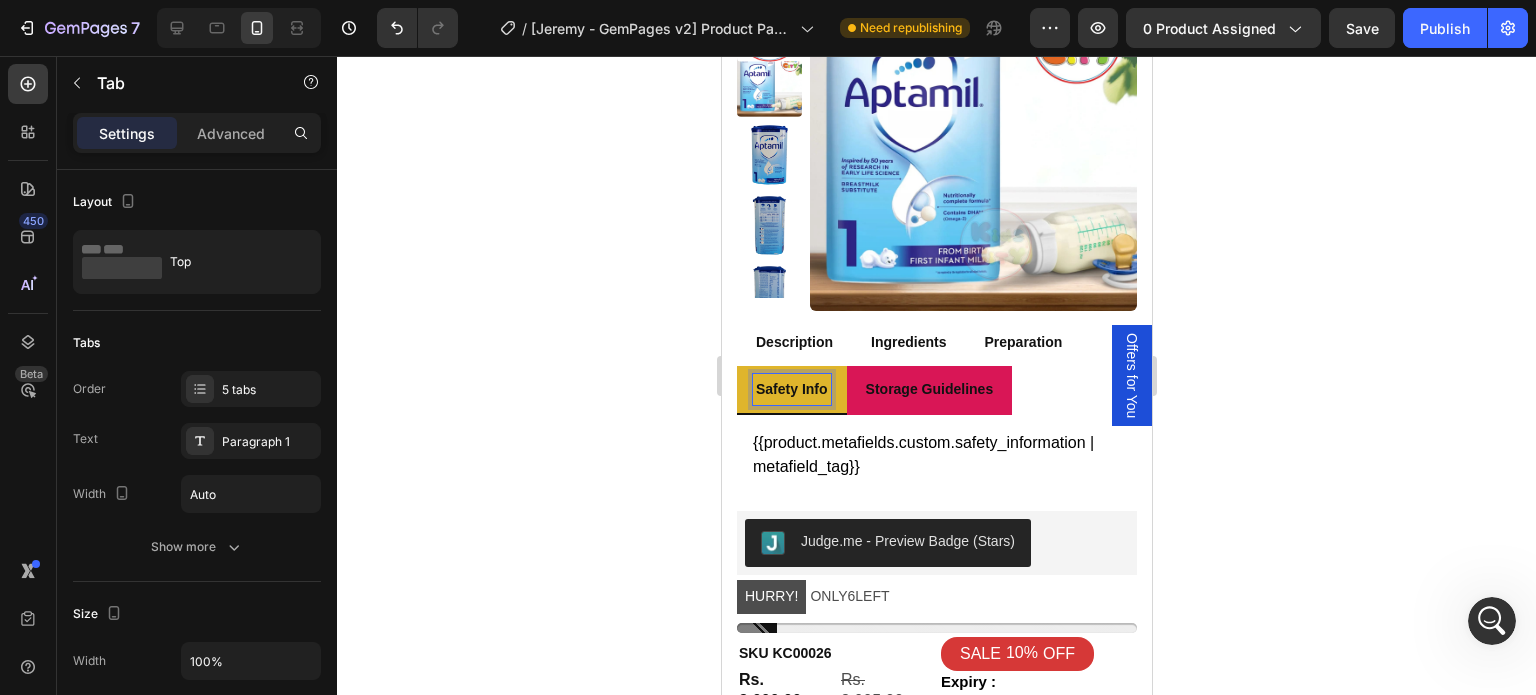 click on "Storage Guidelines" at bounding box center [929, 389] 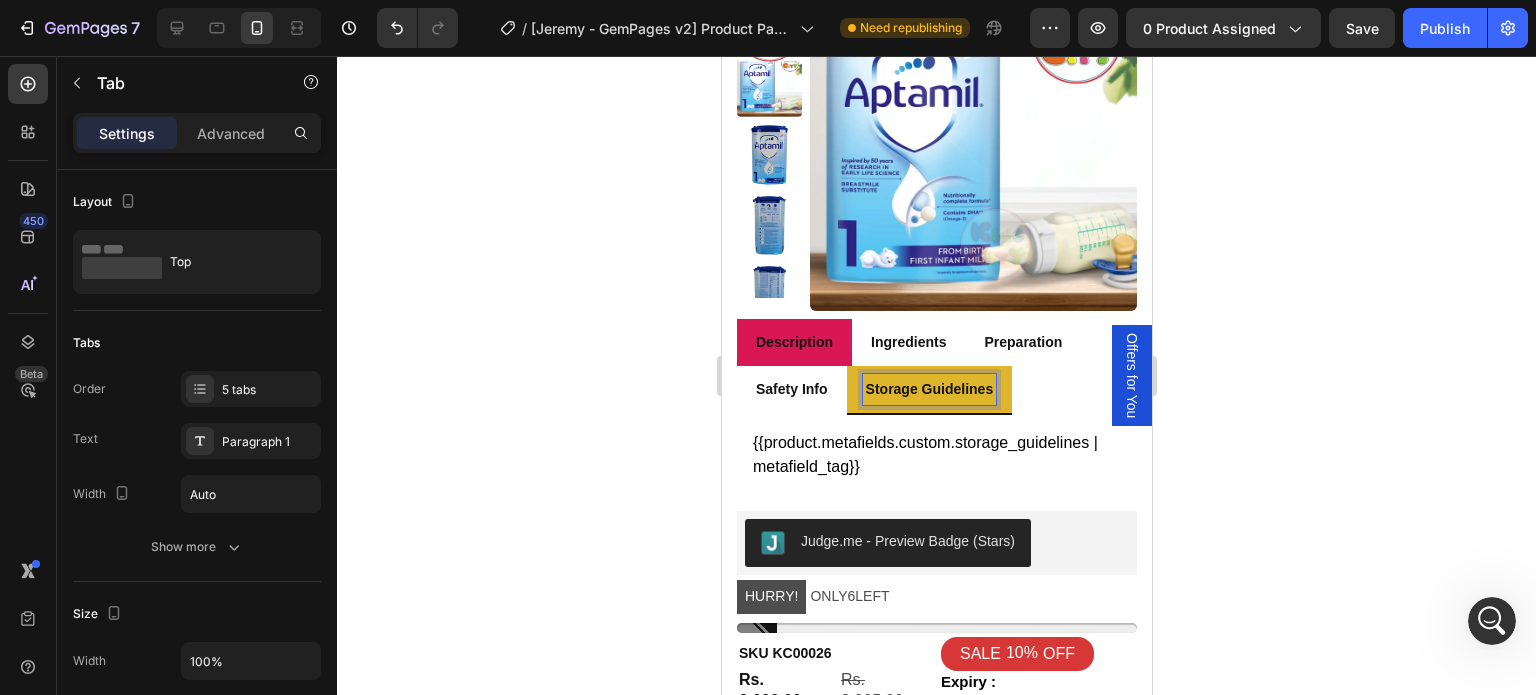click on "Description" at bounding box center [793, 342] 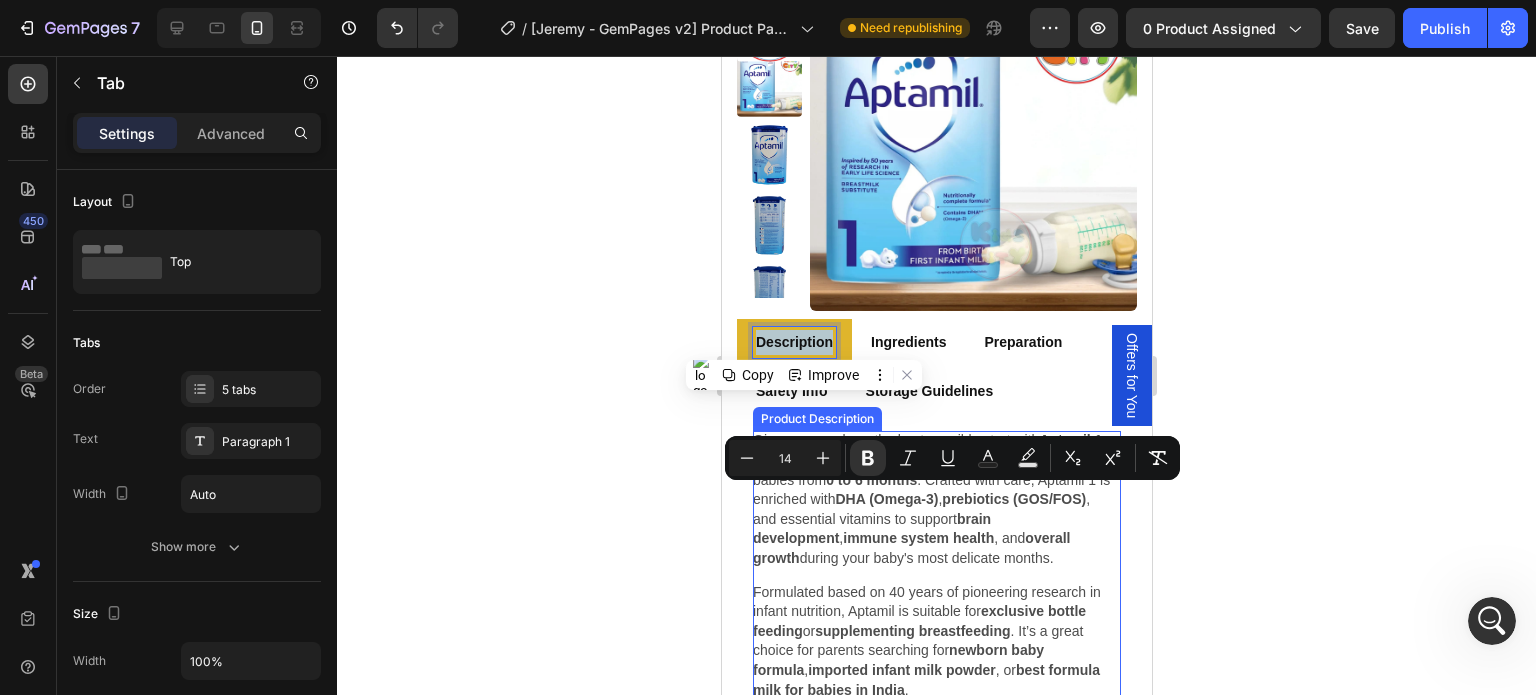 scroll, scrollTop: 0, scrollLeft: 0, axis: both 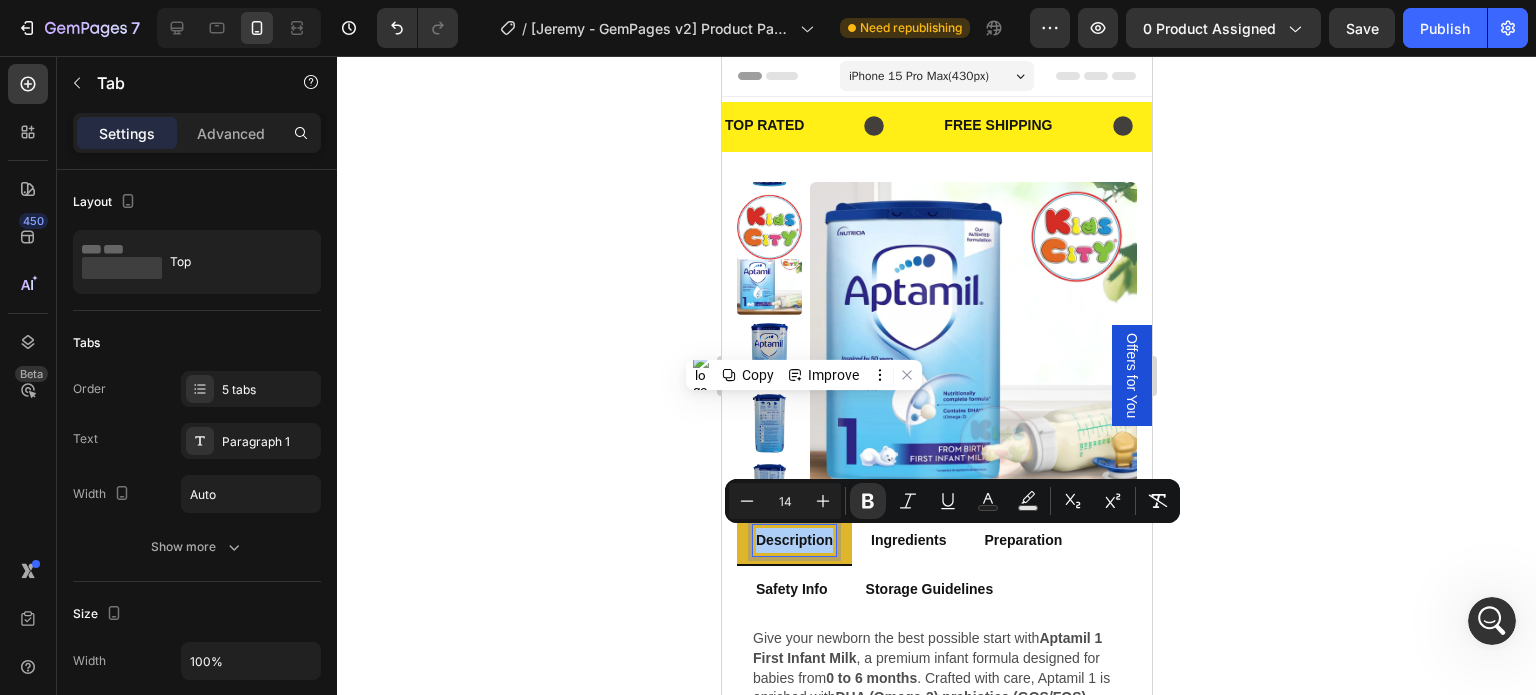 click 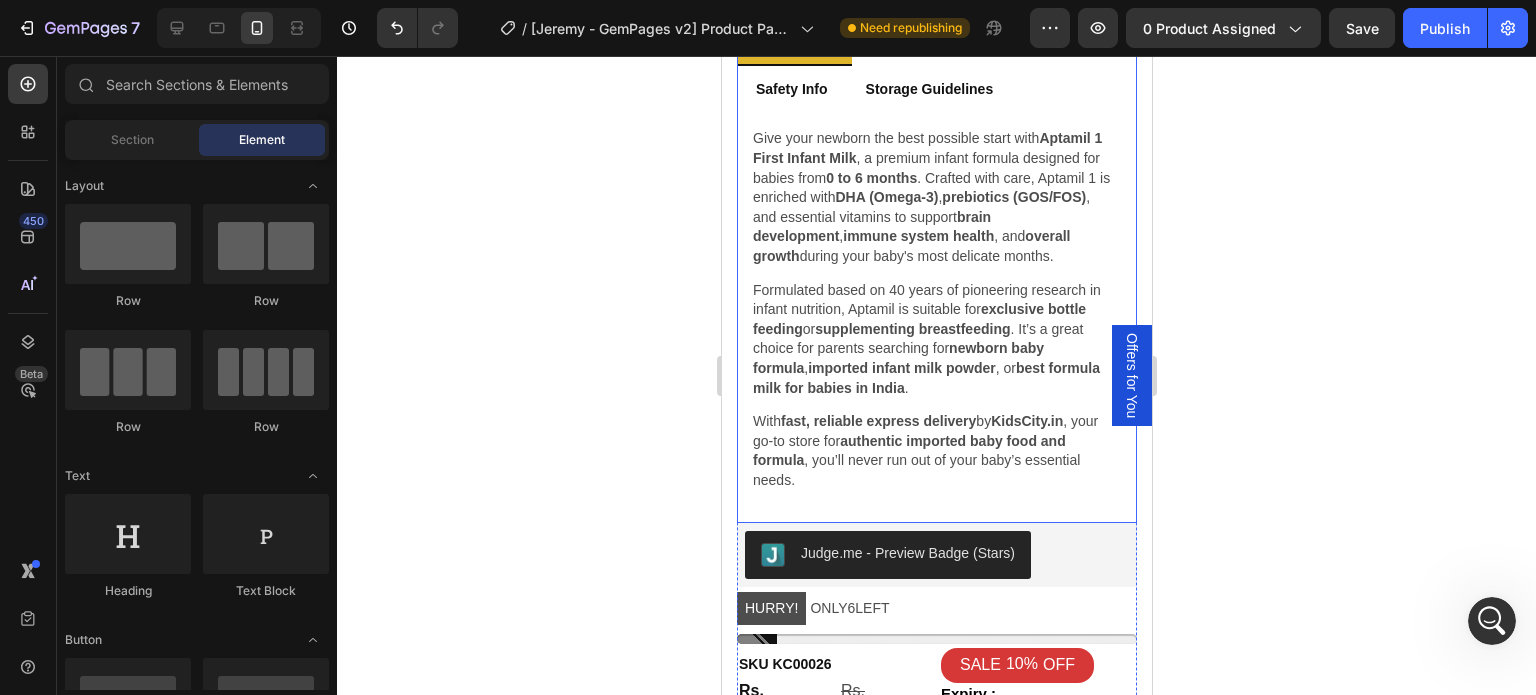 scroll, scrollTop: 600, scrollLeft: 0, axis: vertical 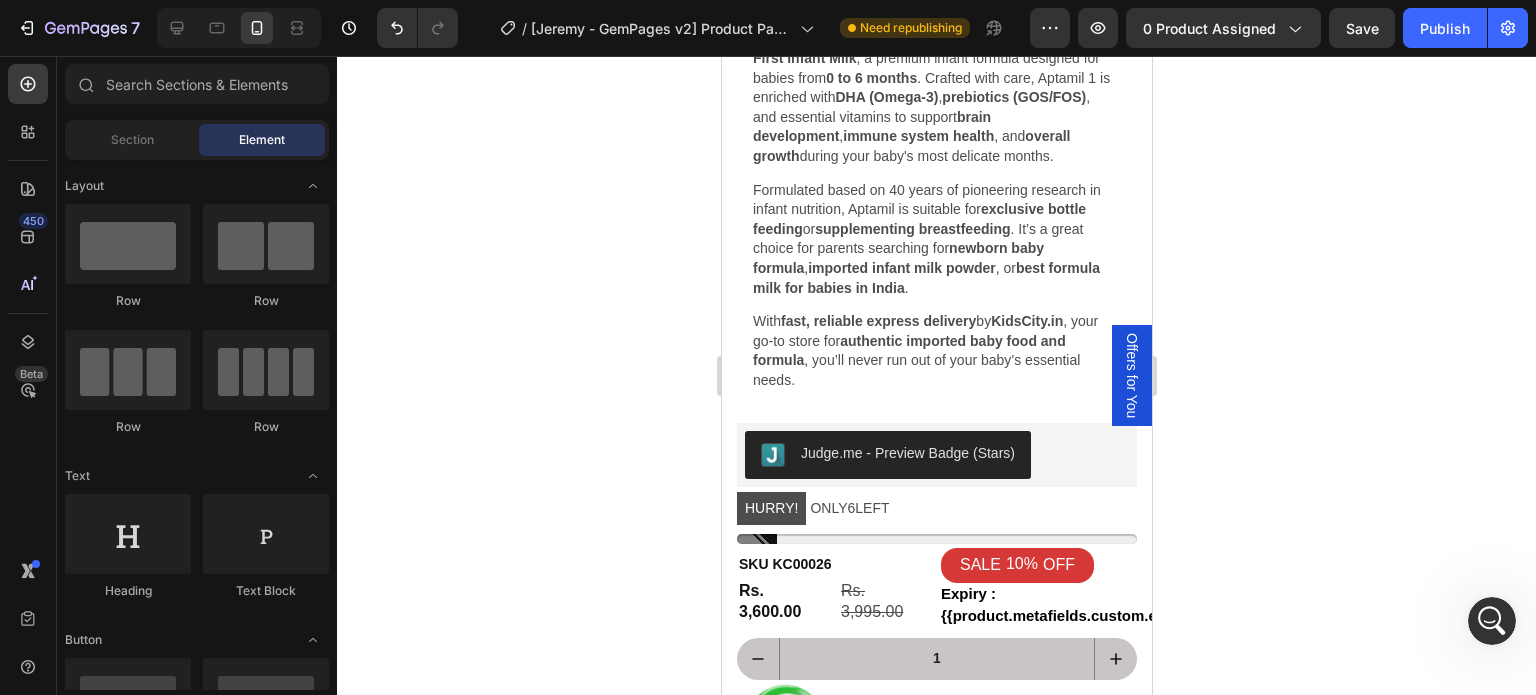 click at bounding box center [1492, 621] 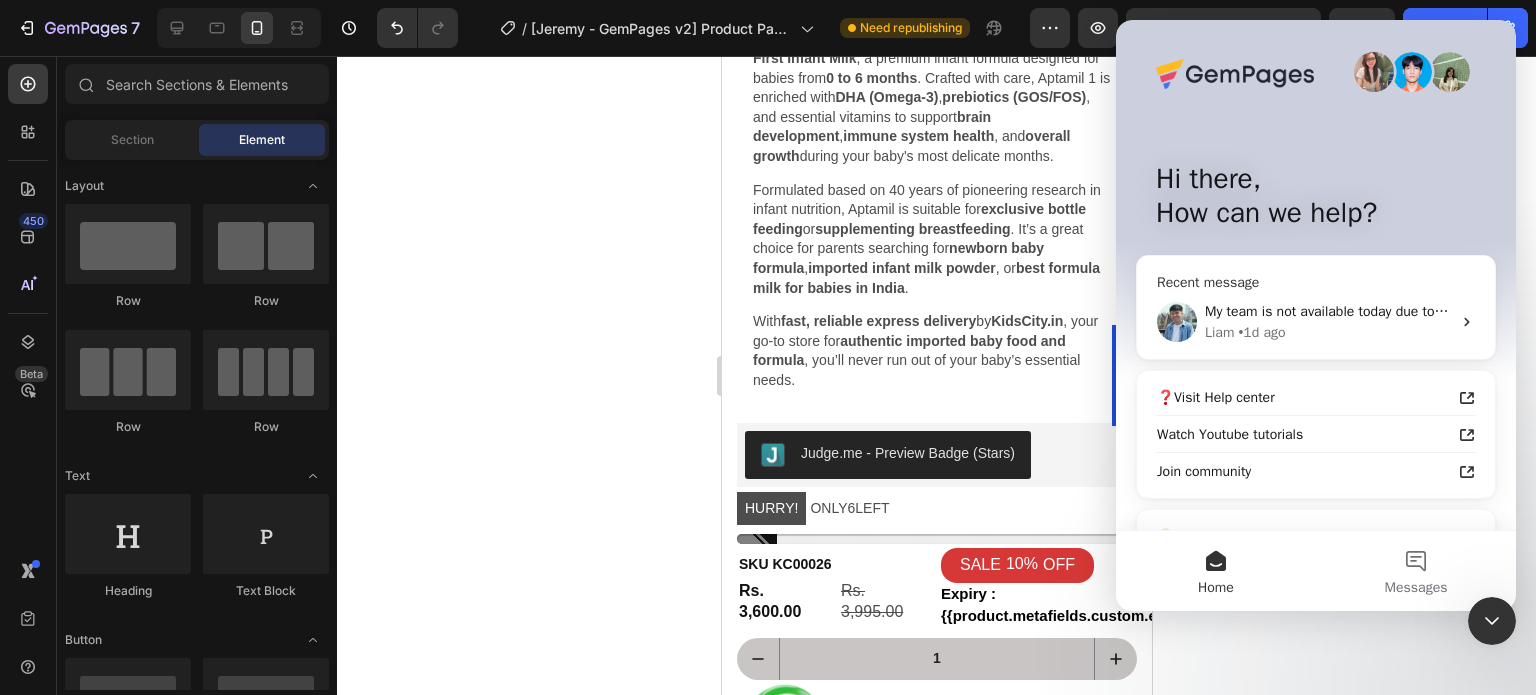 click on "My team is not available today due to Sunday, Will check and revert by tomorrow [FIRST] • 1d ago" at bounding box center (1316, 322) 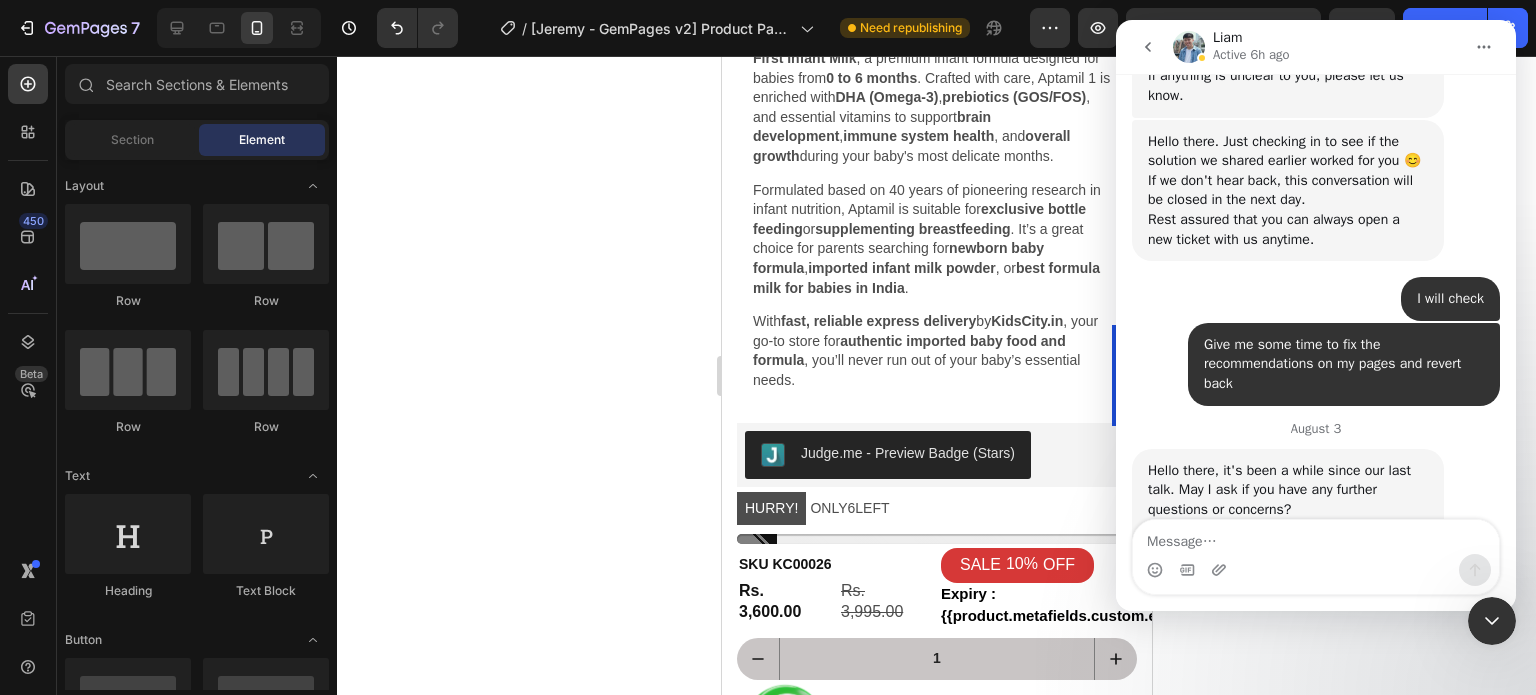 scroll, scrollTop: 25978, scrollLeft: 0, axis: vertical 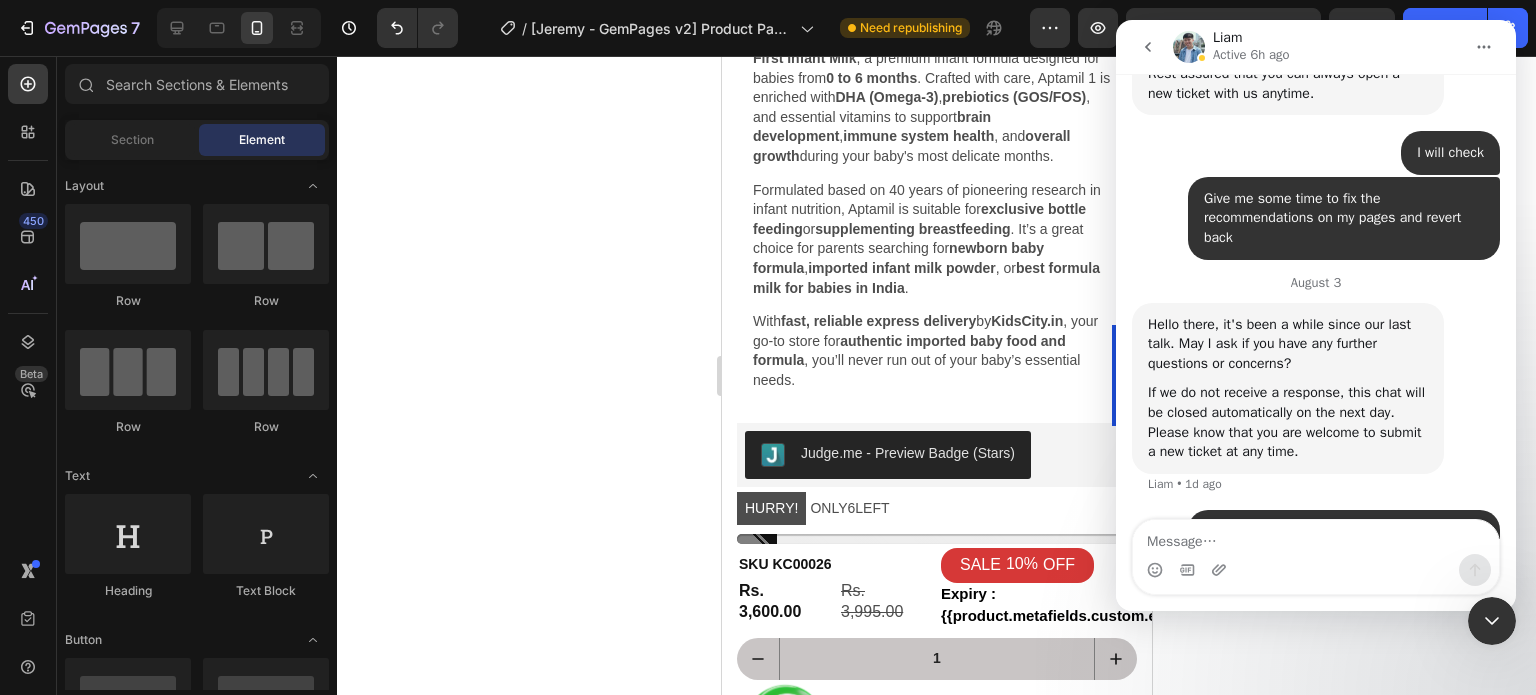 click at bounding box center [1316, 537] 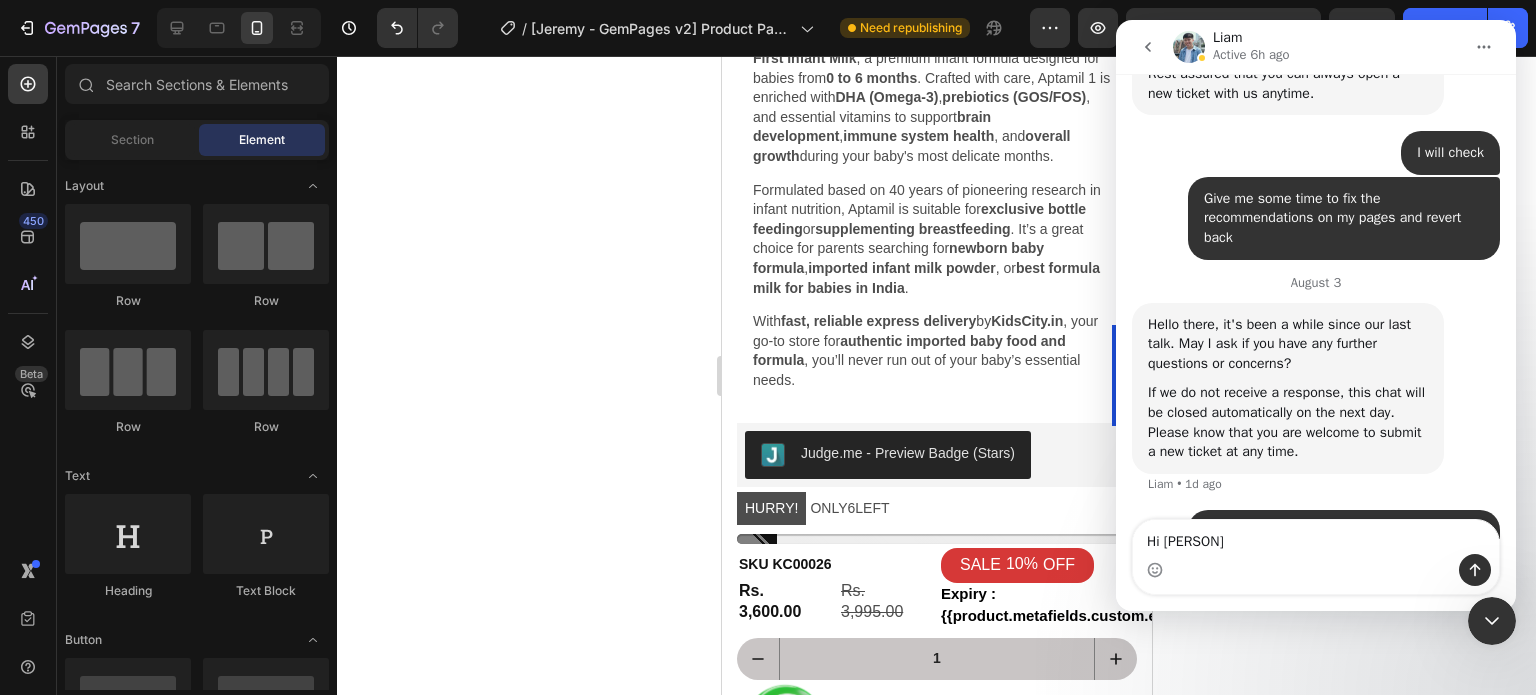 type on "Hi [PERSON]" 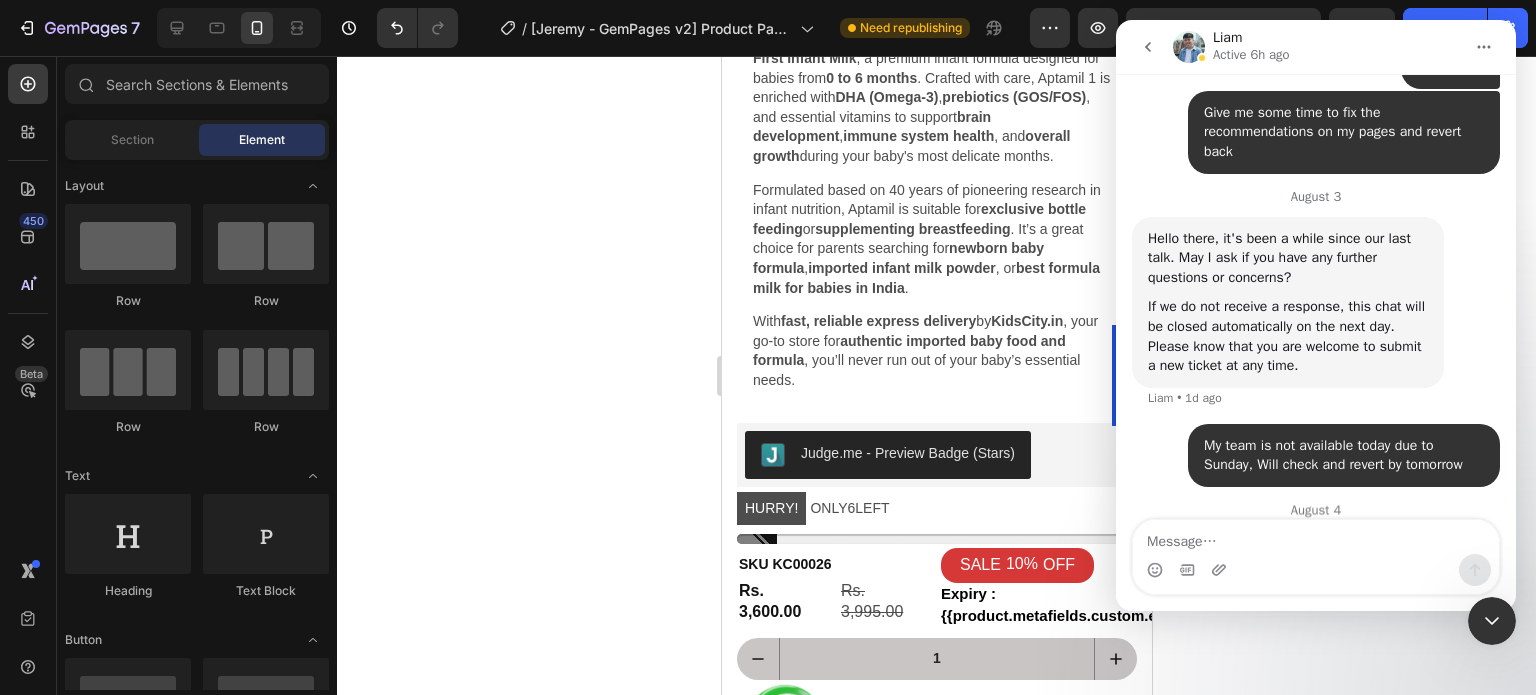 scroll, scrollTop: 26064, scrollLeft: 0, axis: vertical 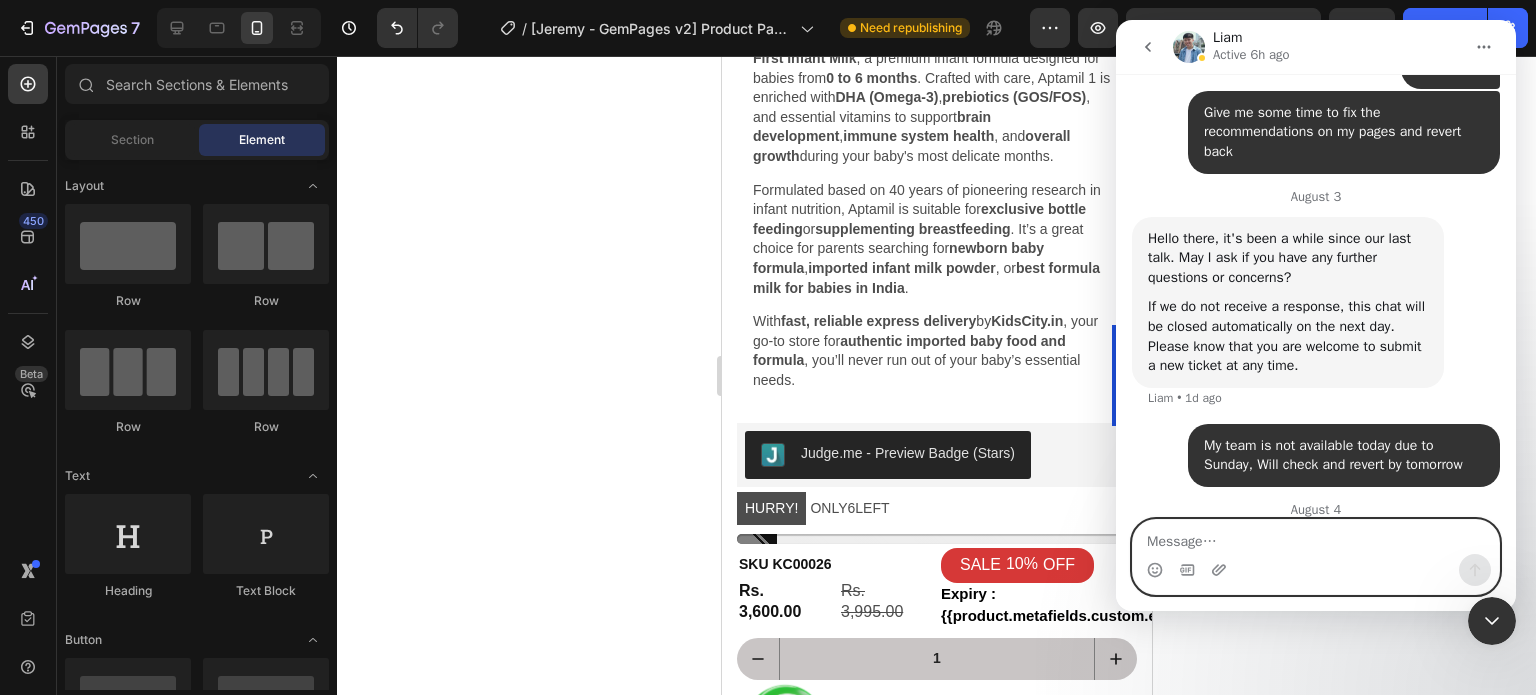 click at bounding box center [1316, 537] 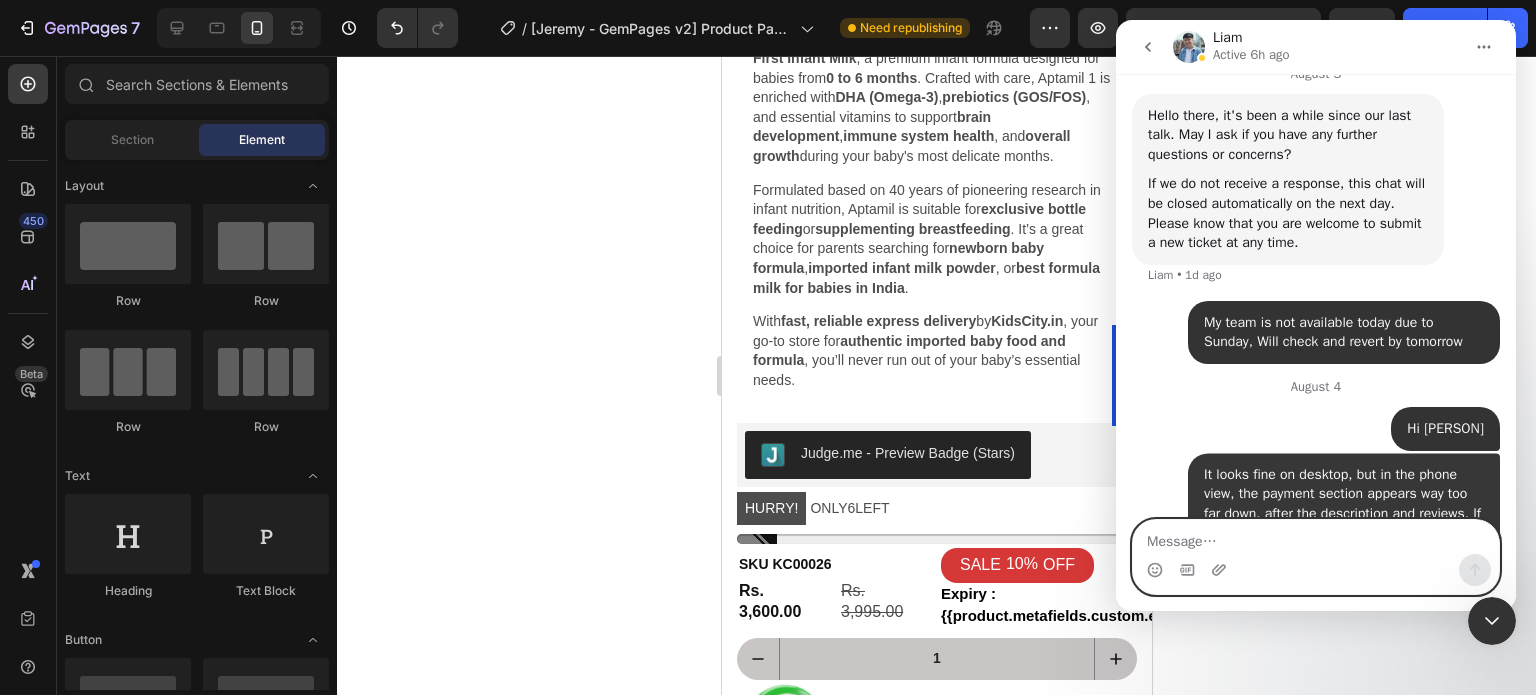 scroll, scrollTop: 26188, scrollLeft: 0, axis: vertical 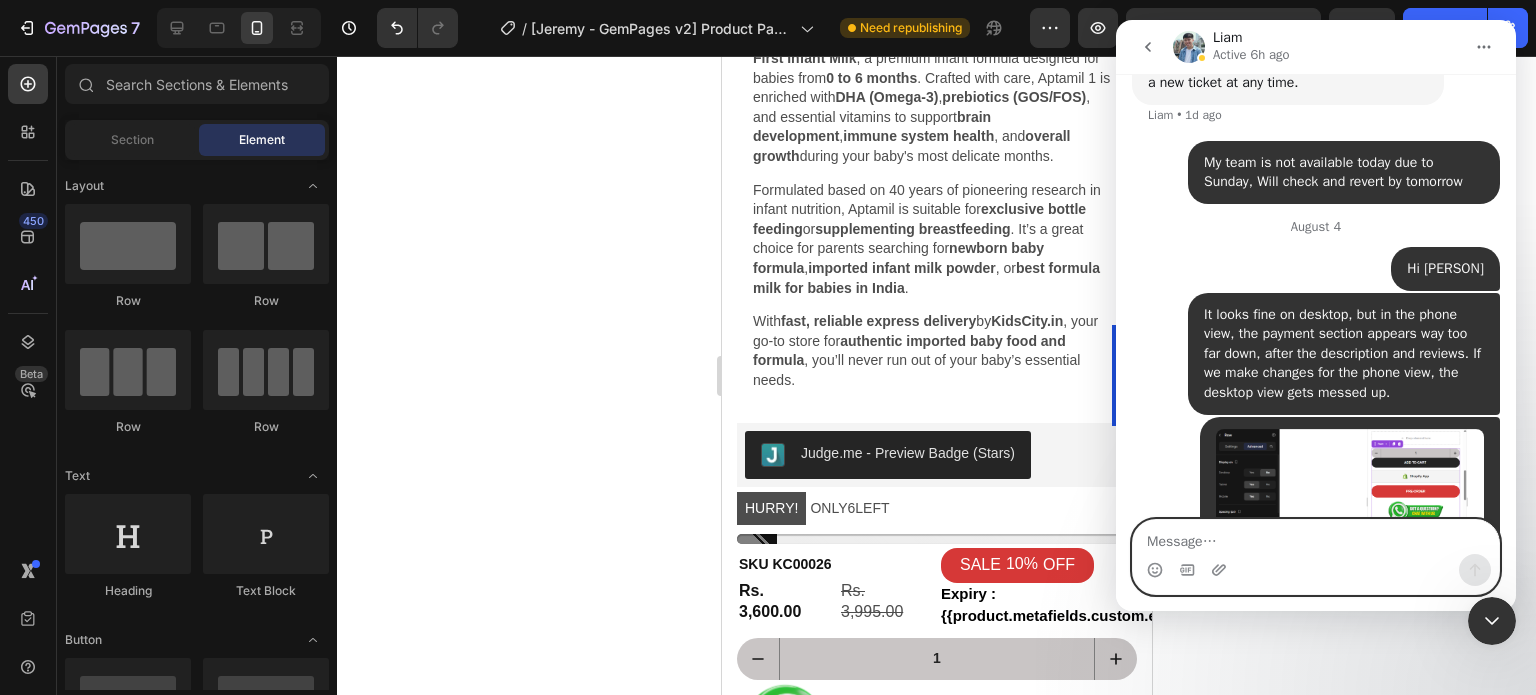 paste on "That's why we duplicated the payment section and hid it on desktop. But after doing that, the checkout button is not working. What do I need to do to fix this?" 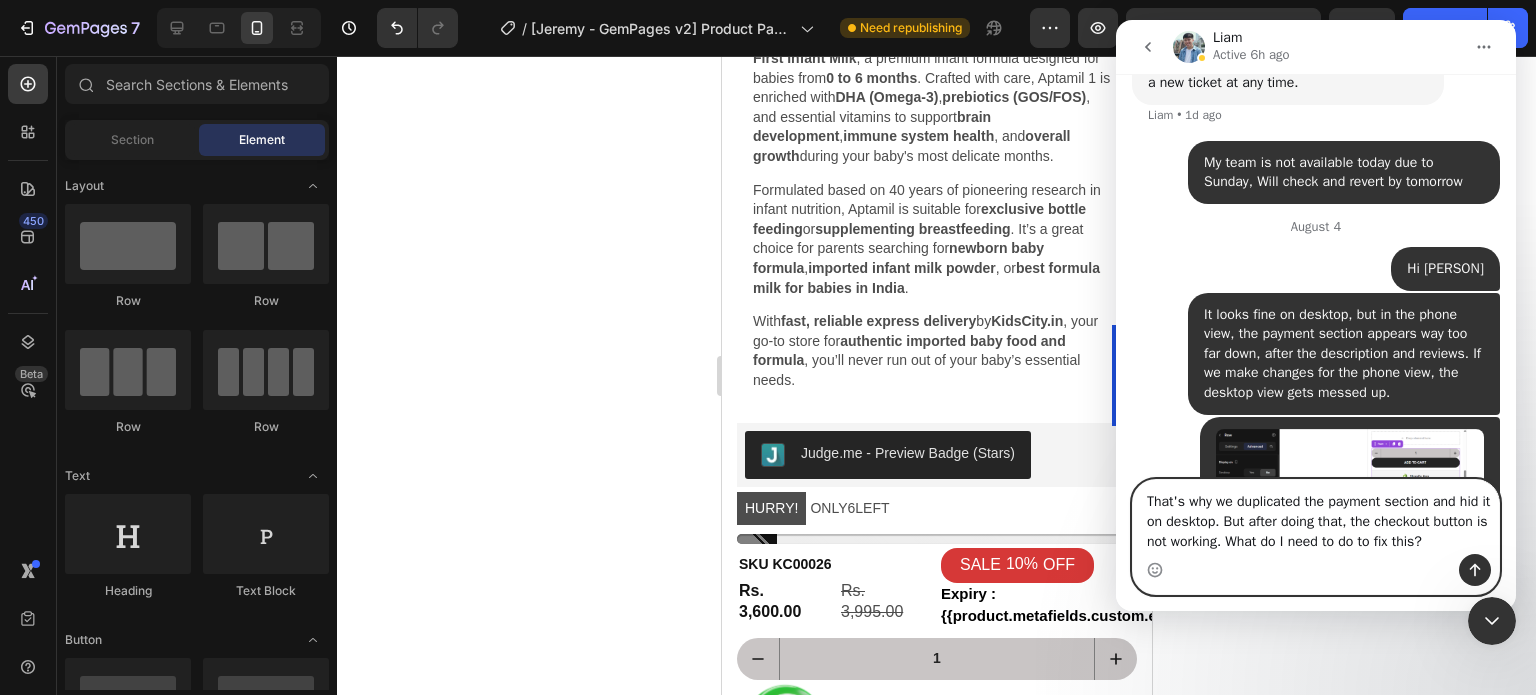 scroll, scrollTop: 17, scrollLeft: 0, axis: vertical 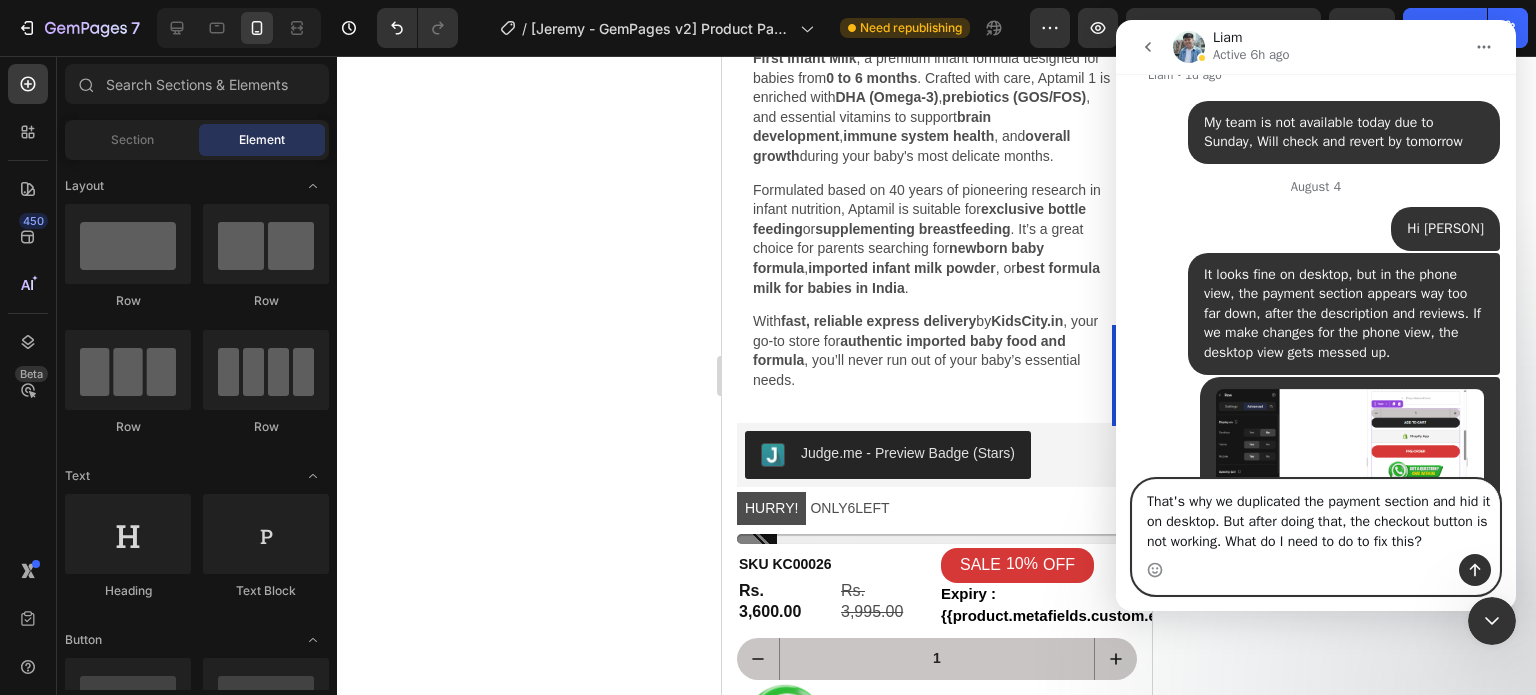 type 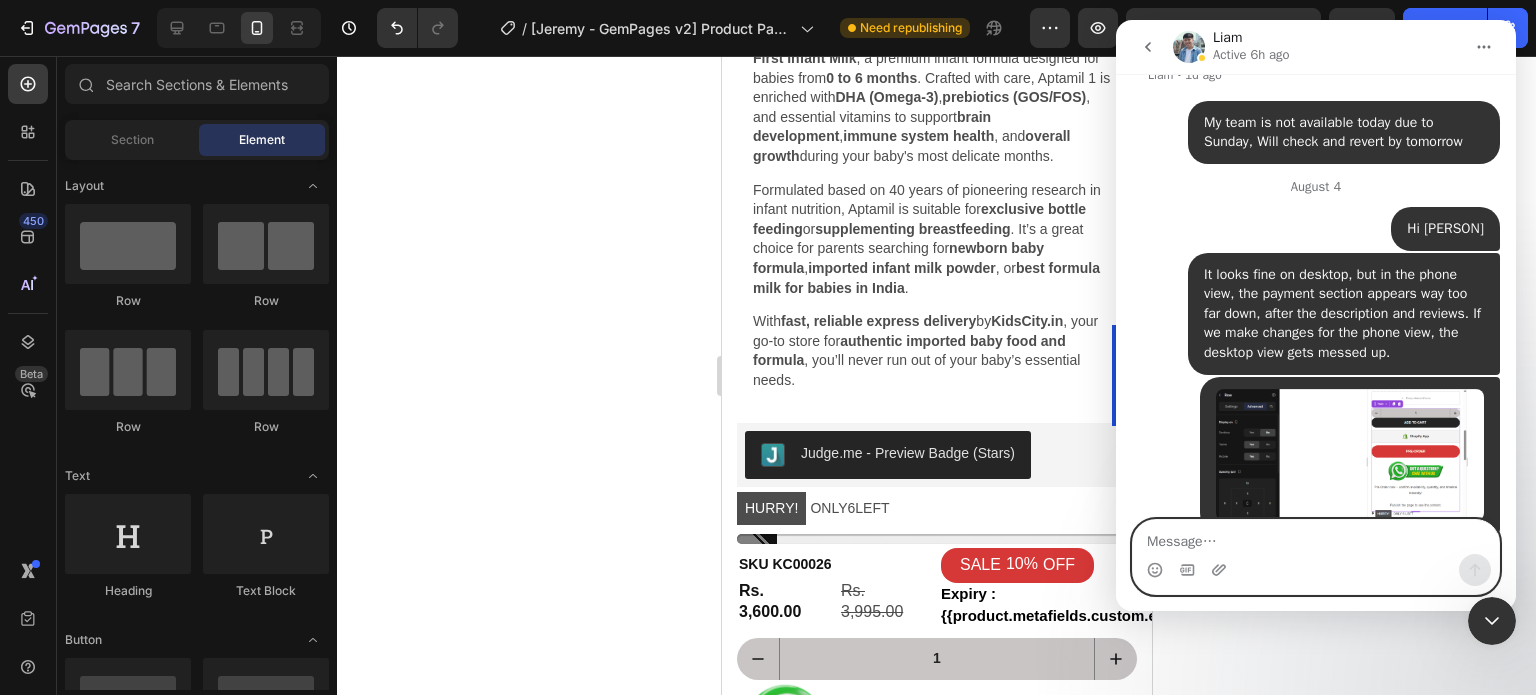 scroll, scrollTop: 0, scrollLeft: 0, axis: both 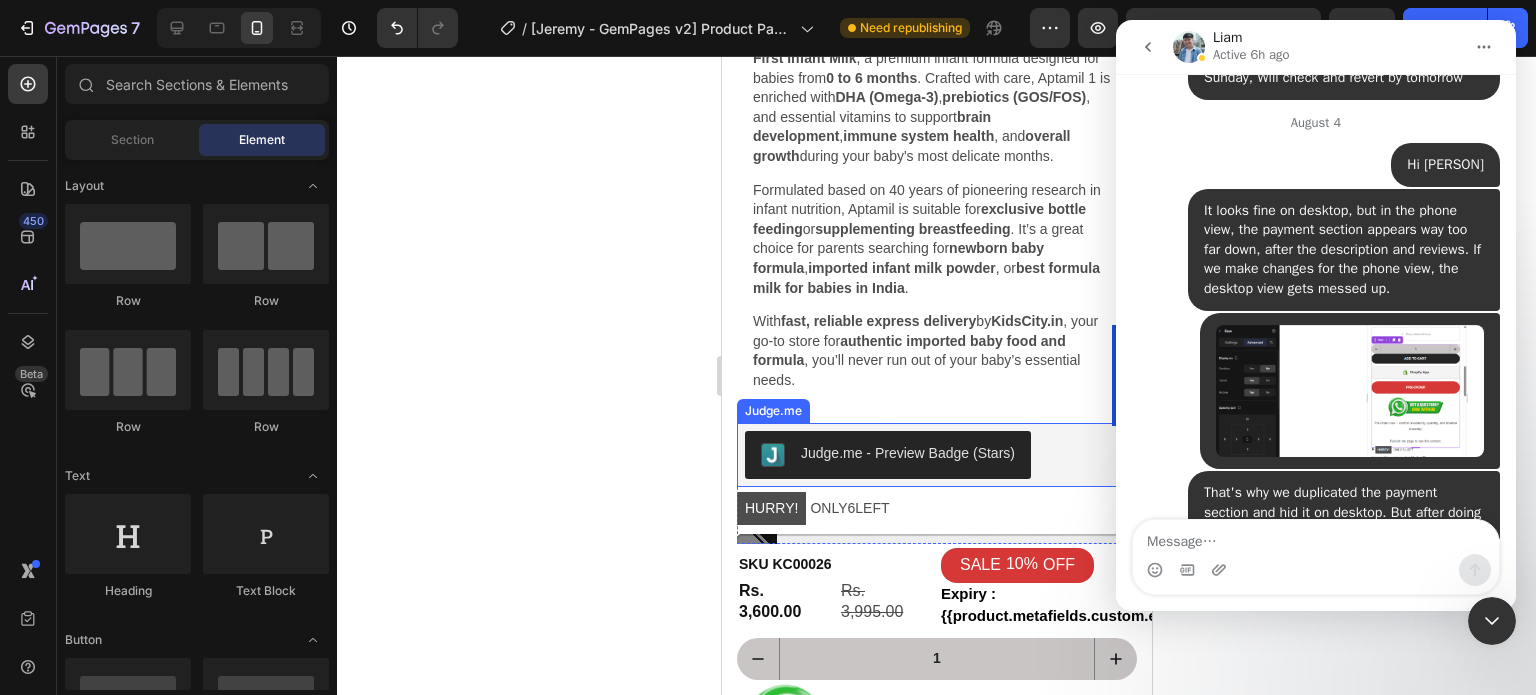 click on "Judge.me - Preview Badge (Stars)" at bounding box center [887, 455] 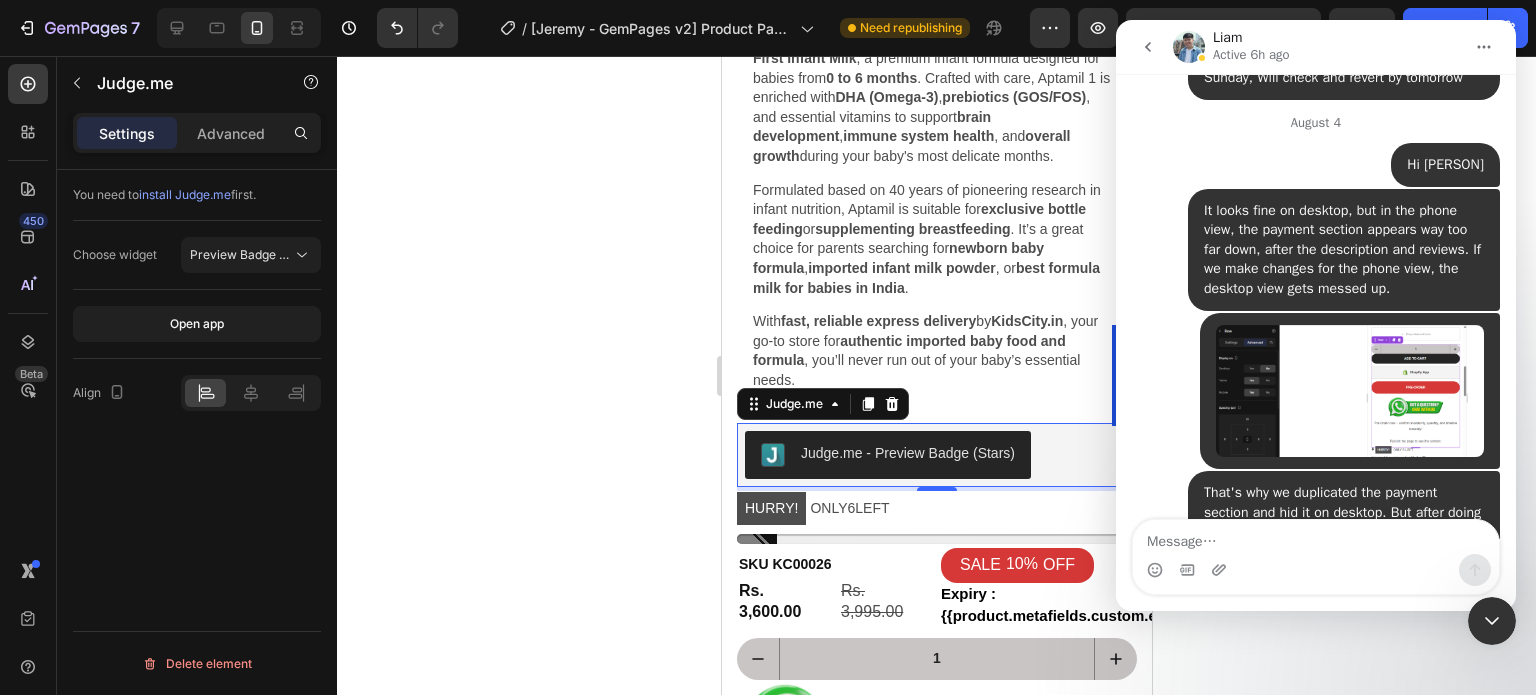 click 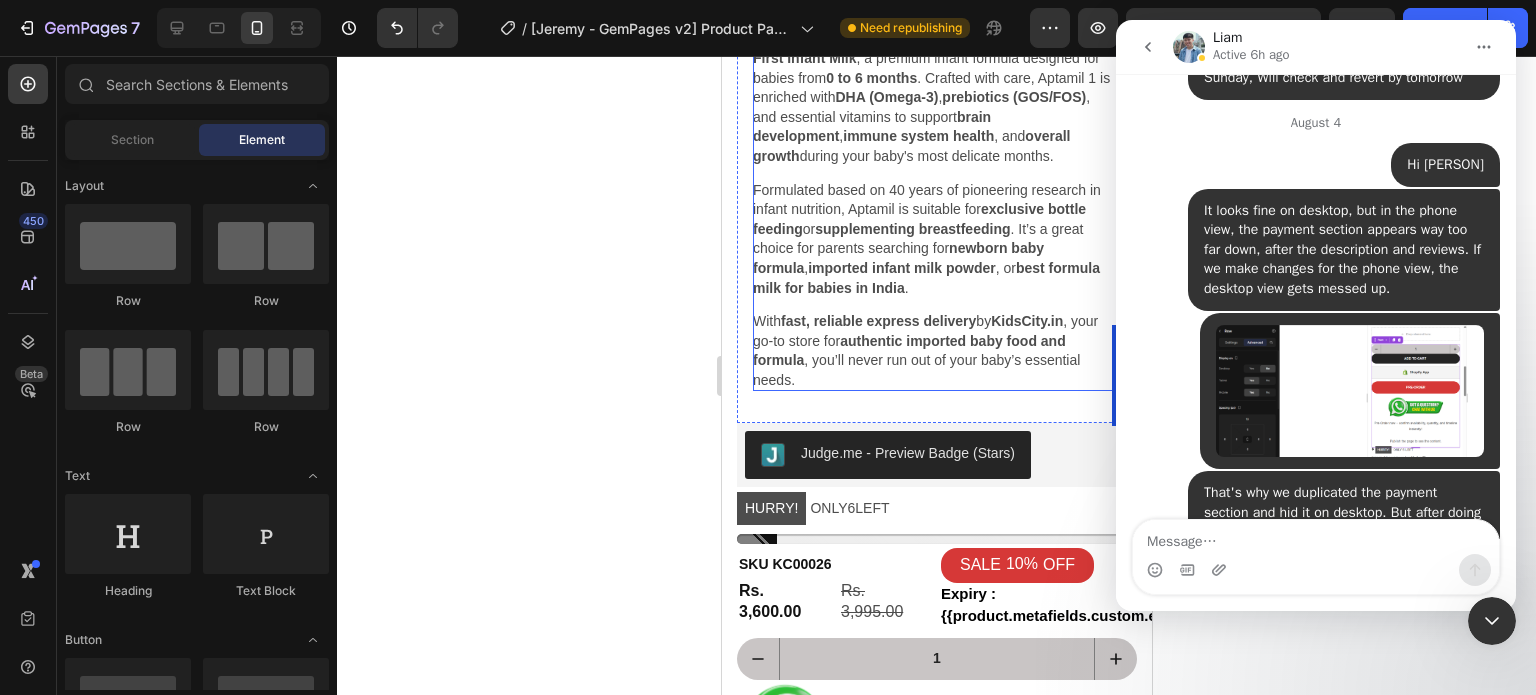 click on "With  fast, reliable express delivery  by  KidsCity.in , your go-to store for  authentic imported baby food and formula , you’ll never run out of your baby’s essential needs." at bounding box center (936, 351) 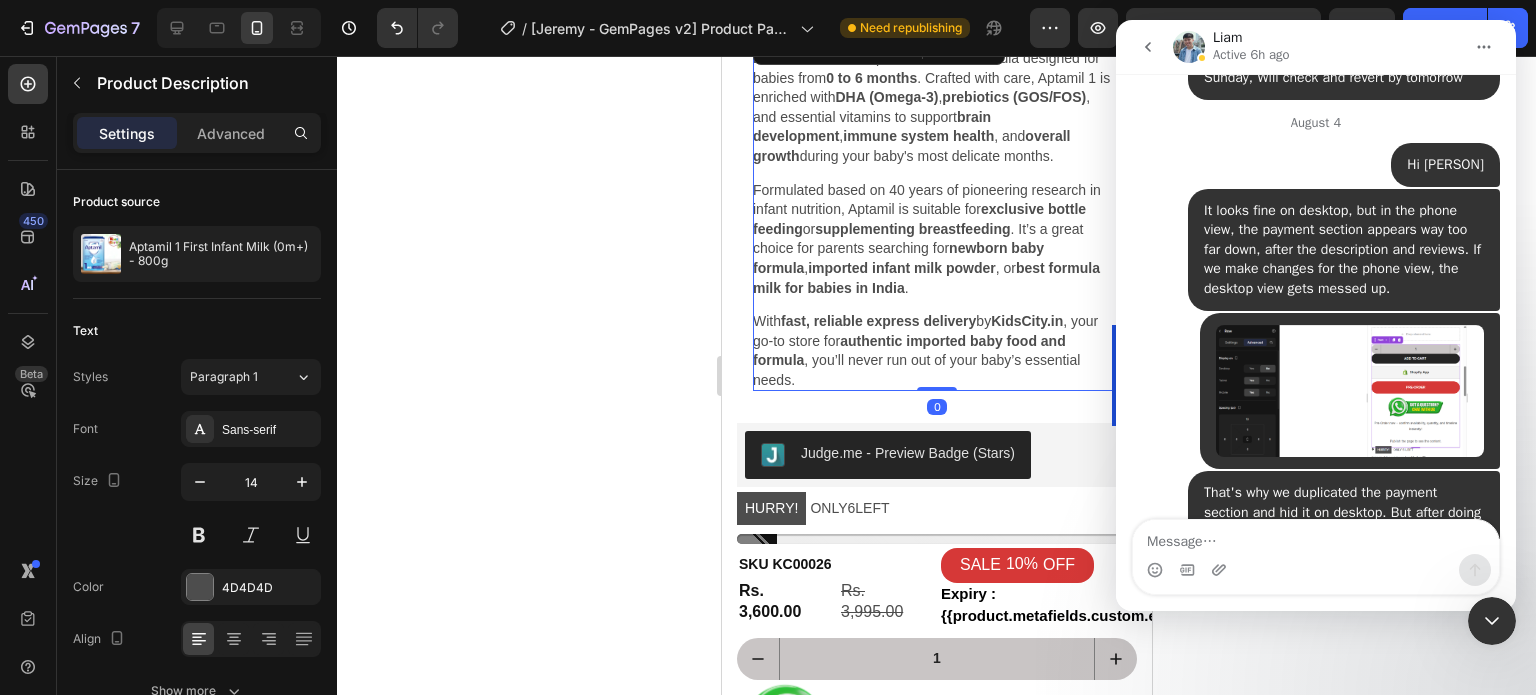 click 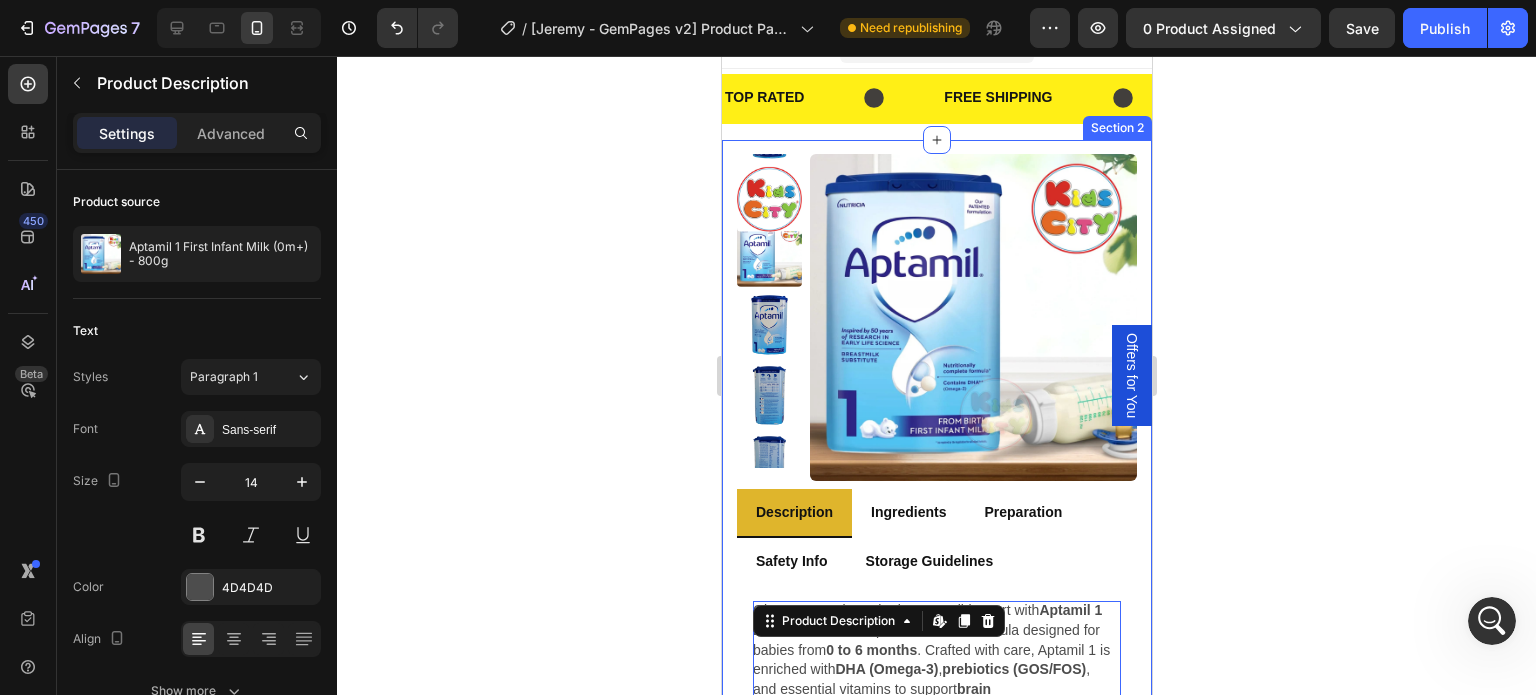scroll, scrollTop: 0, scrollLeft: 0, axis: both 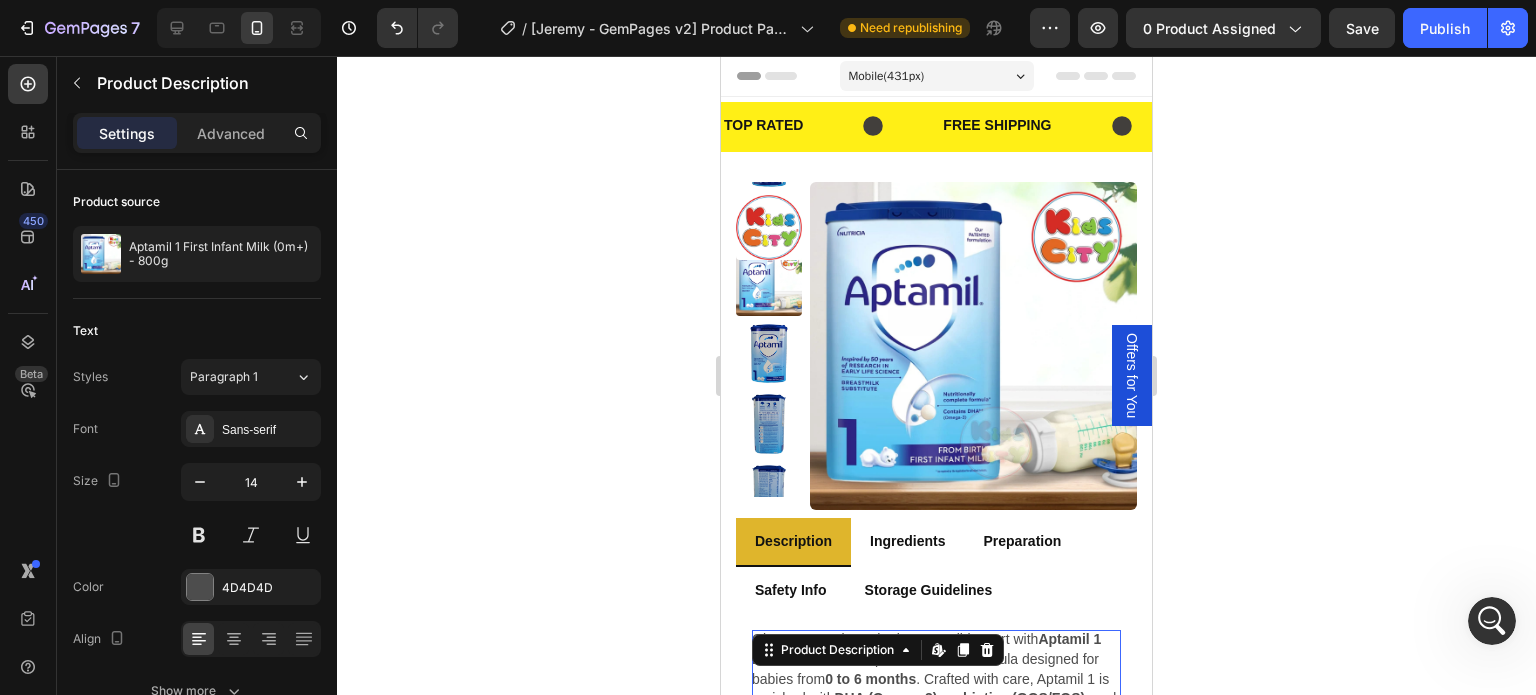 click 